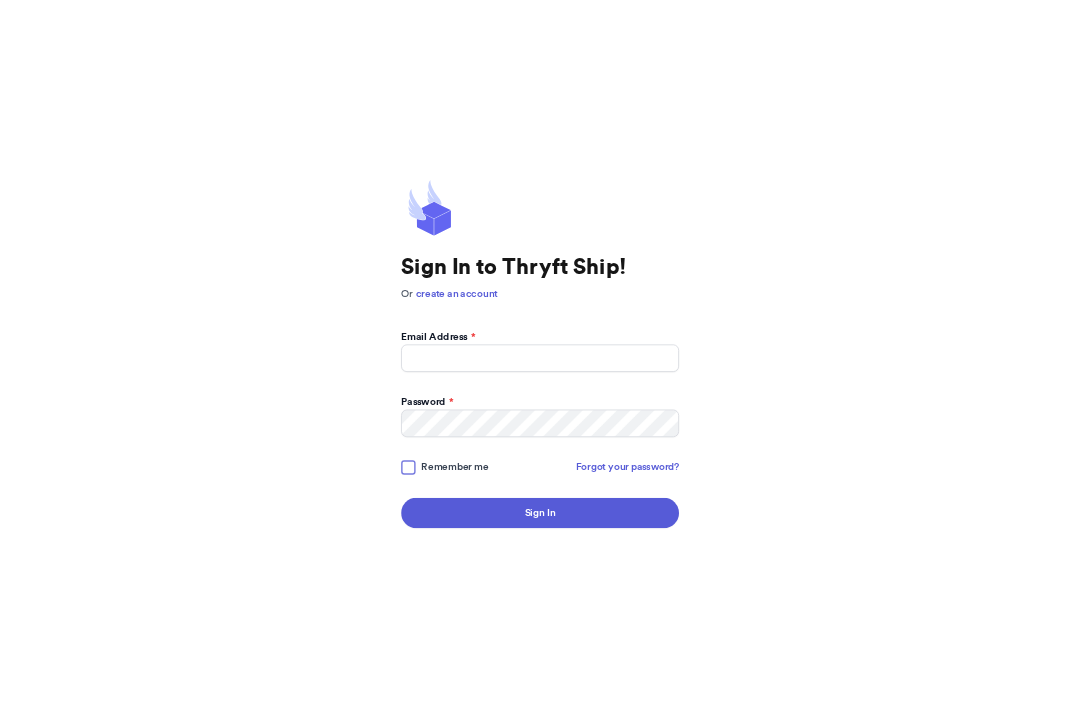 scroll, scrollTop: 0, scrollLeft: 0, axis: both 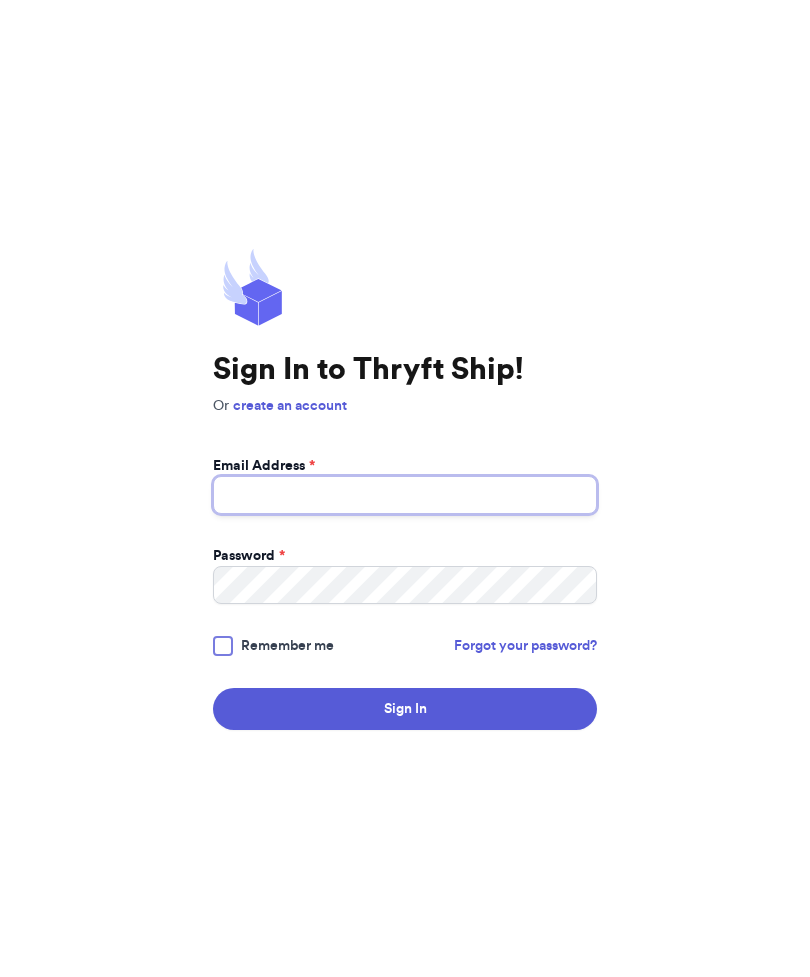 type on "[USERNAME]@[DOMAIN]" 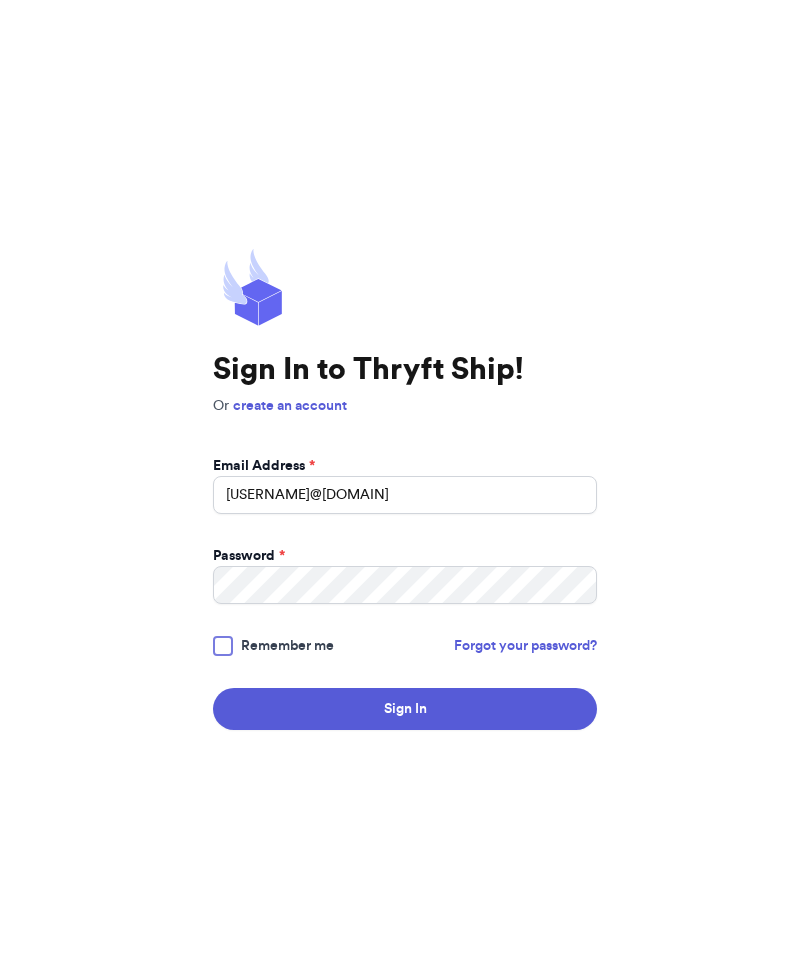 click on "Sign In" at bounding box center [405, 709] 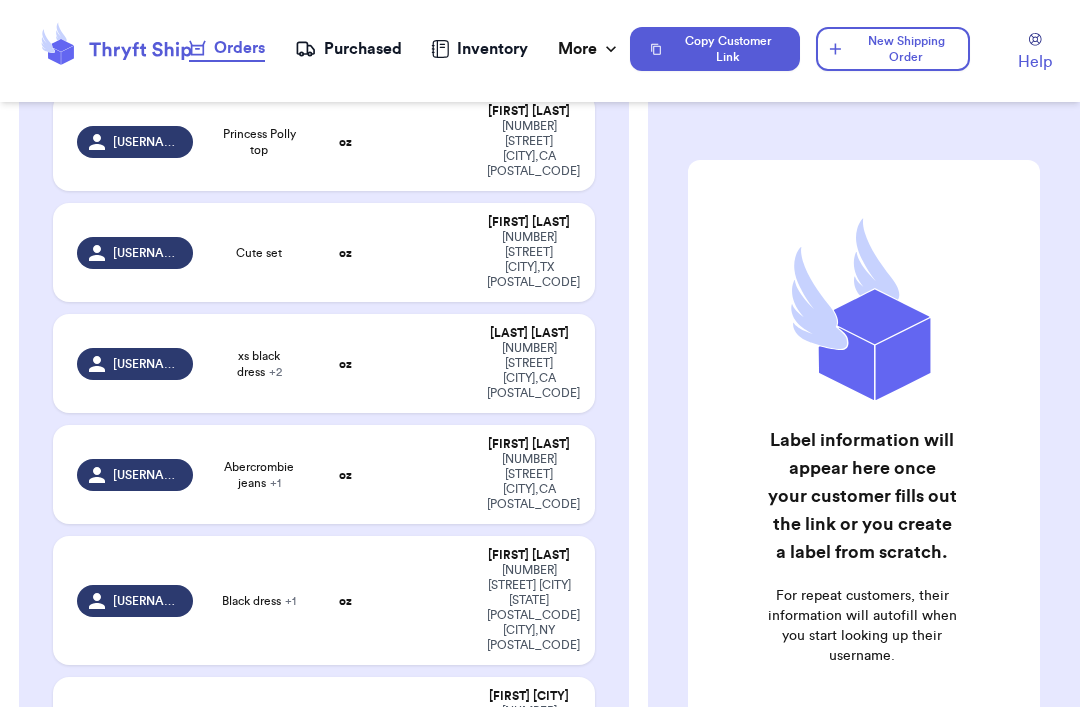 scroll, scrollTop: 372, scrollLeft: 0, axis: vertical 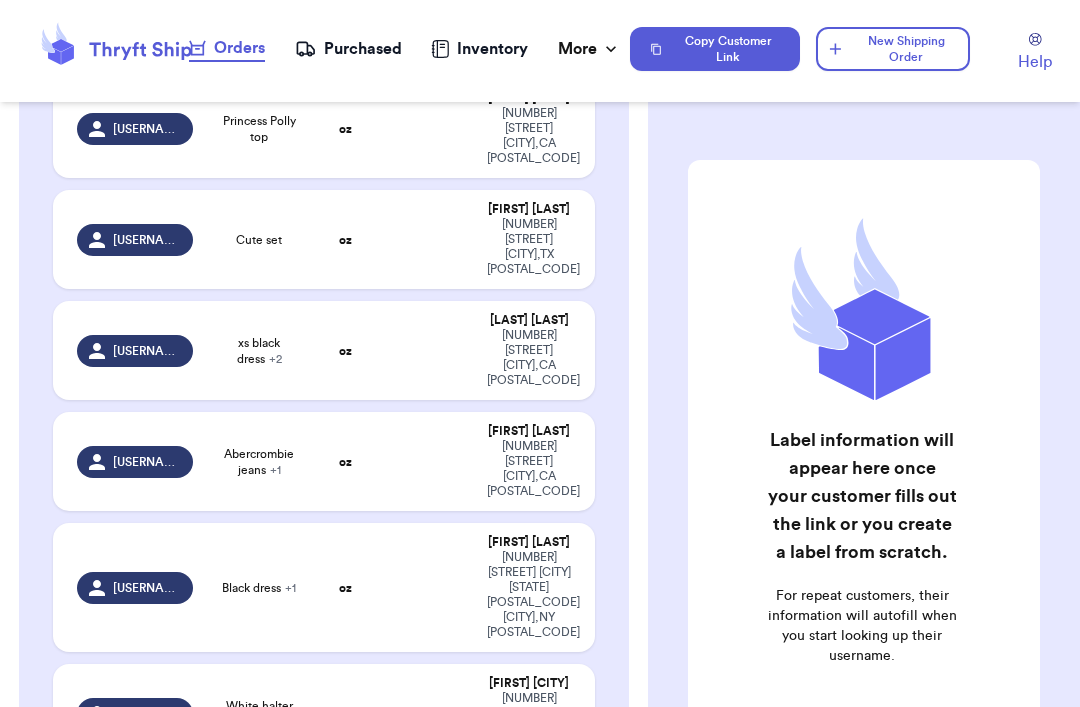 click at bounding box center (426, 587) 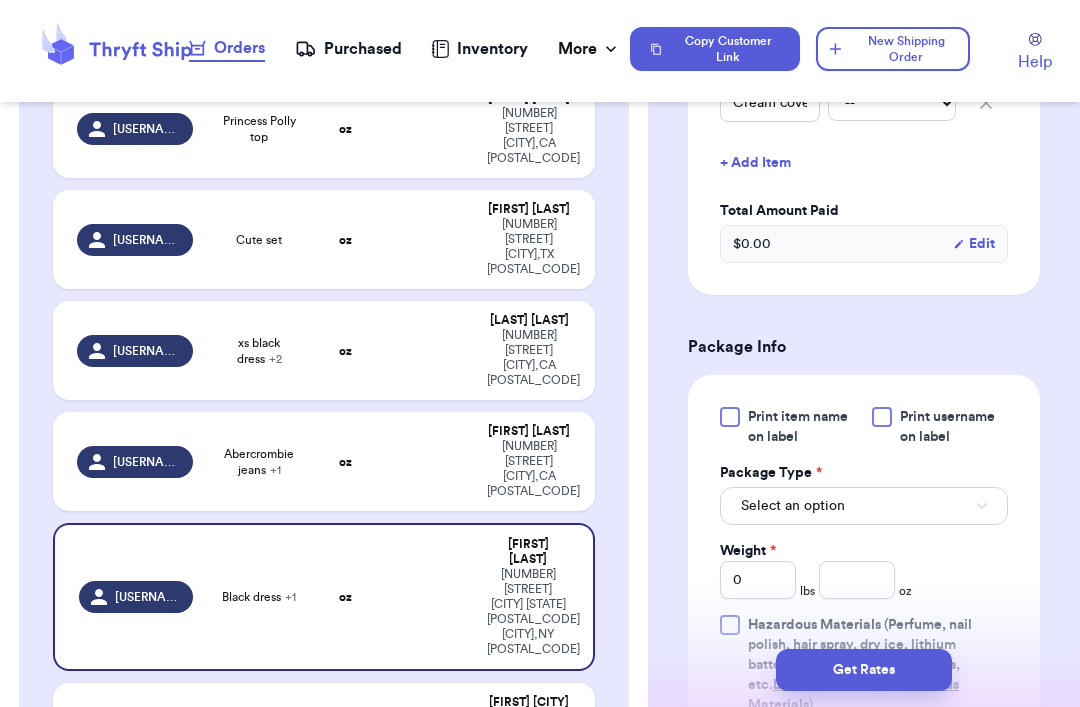 scroll, scrollTop: 669, scrollLeft: 0, axis: vertical 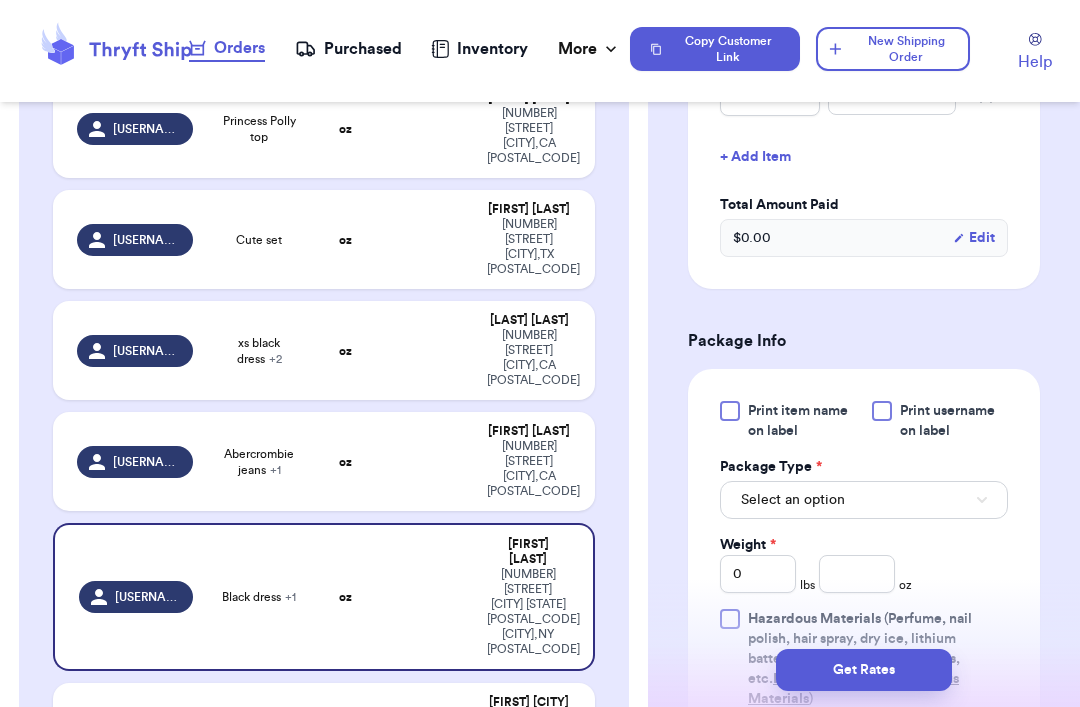 click on "Select an option" at bounding box center (864, 500) 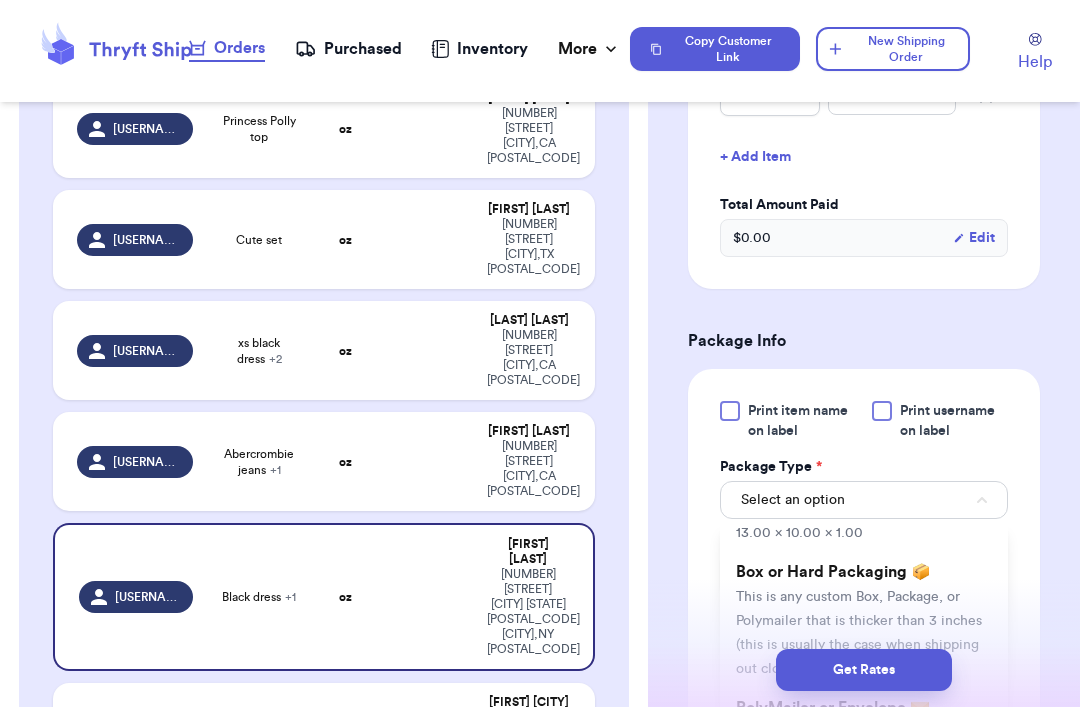 scroll, scrollTop: 53, scrollLeft: 0, axis: vertical 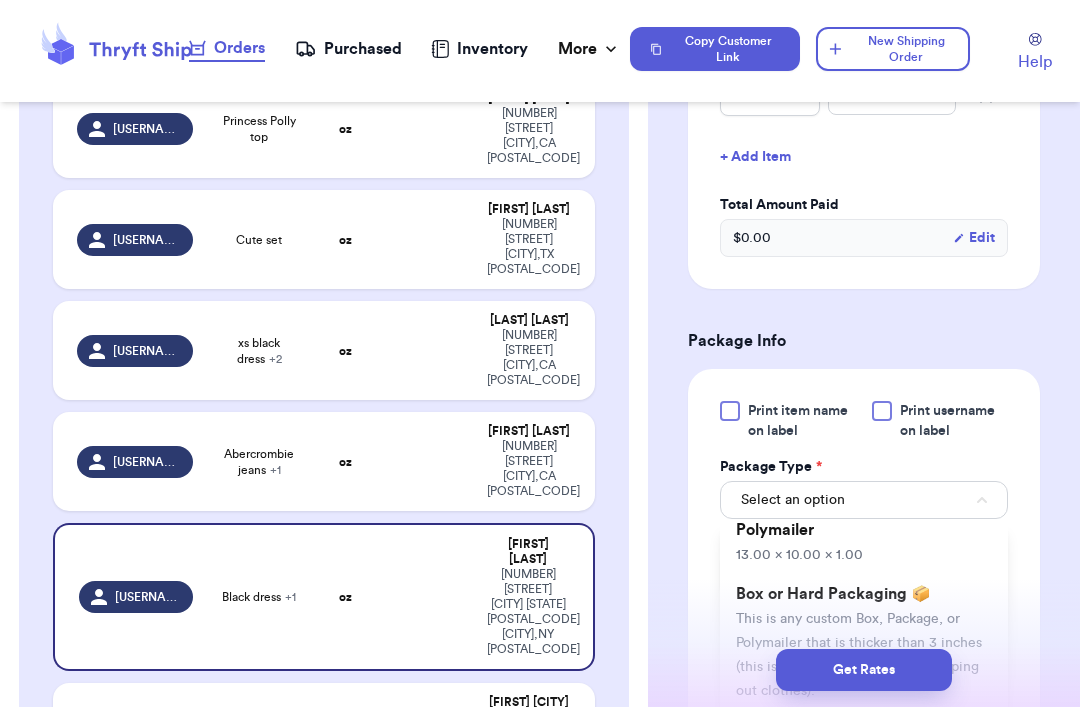 click on "Polymailer [NUMBER] [NUMBER] x [NUMBER]" at bounding box center [864, 542] 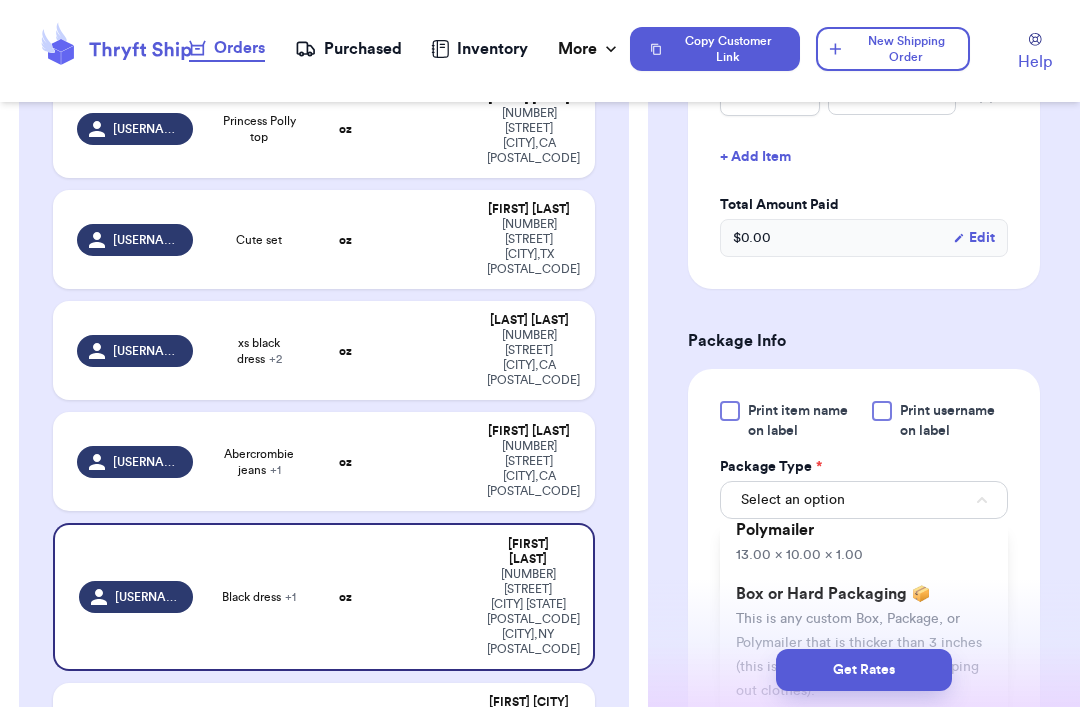 type 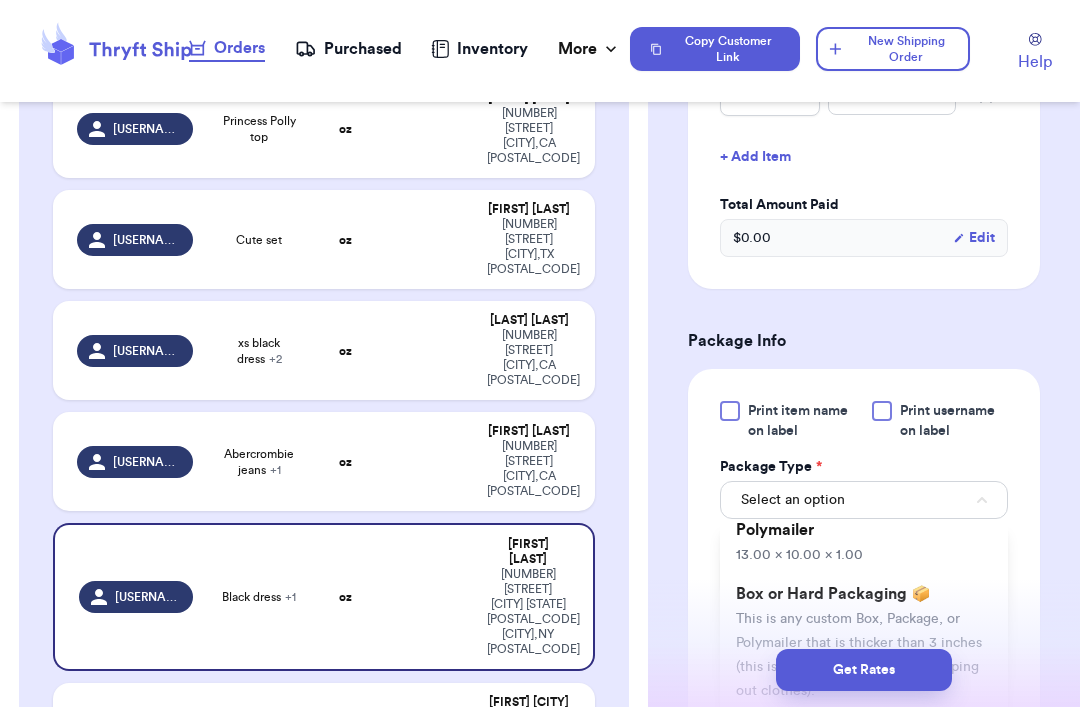 type on "13" 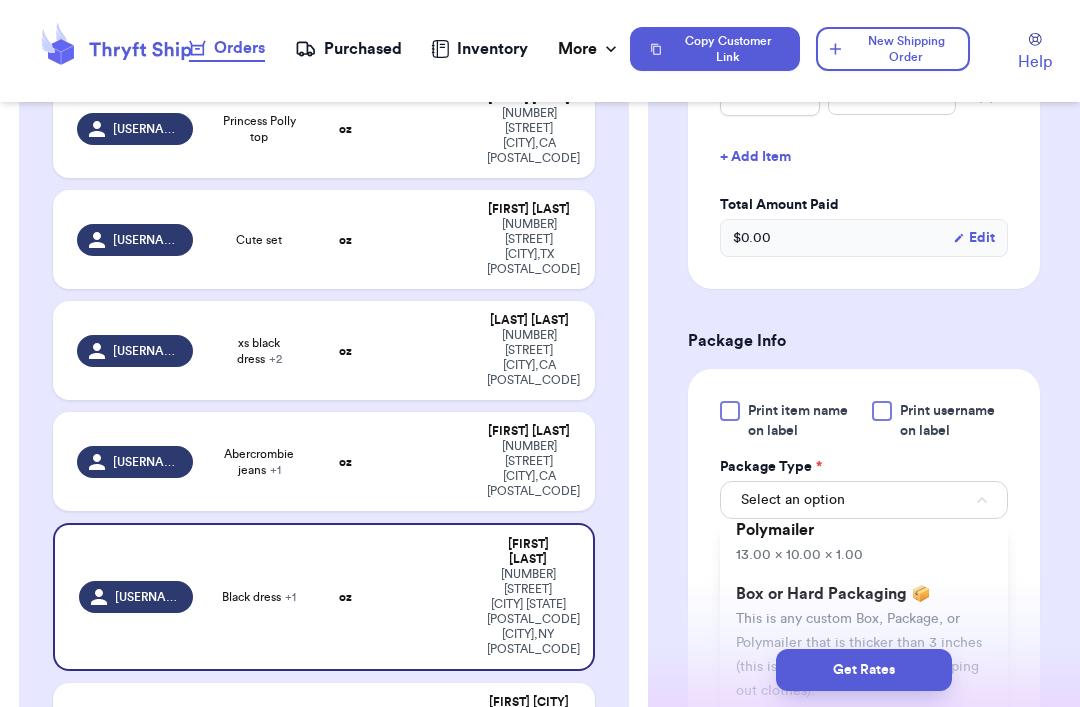 type on "10" 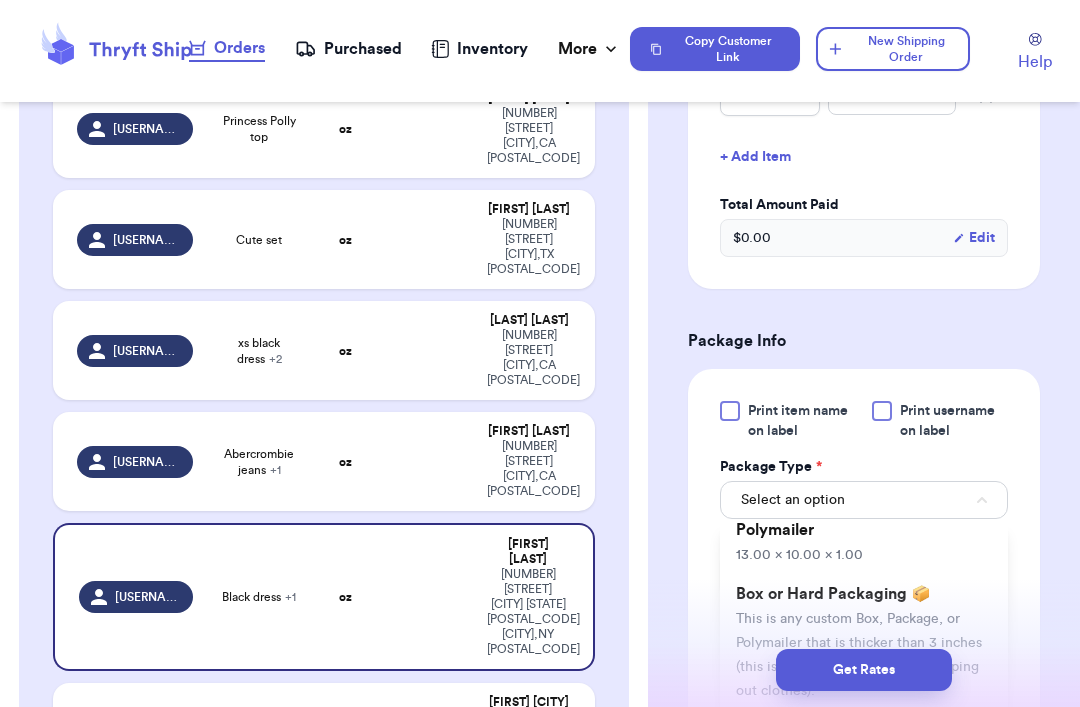 type on "1" 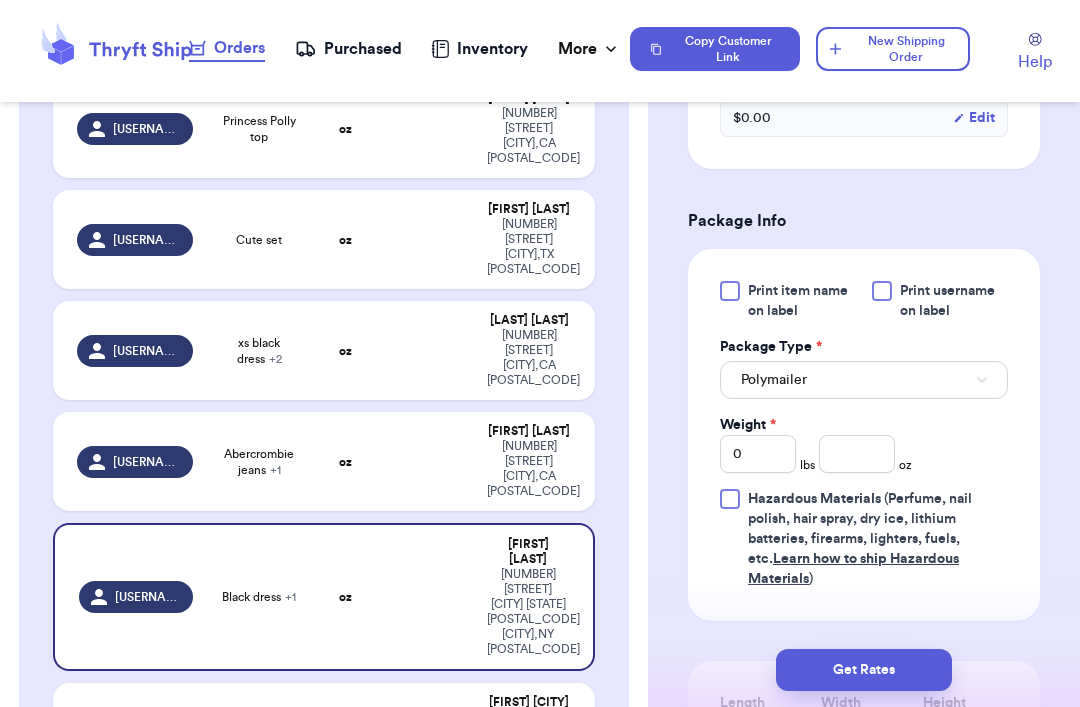type 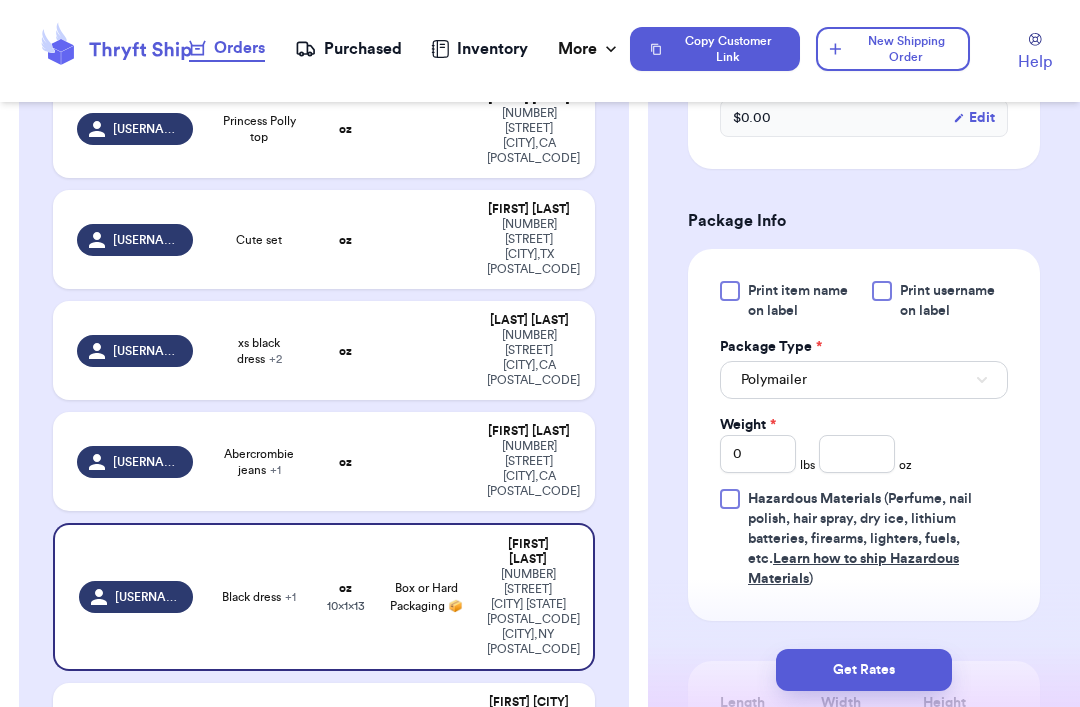 scroll, scrollTop: 801, scrollLeft: 0, axis: vertical 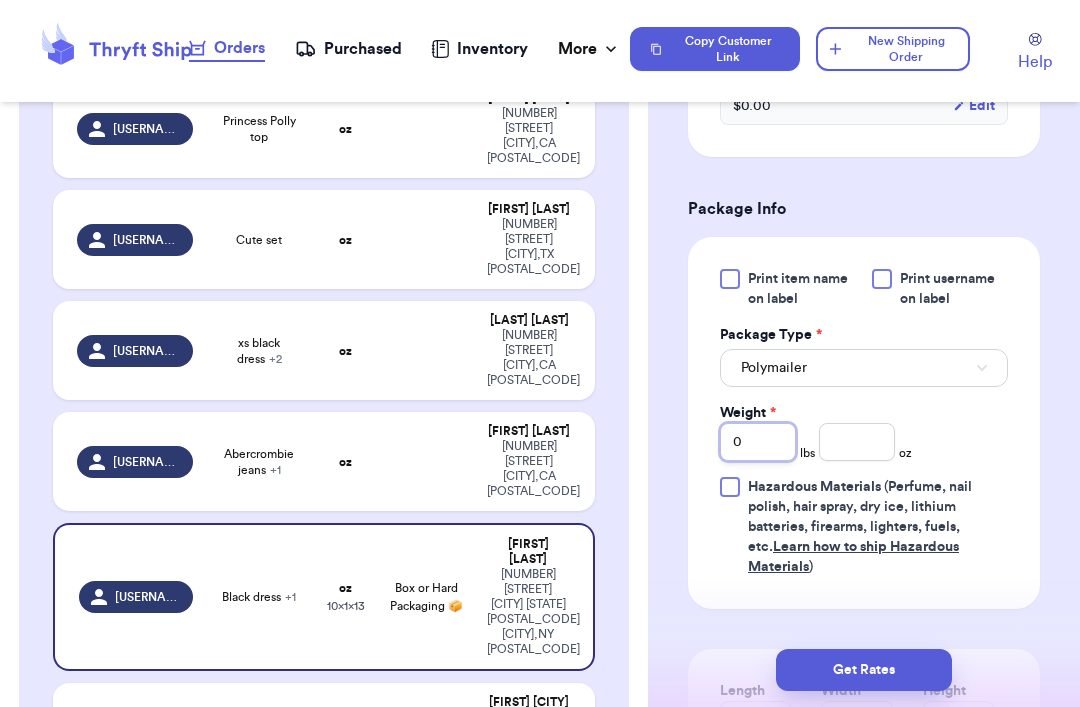 click on "0" at bounding box center [758, 442] 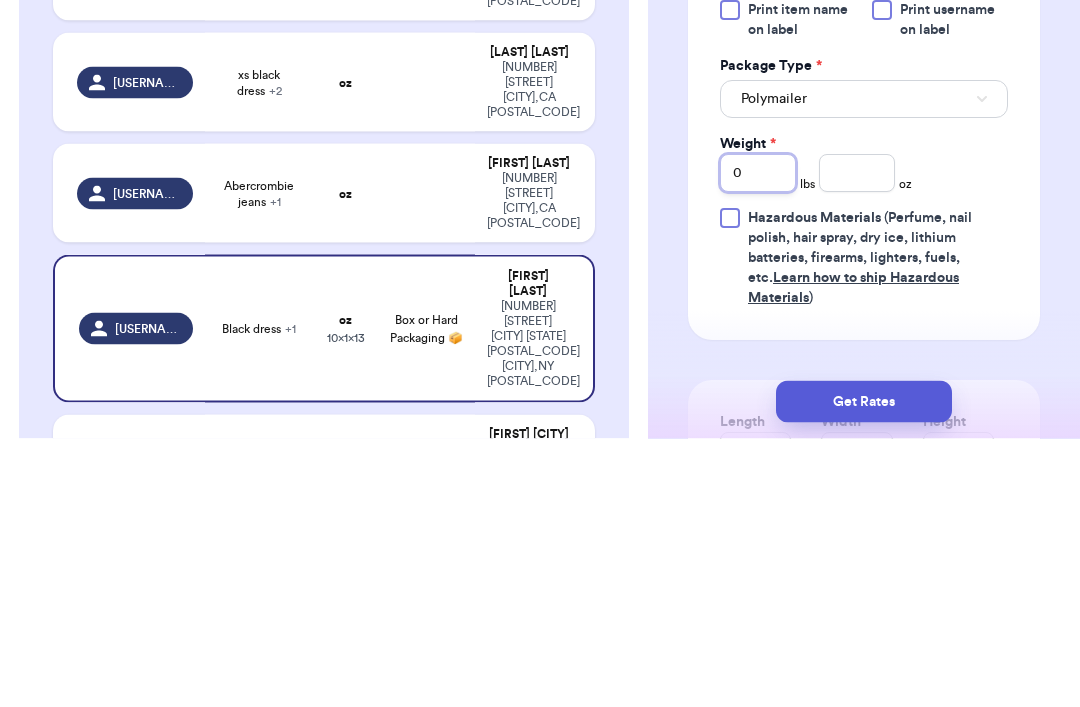 type 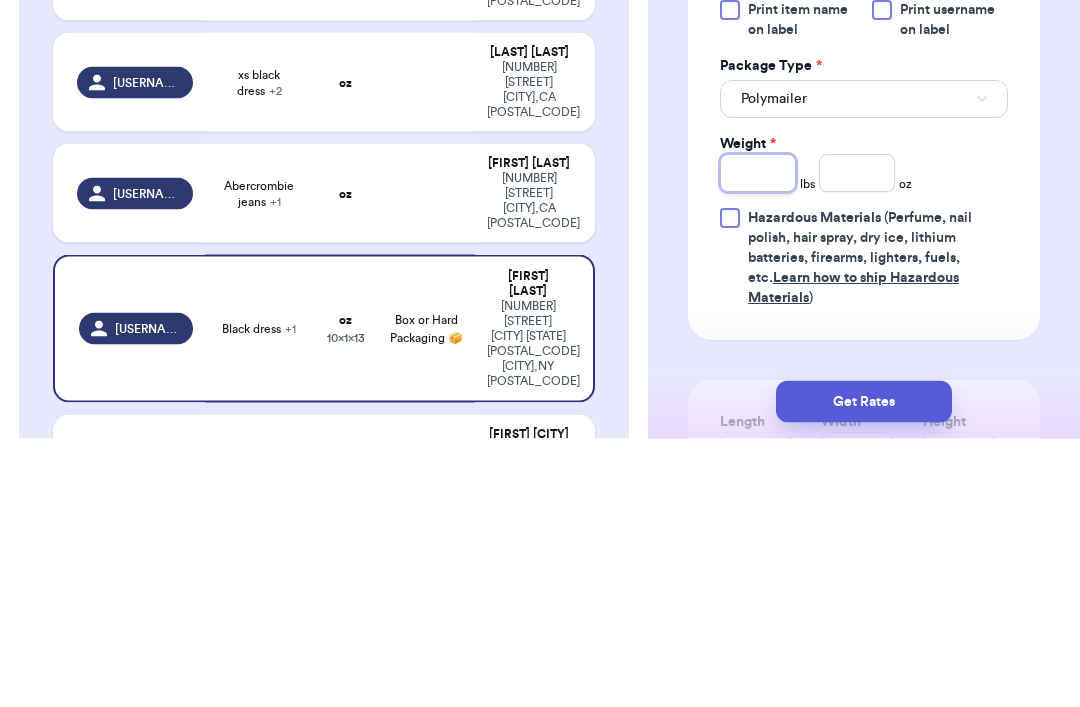 type 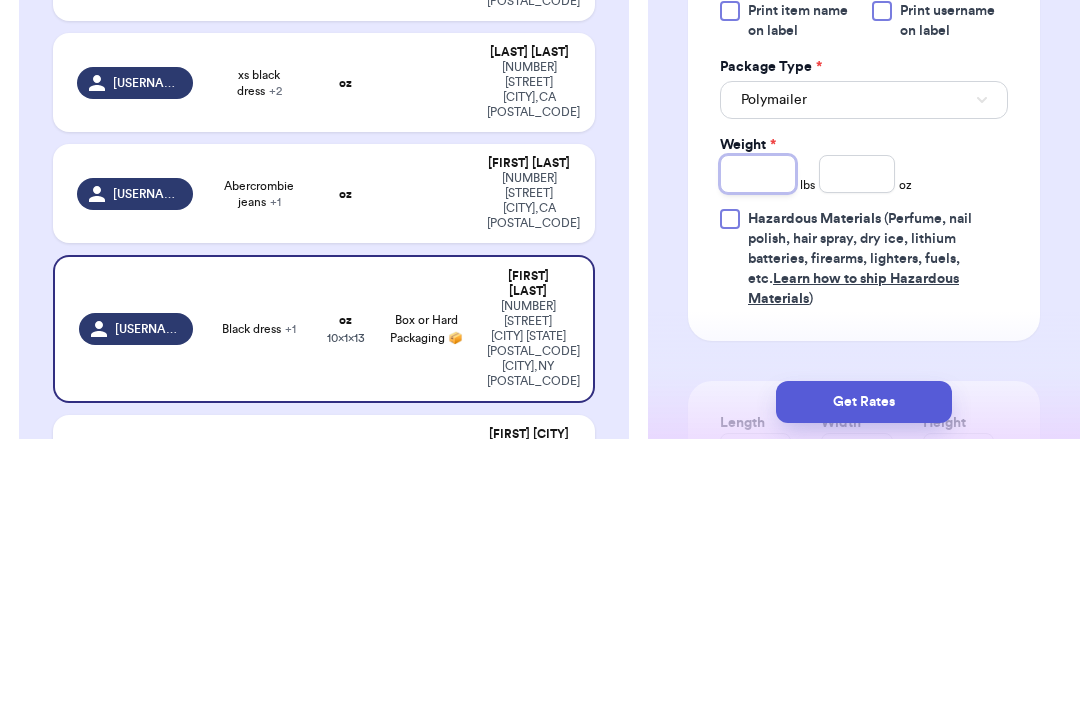 type on "1" 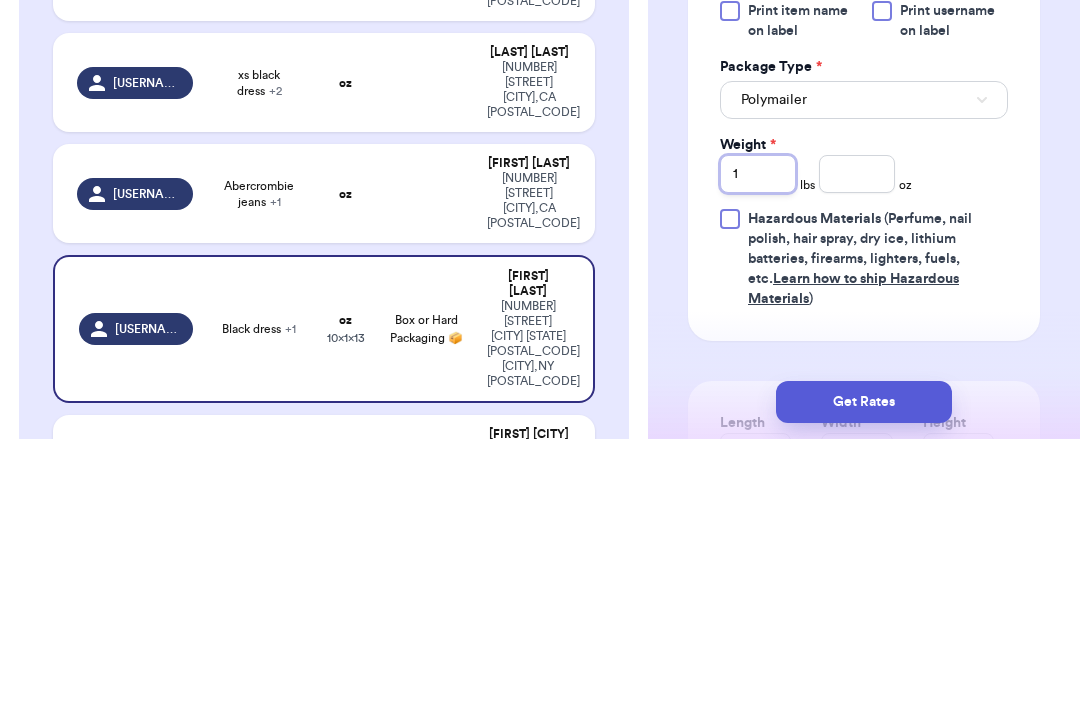 type 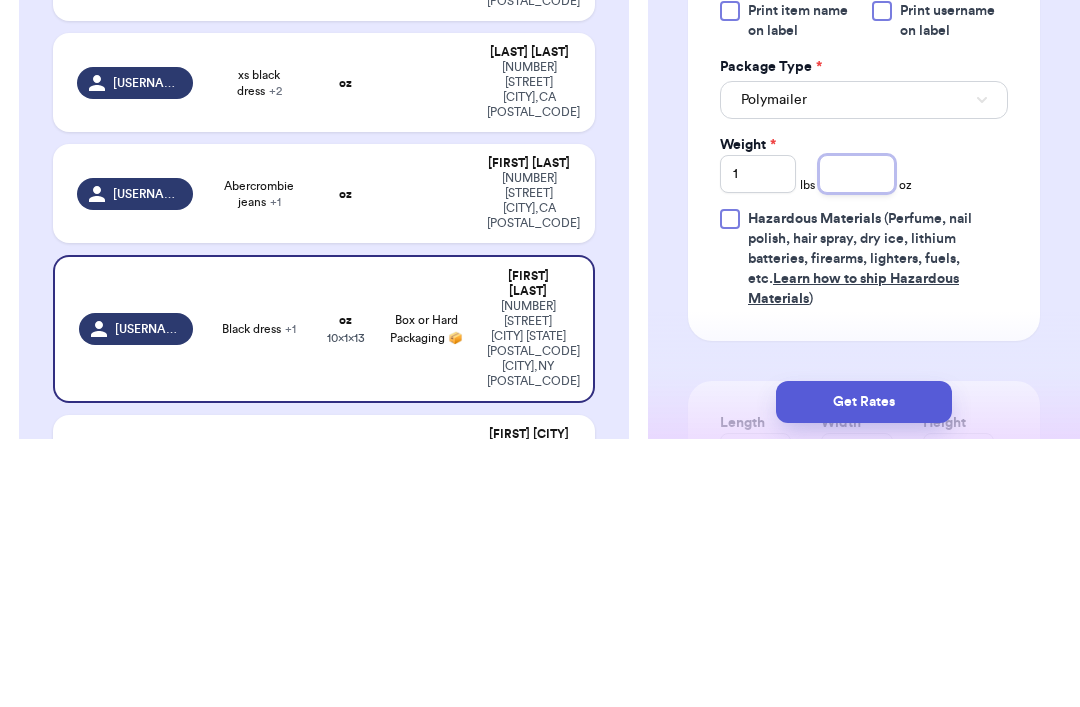click at bounding box center (857, 442) 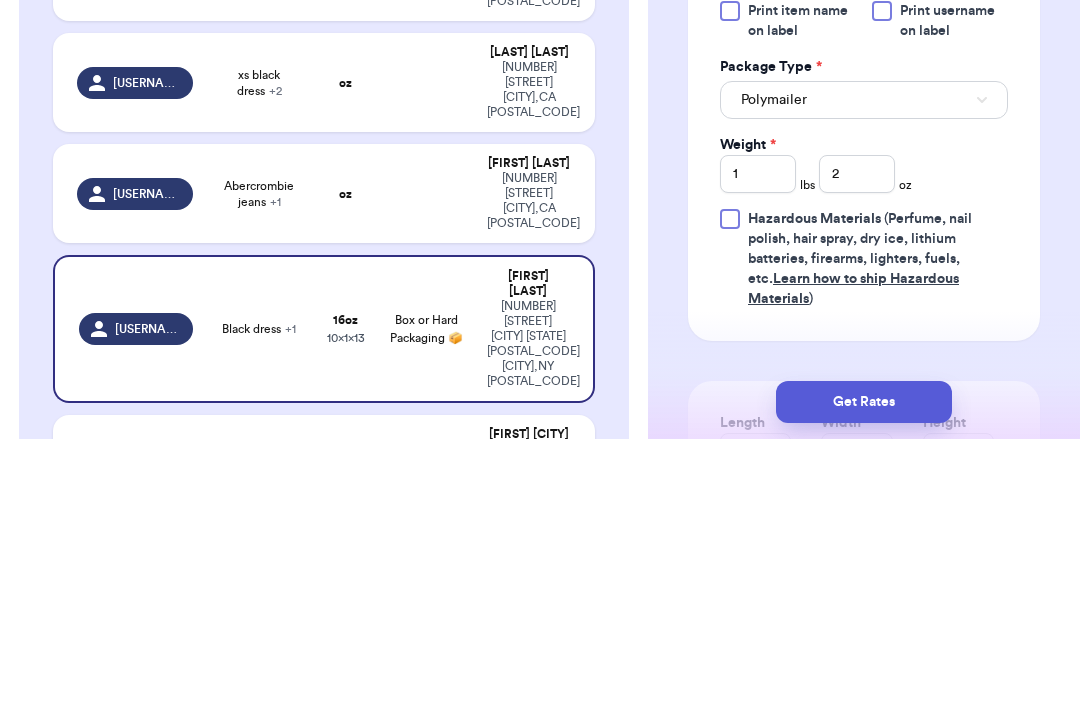 scroll, scrollTop: 65, scrollLeft: 0, axis: vertical 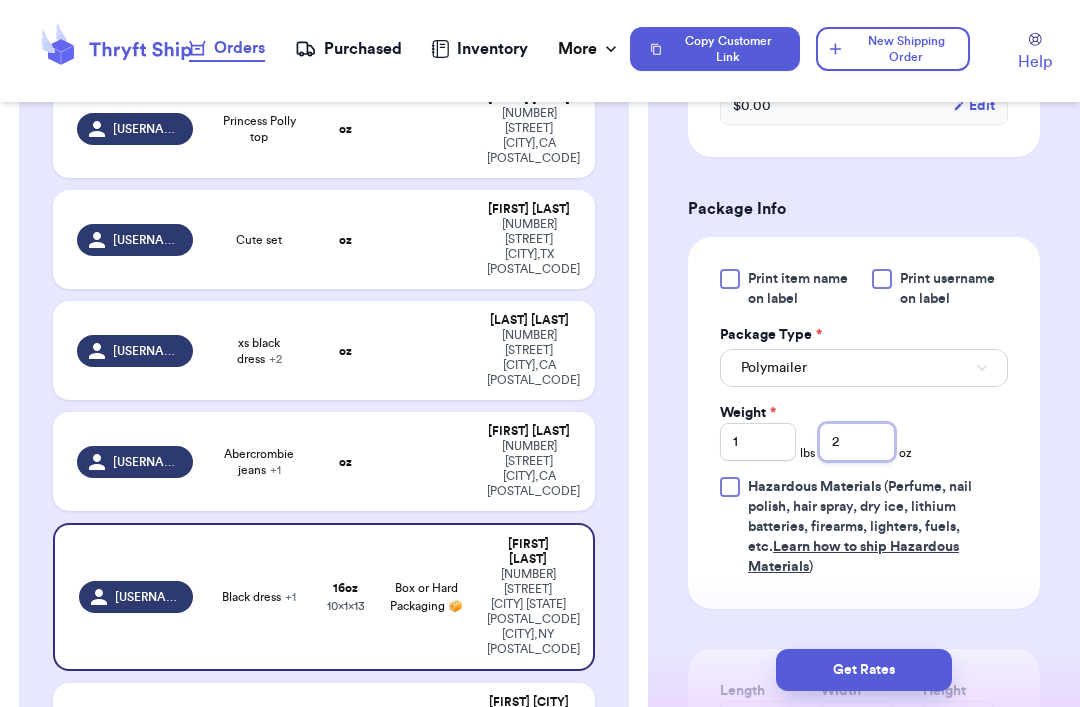 type on "2" 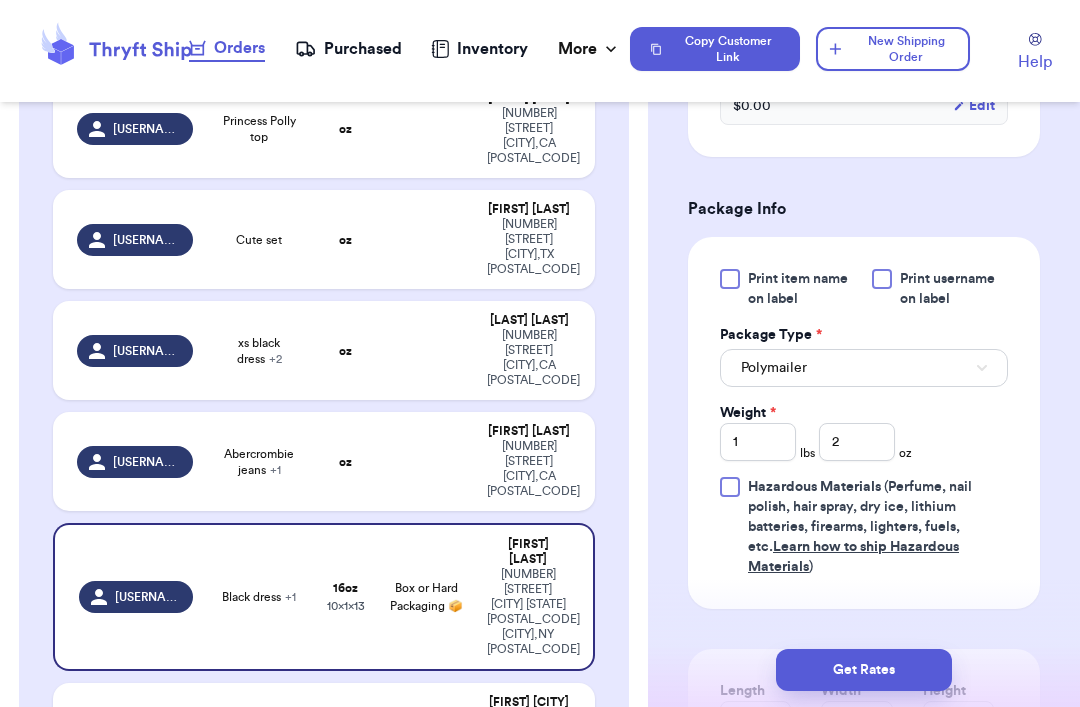 click on "Get Rates" at bounding box center (864, 670) 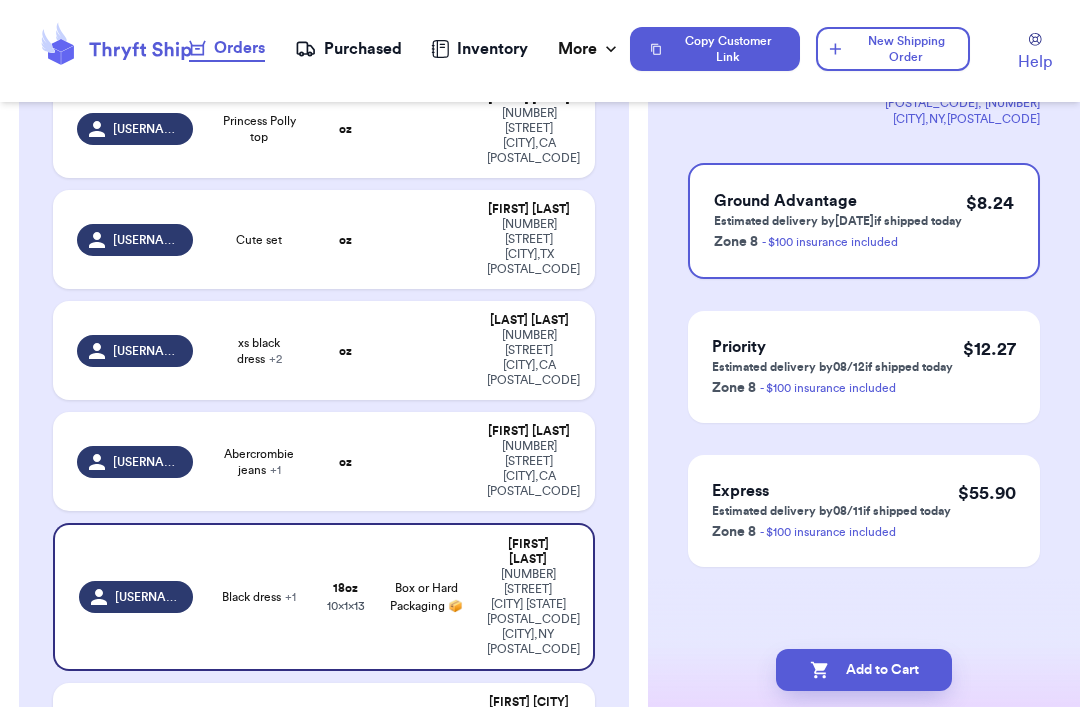 scroll, scrollTop: 0, scrollLeft: 0, axis: both 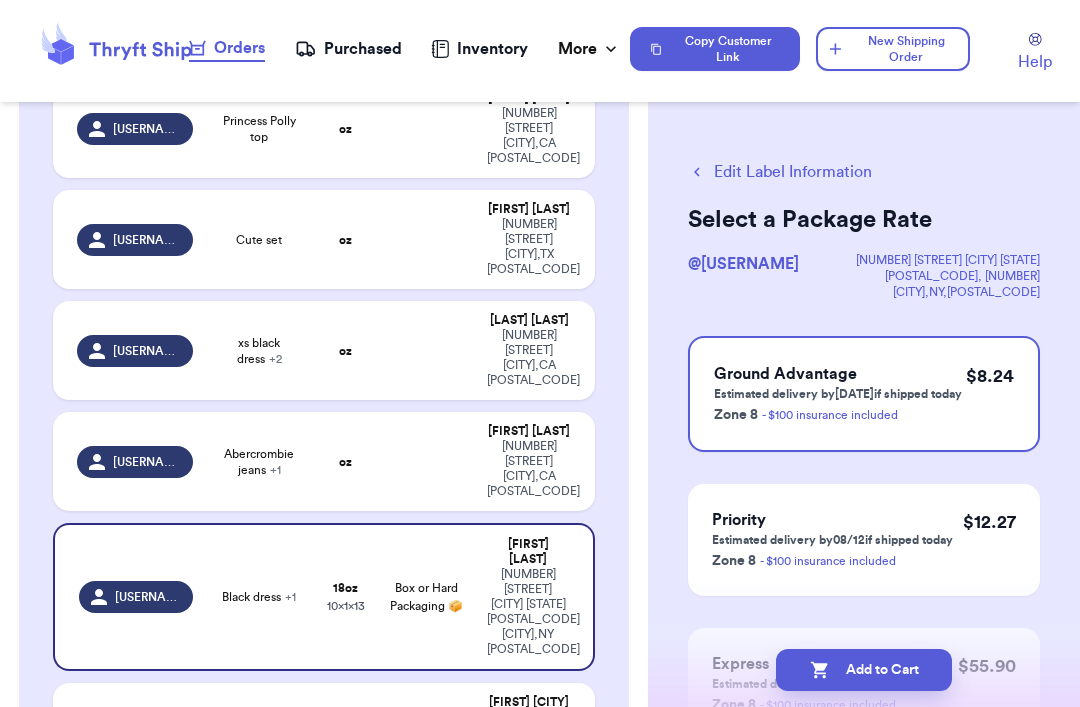 click on "$ 8.24" at bounding box center [990, 394] 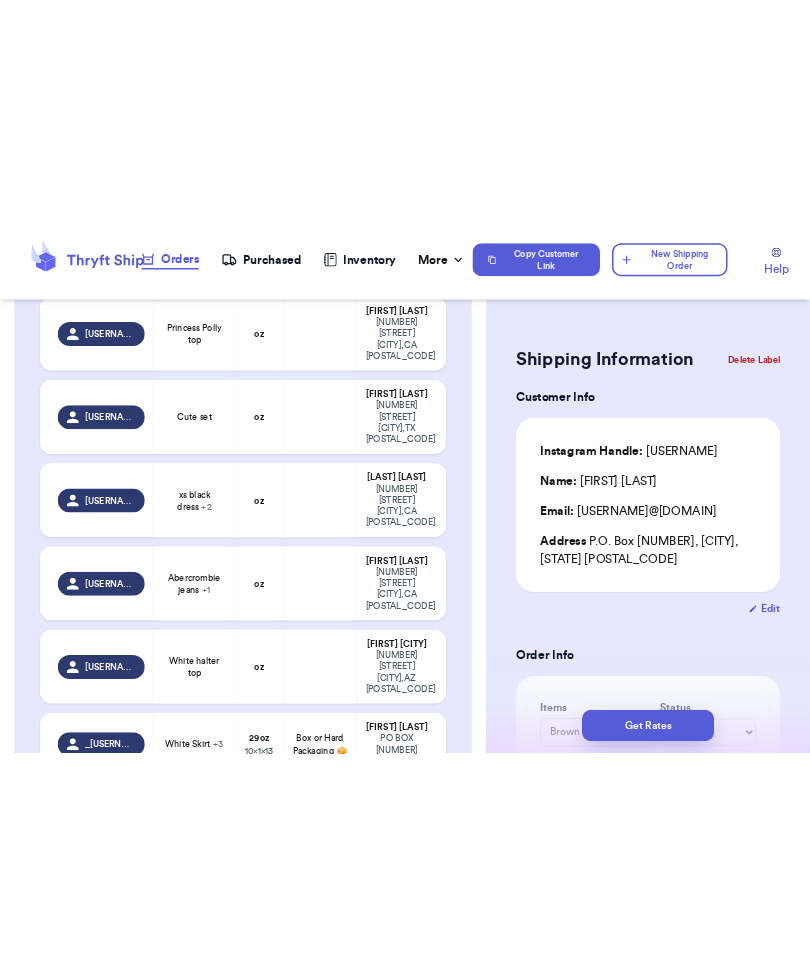 scroll, scrollTop: 0, scrollLeft: 0, axis: both 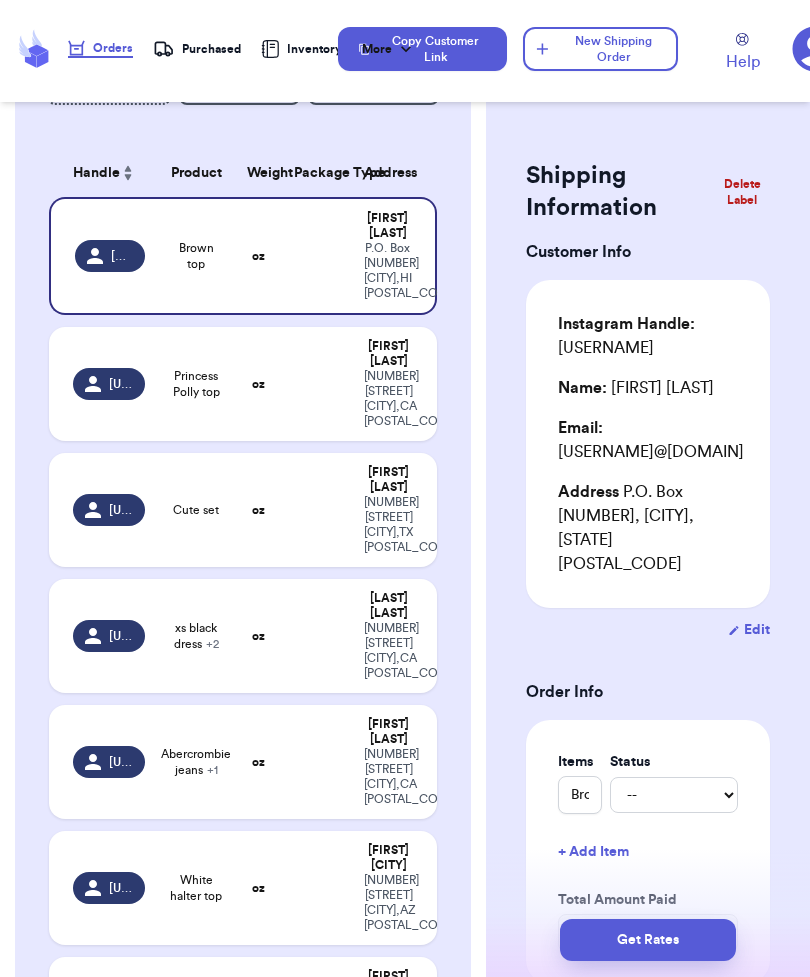 type 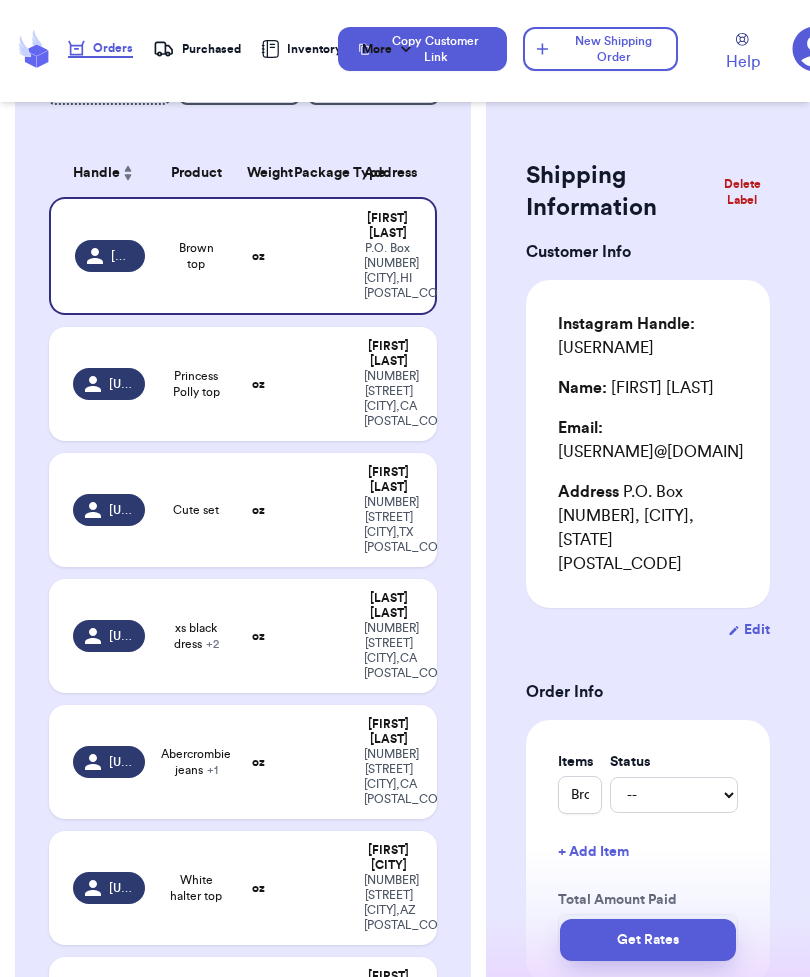 click on "New Shipping Order" at bounding box center [600, 49] 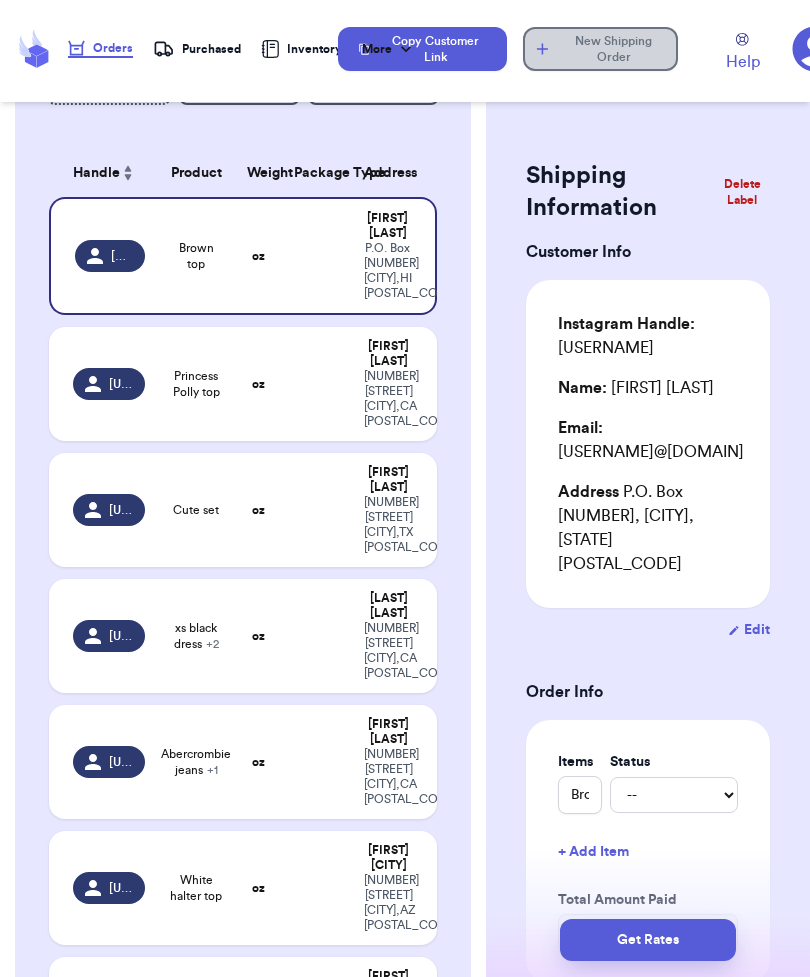 type 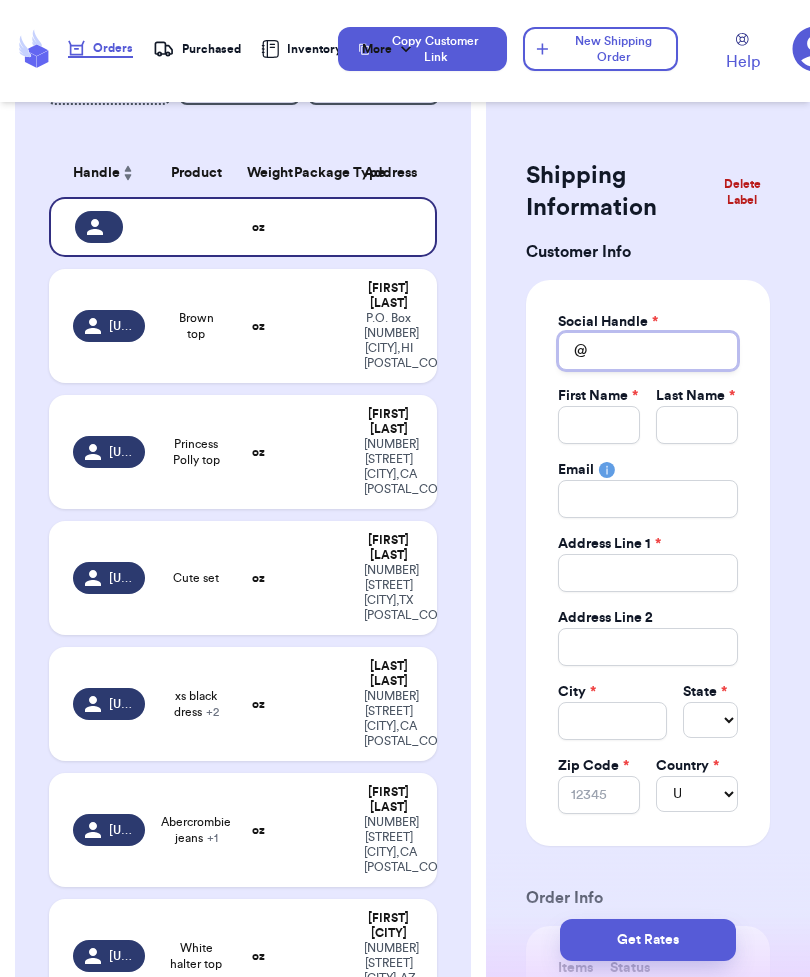 click on "Total Amount Paid" at bounding box center (648, 351) 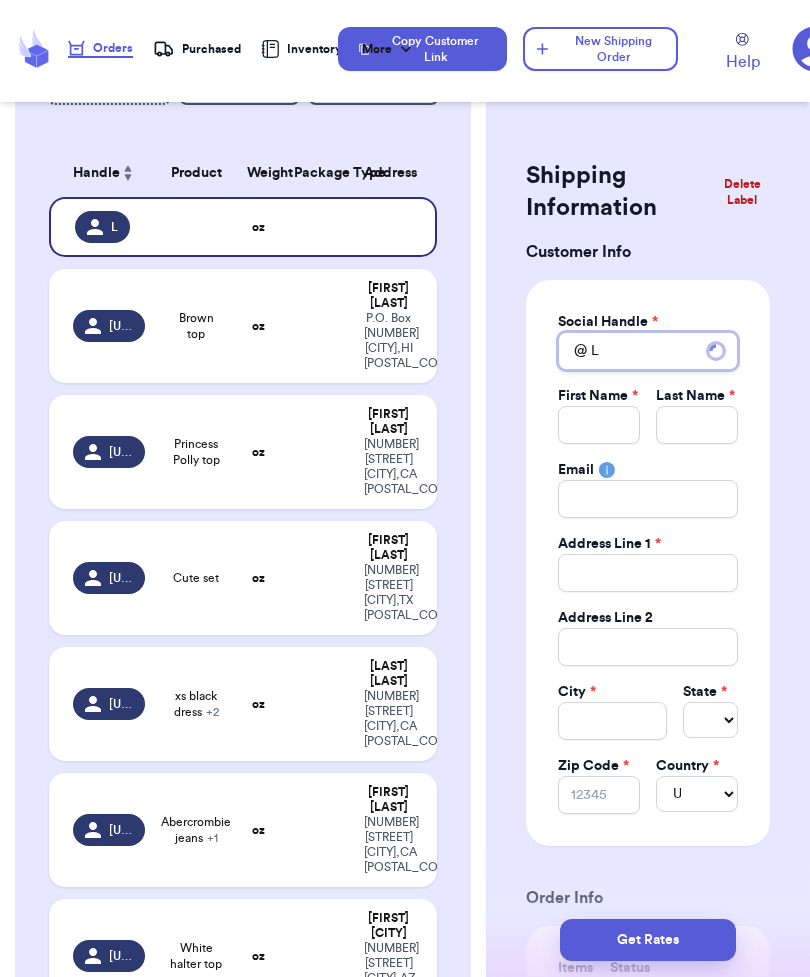 type 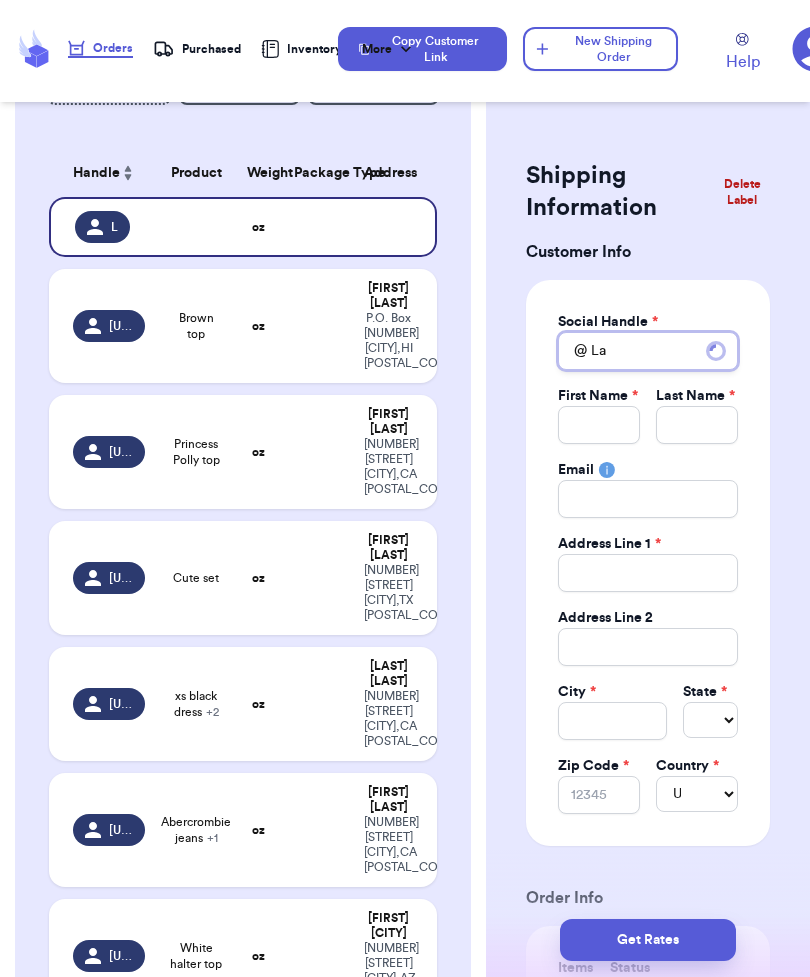 type 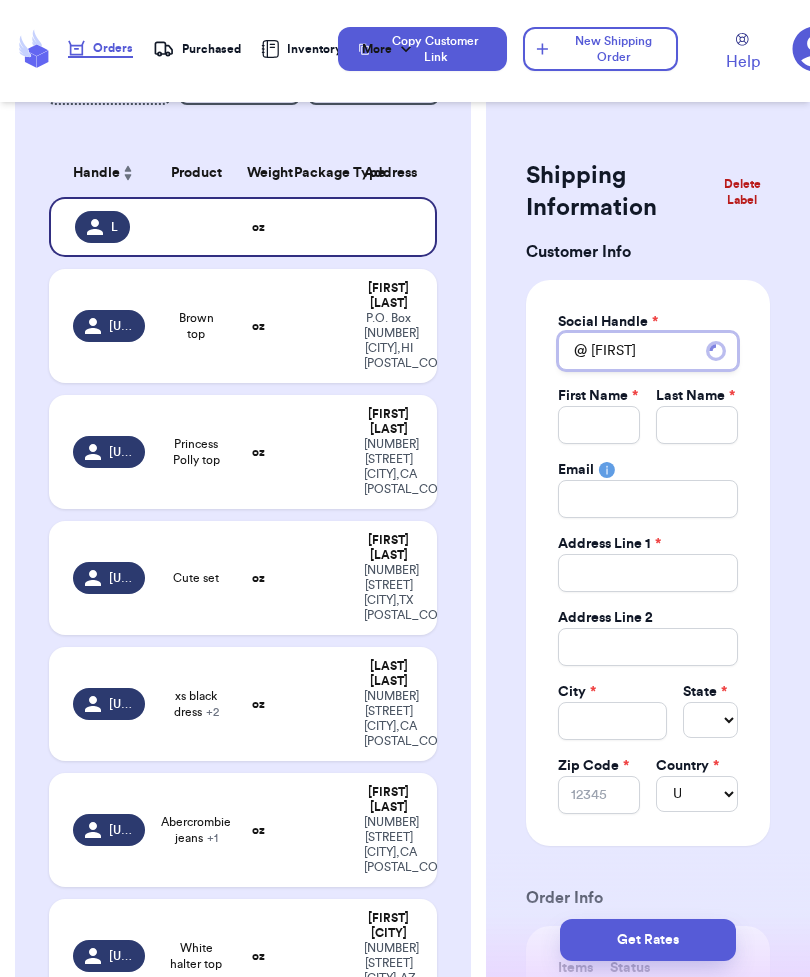 type 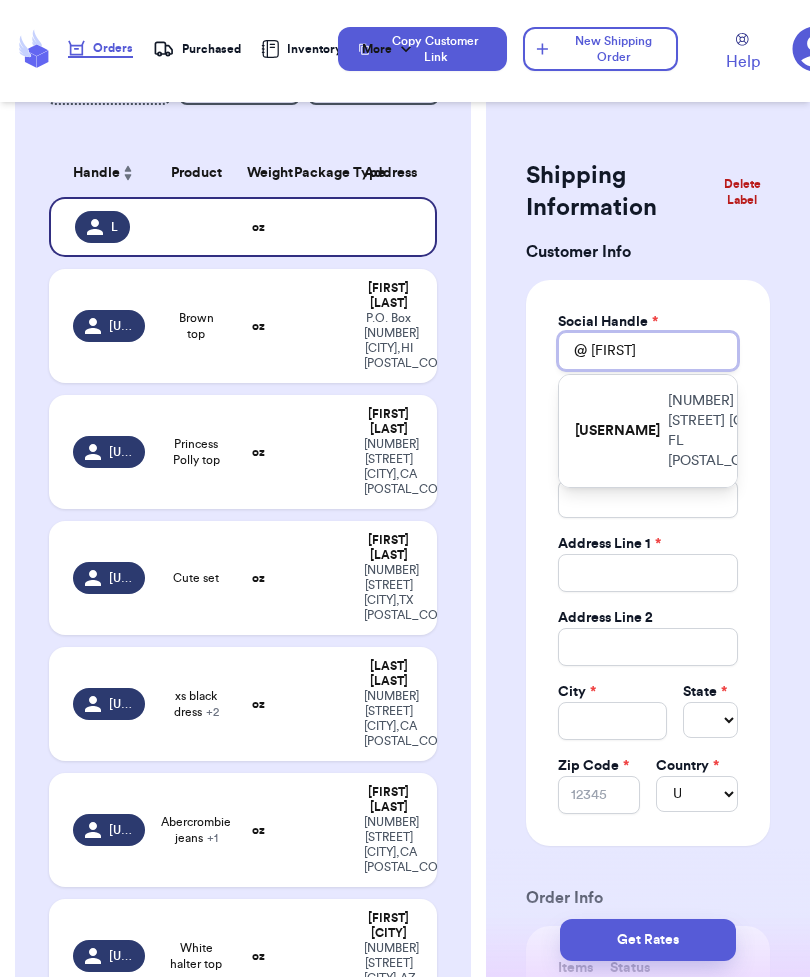 type 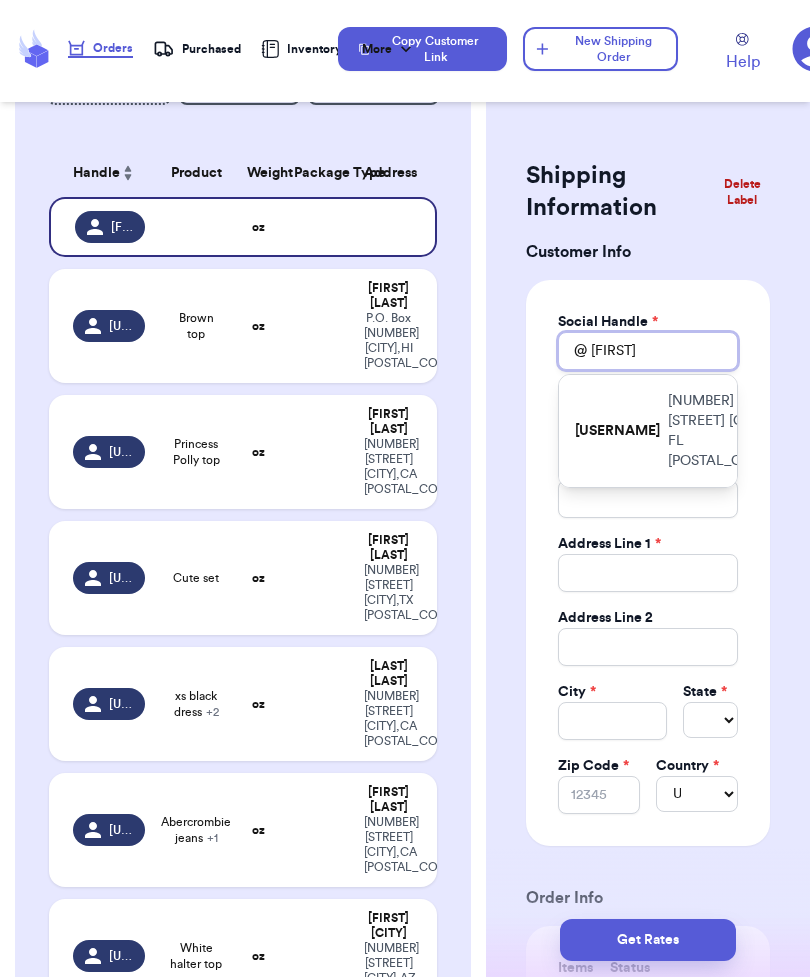 type on "[FIRST]" 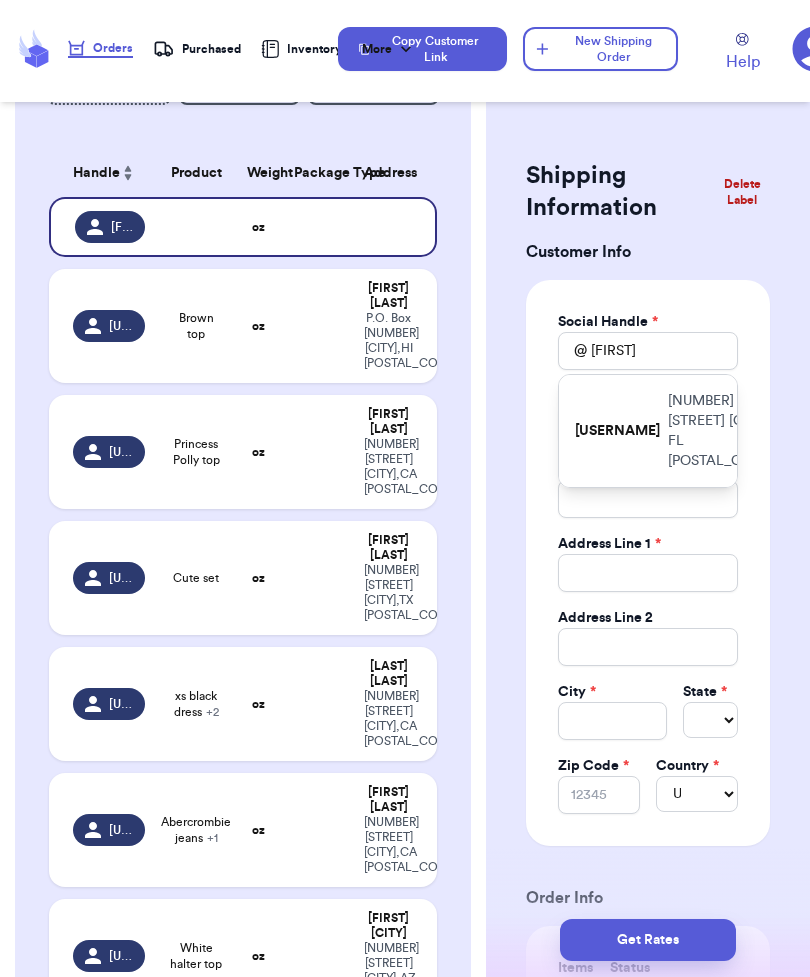 click on "[NUMBER] [STREET]   [CITY] [STATE] [POSTAL_CODE]" at bounding box center (721, 431) 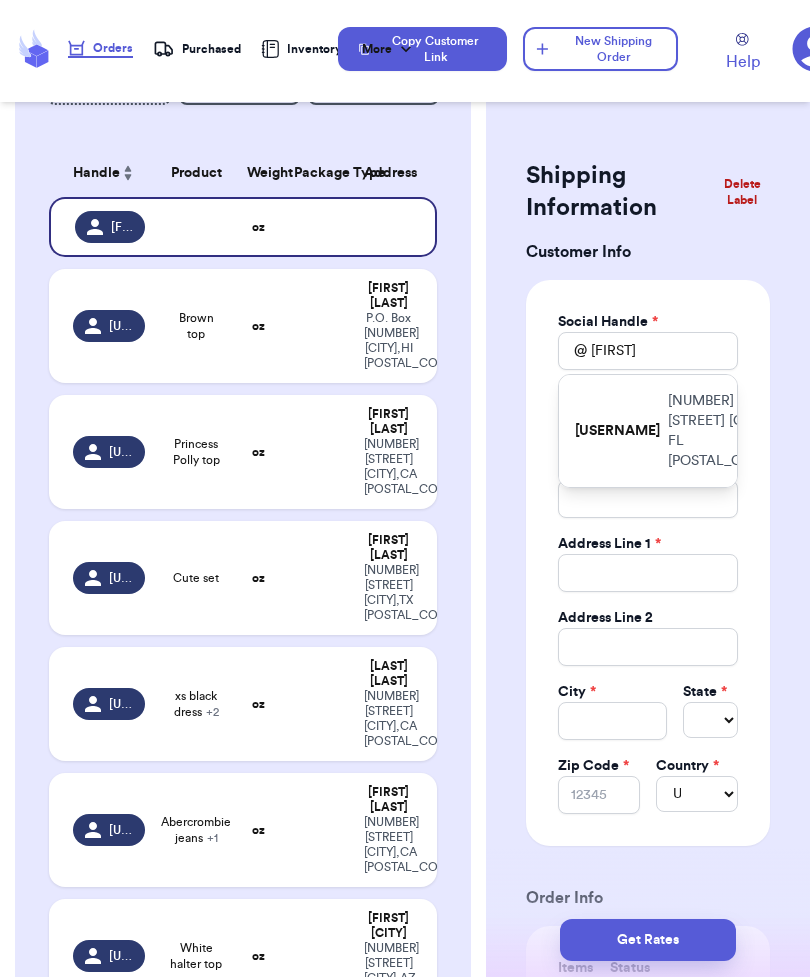 type 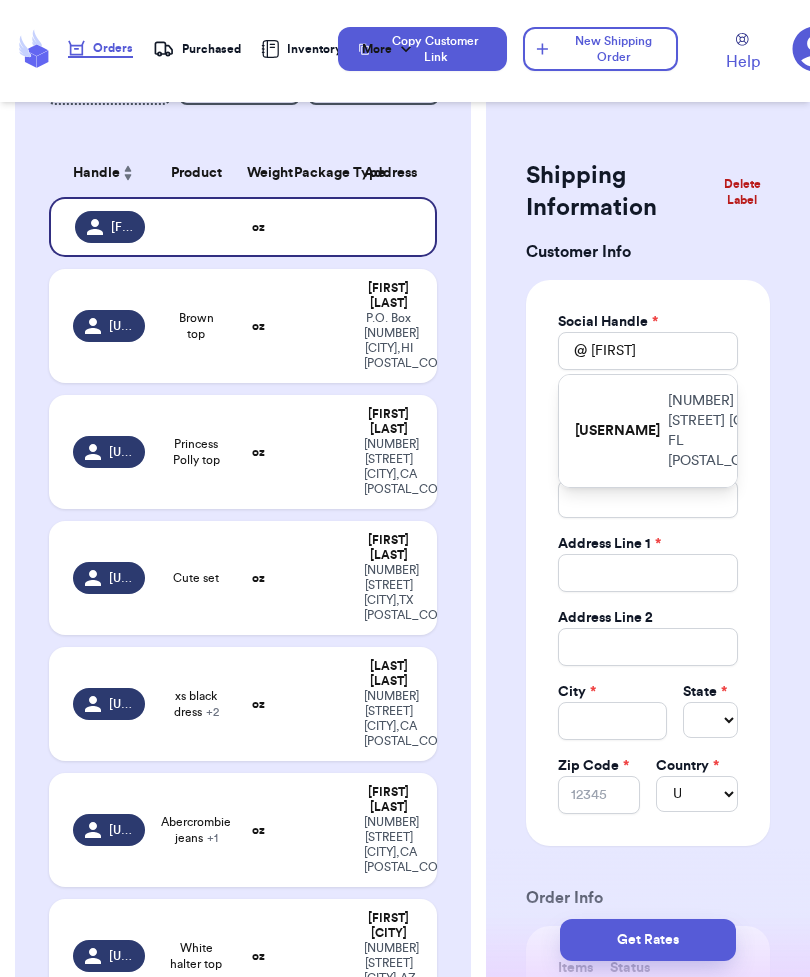 type on "[USERNAME]" 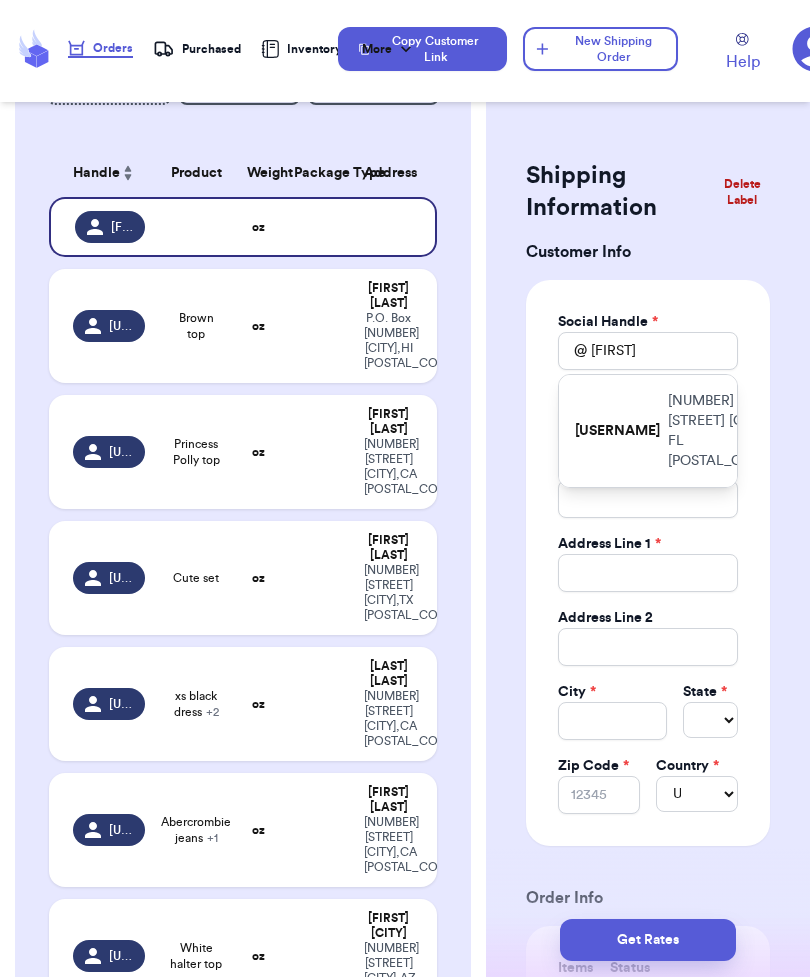 type on "[FIRST]" 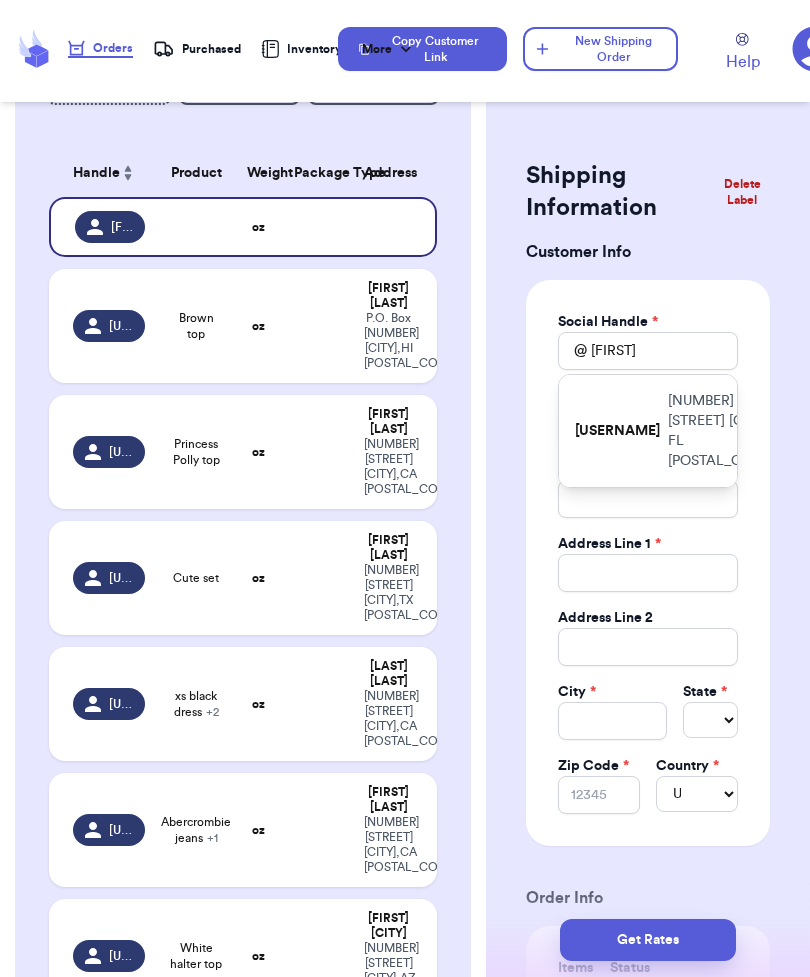 type on "[LAST]" 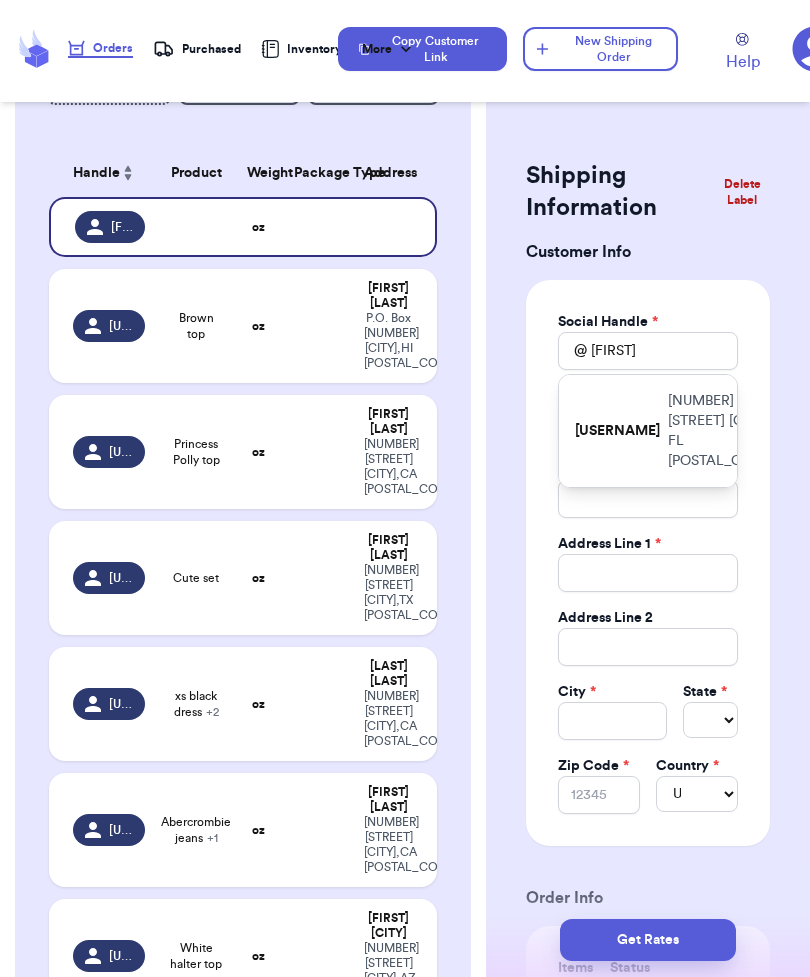 type on "[USERNAME]@[DOMAIN]" 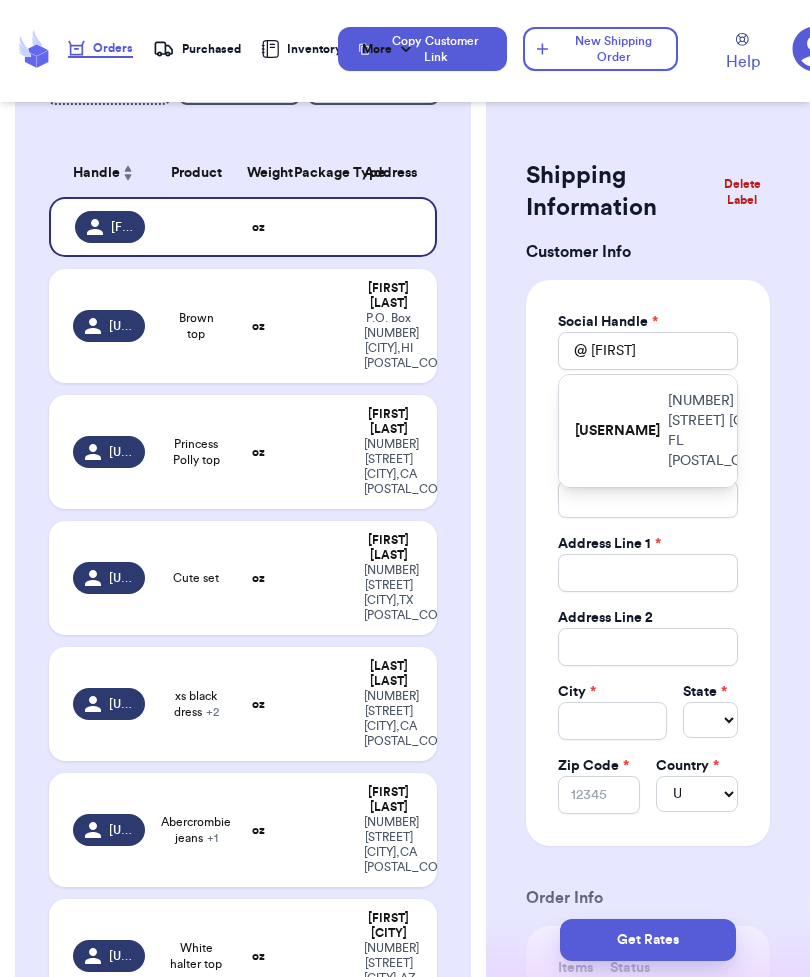 type on "[NUMBER] [STREET]" 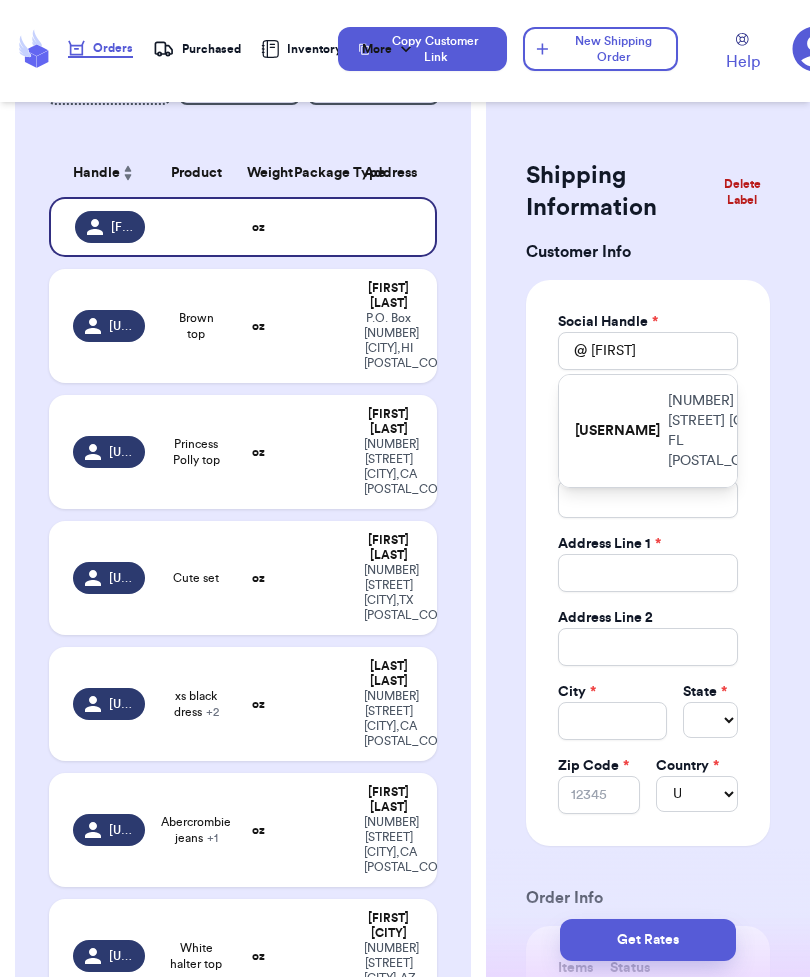 type on "Apt. [FRACTION]" 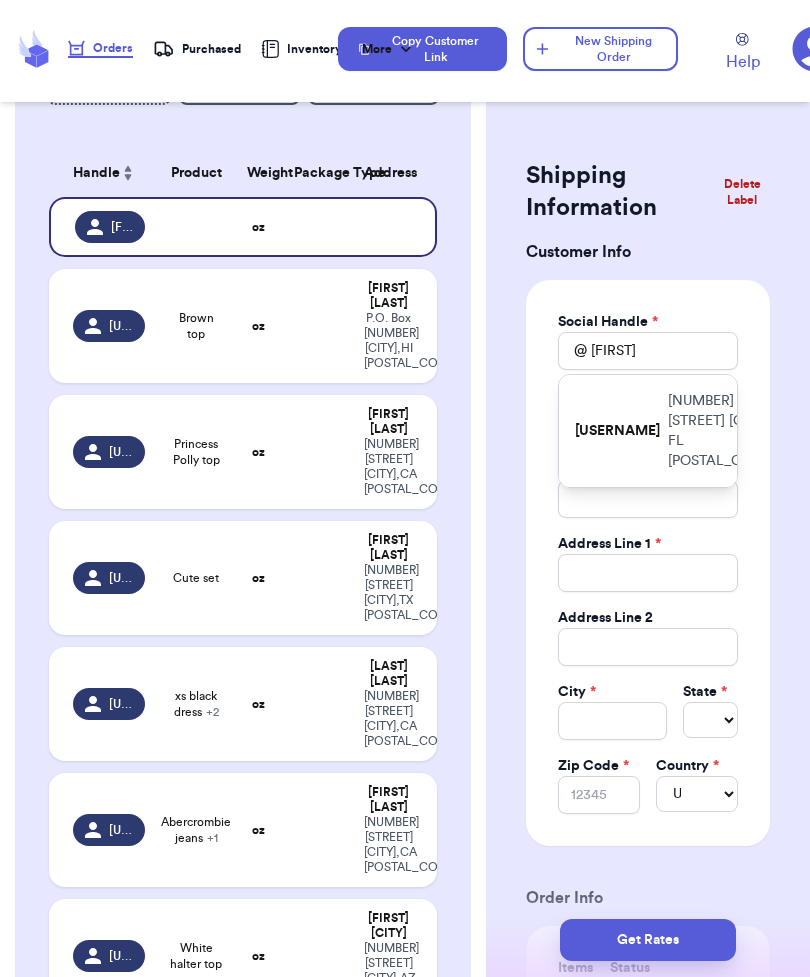 type on "[CITY]" 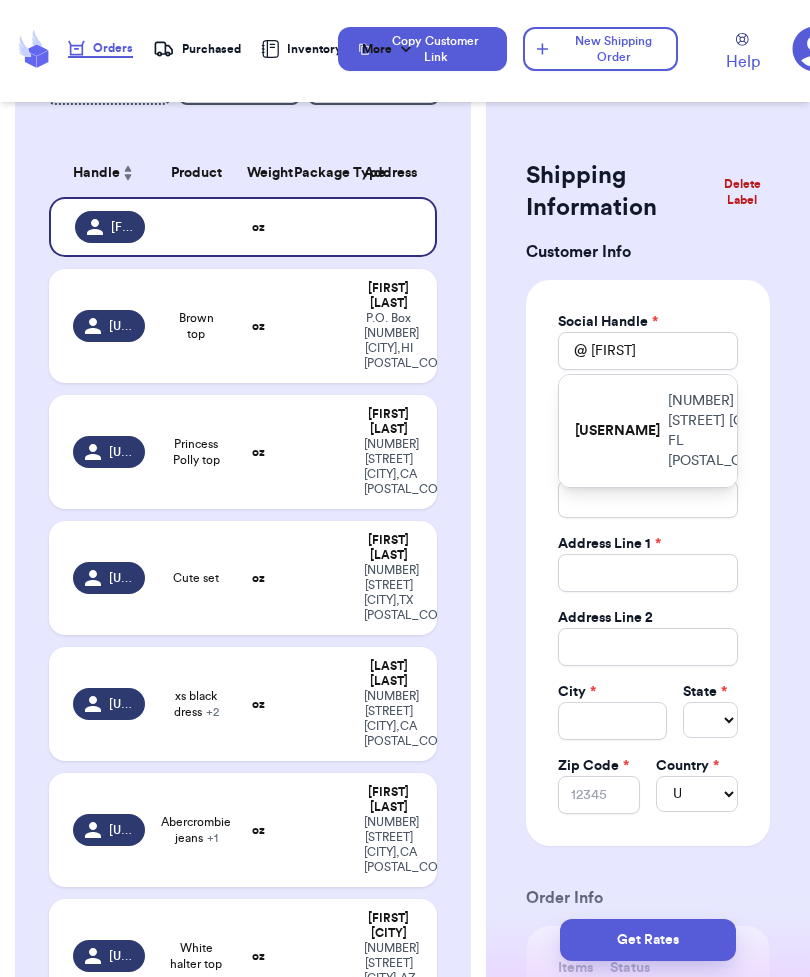 select on "FL" 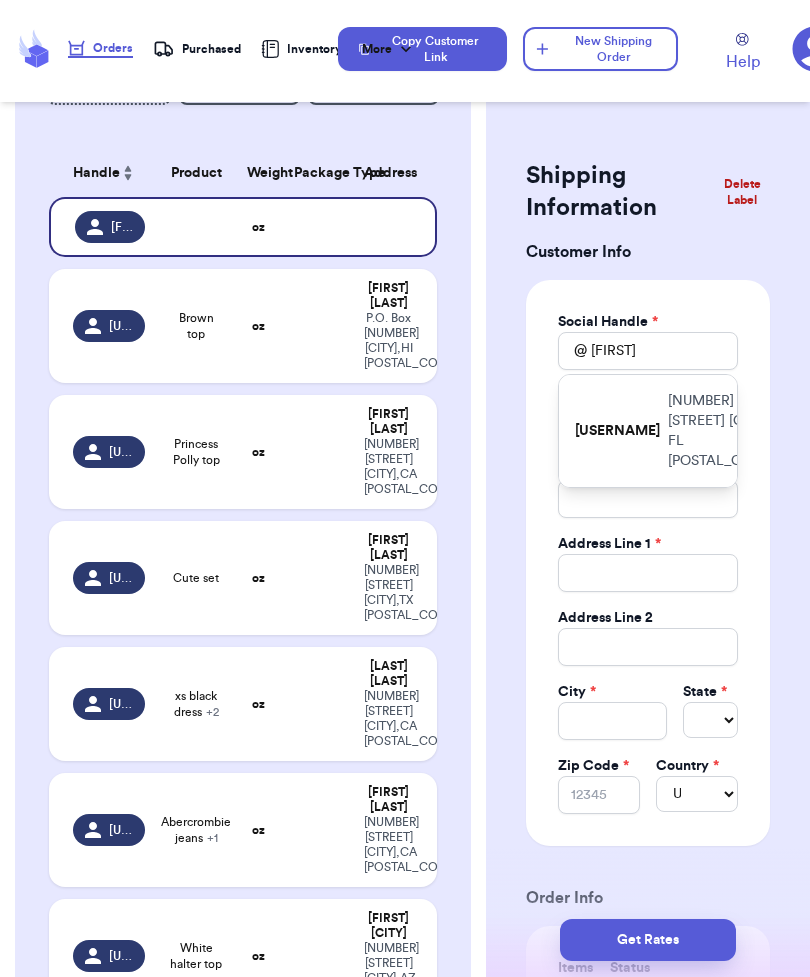 type on "[POSTAL_CODE]" 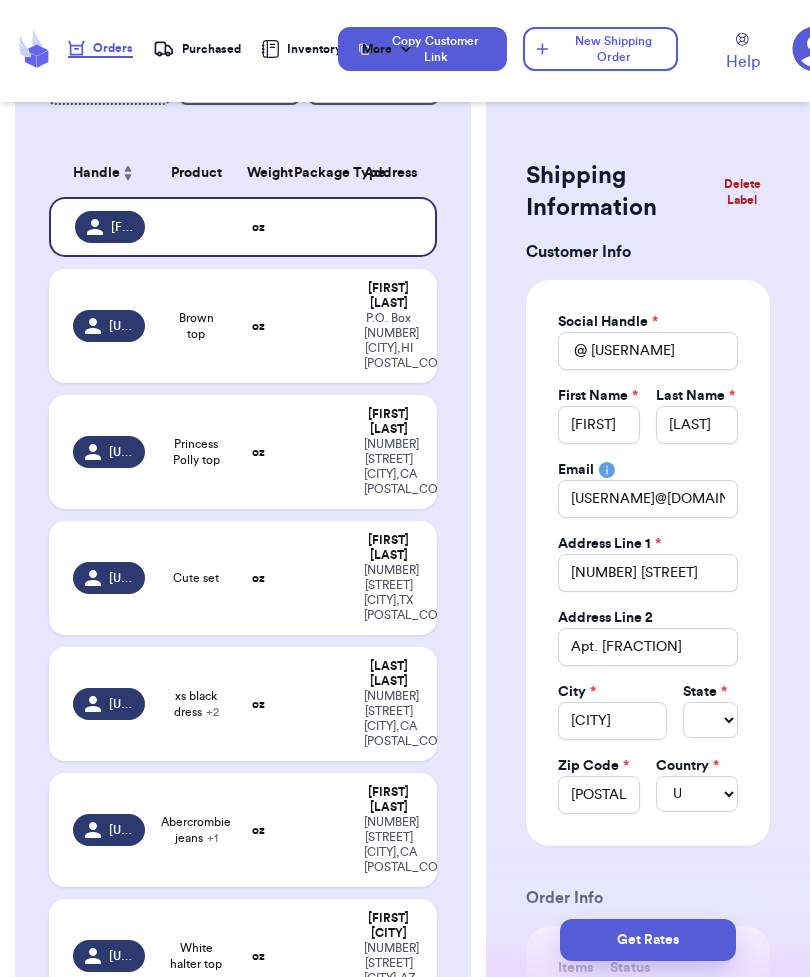 type 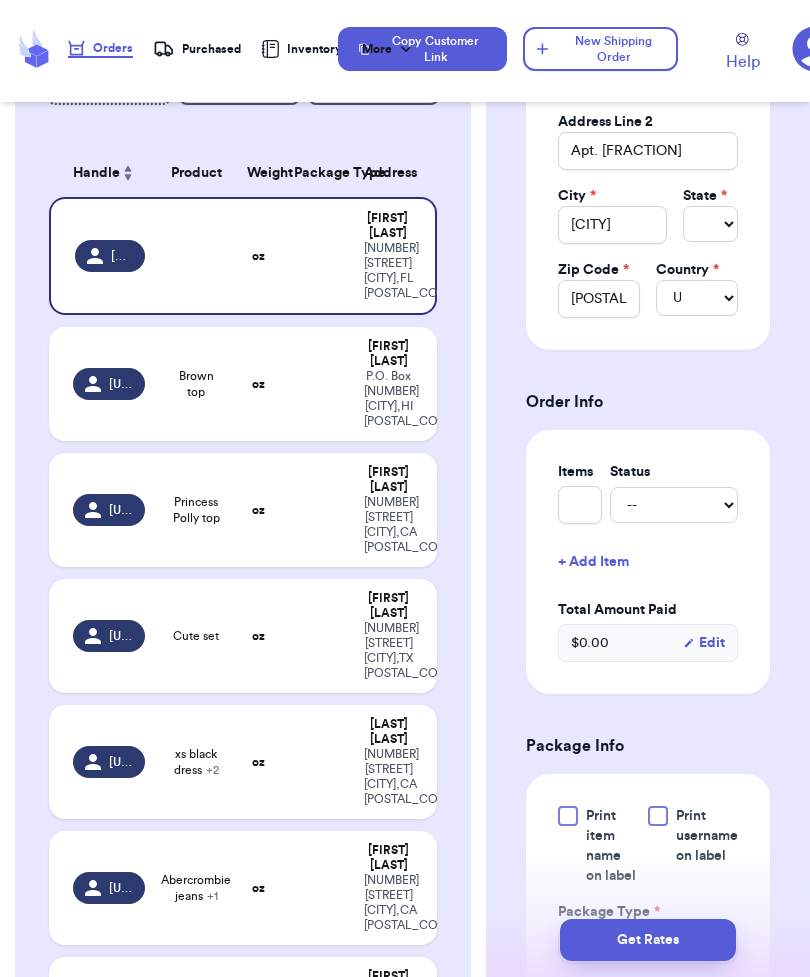 scroll, scrollTop: 500, scrollLeft: 0, axis: vertical 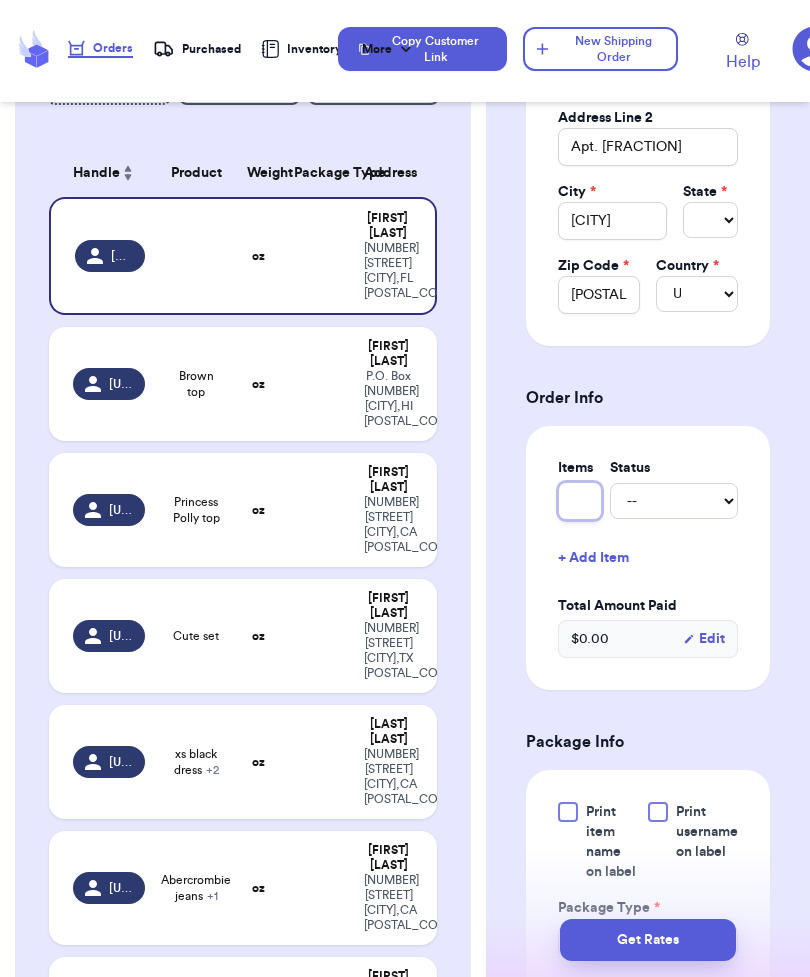 click at bounding box center (580, 501) 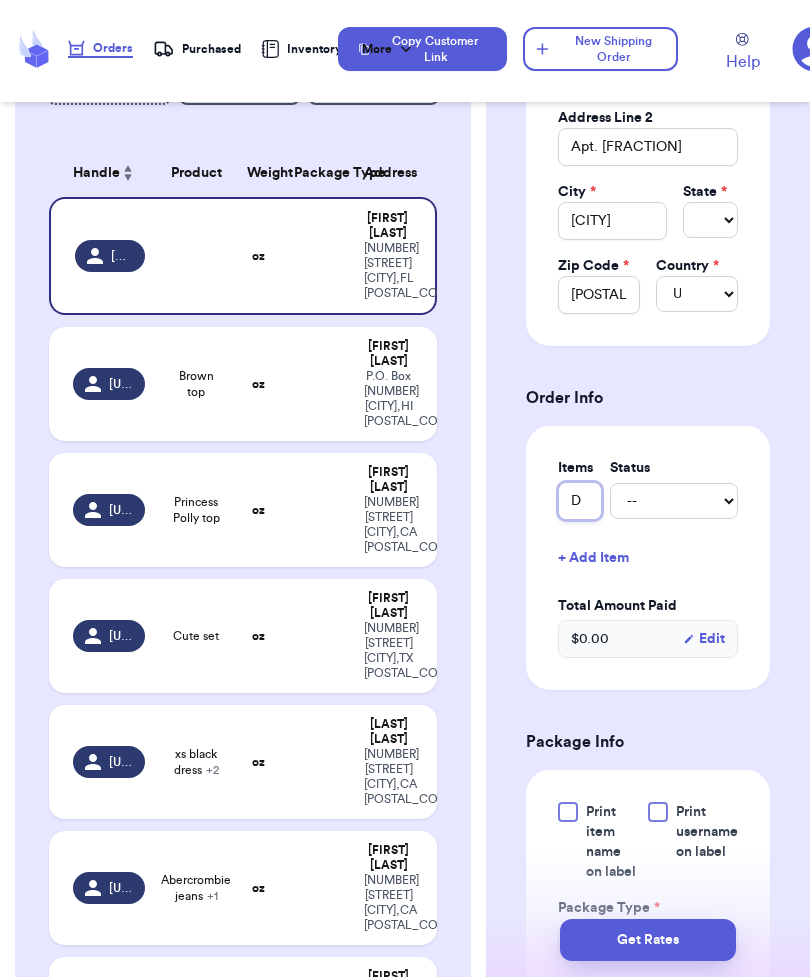 type 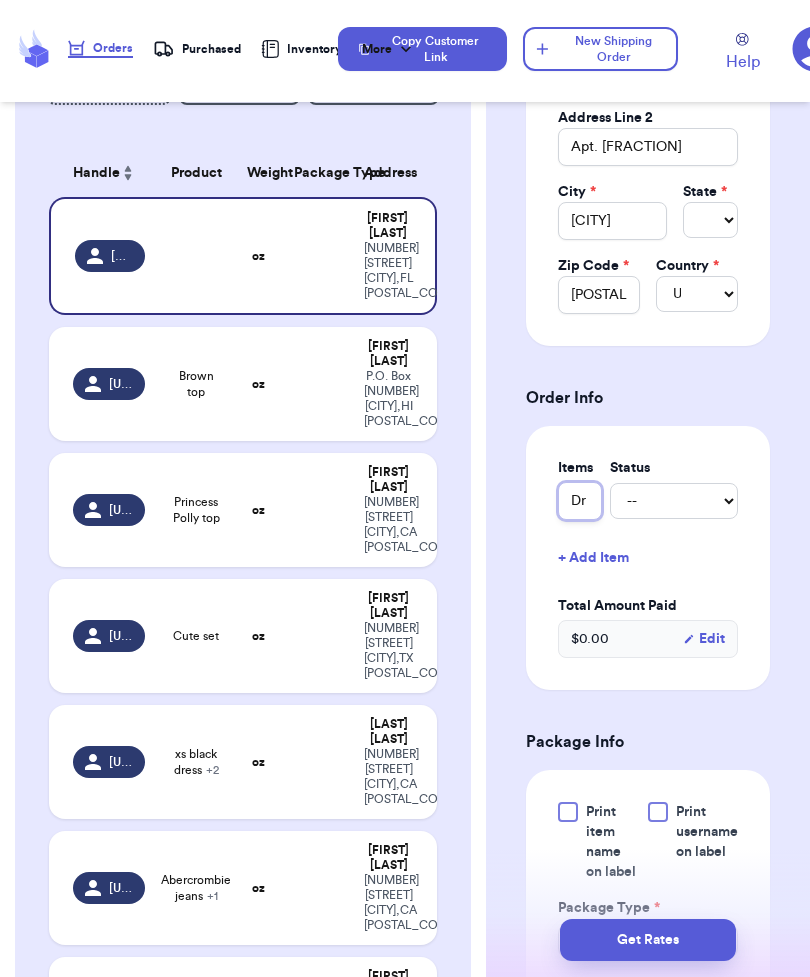 type 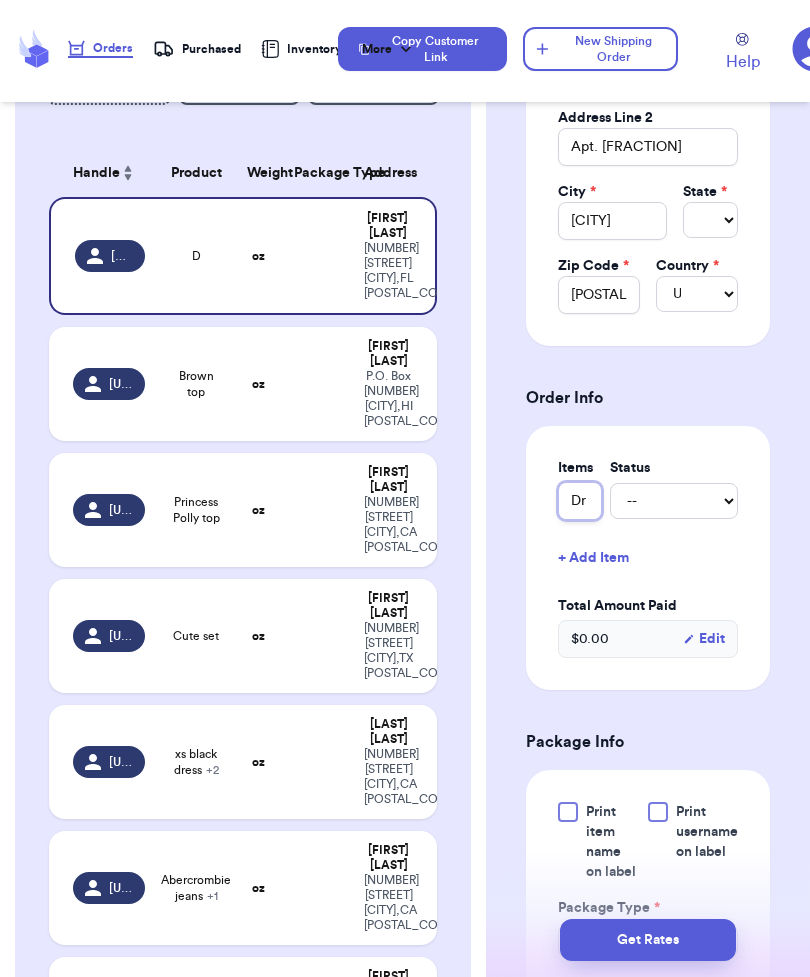 type on "[FIRST]" 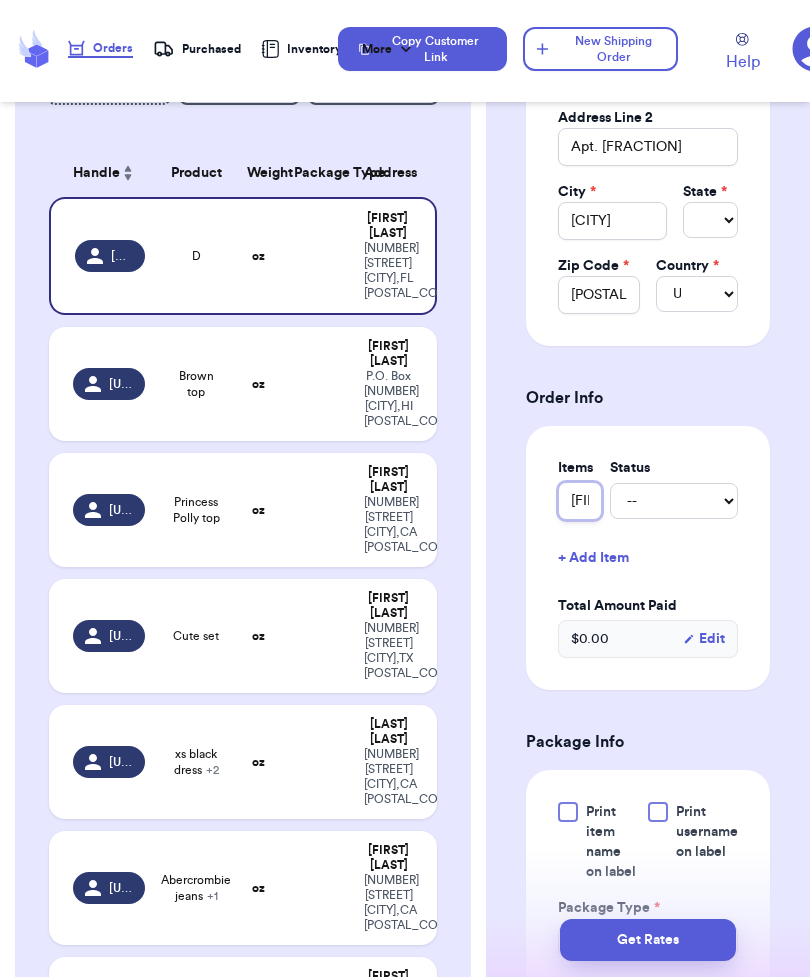 type 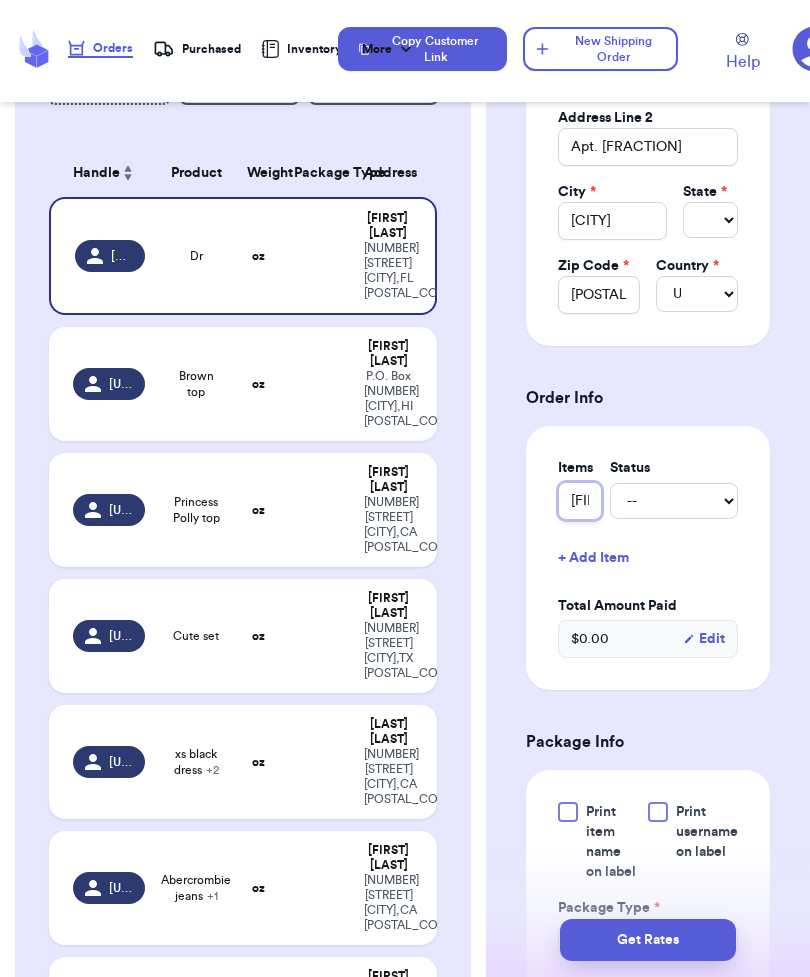 type on "[FIRST]" 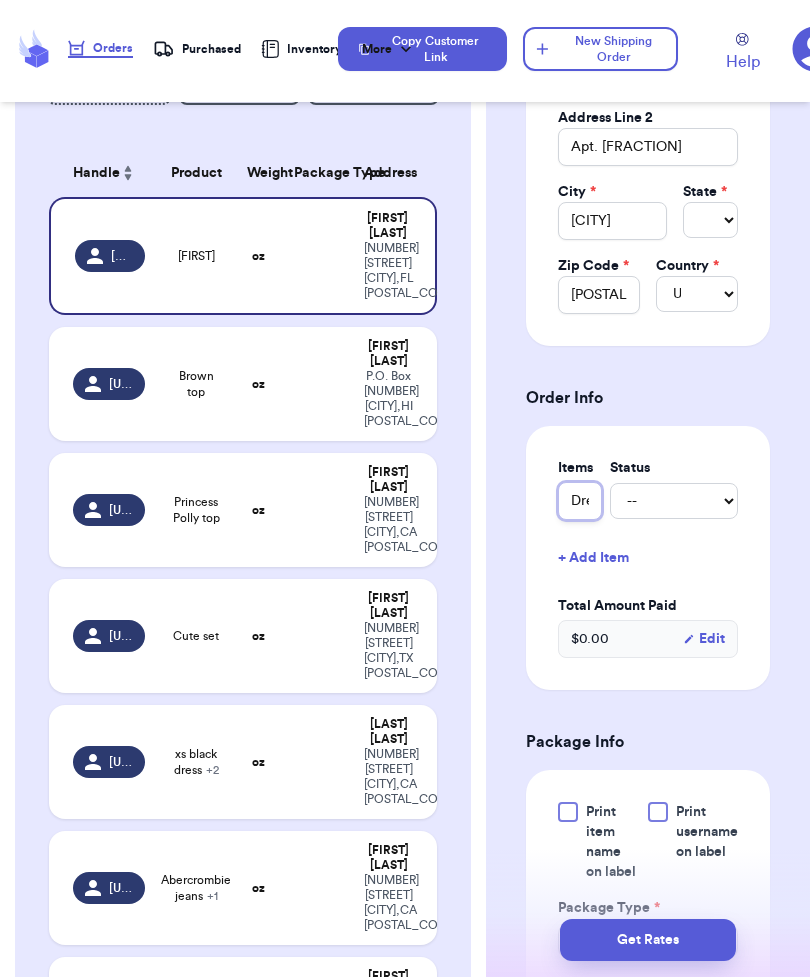 type 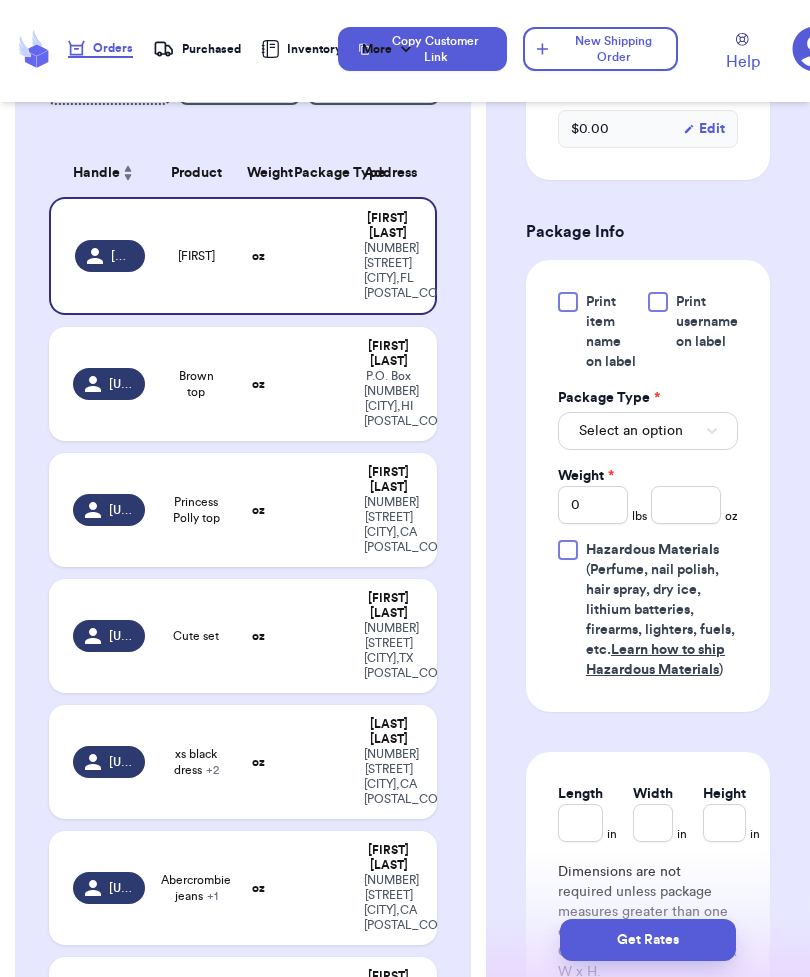 scroll, scrollTop: 1013, scrollLeft: 0, axis: vertical 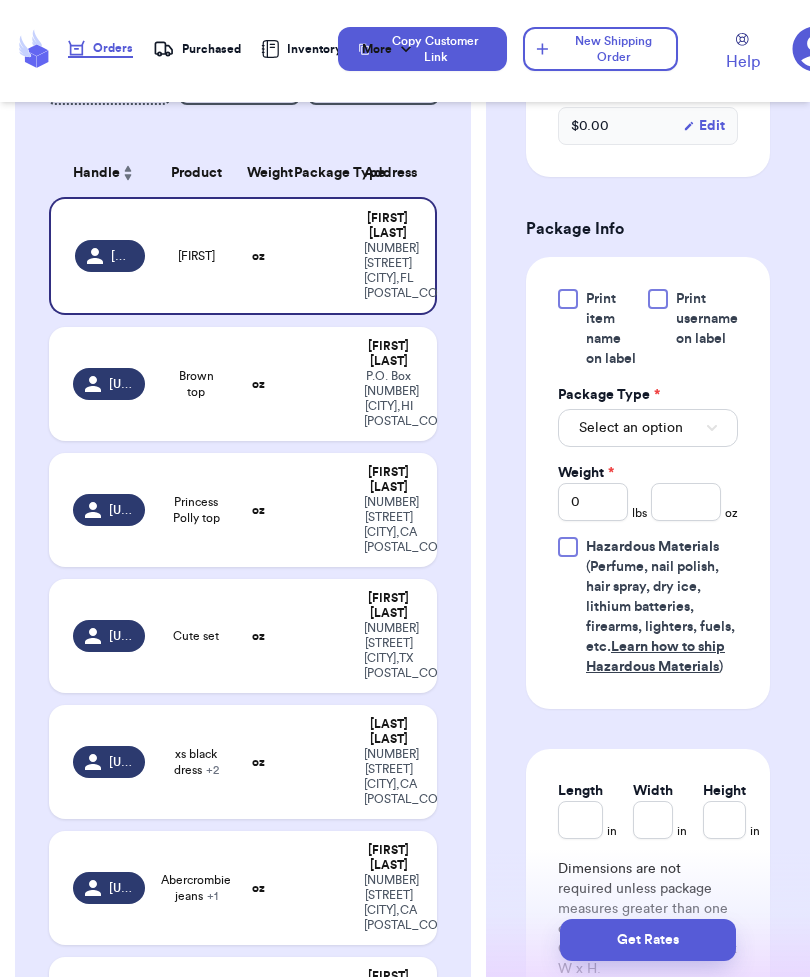 type on "Dress" 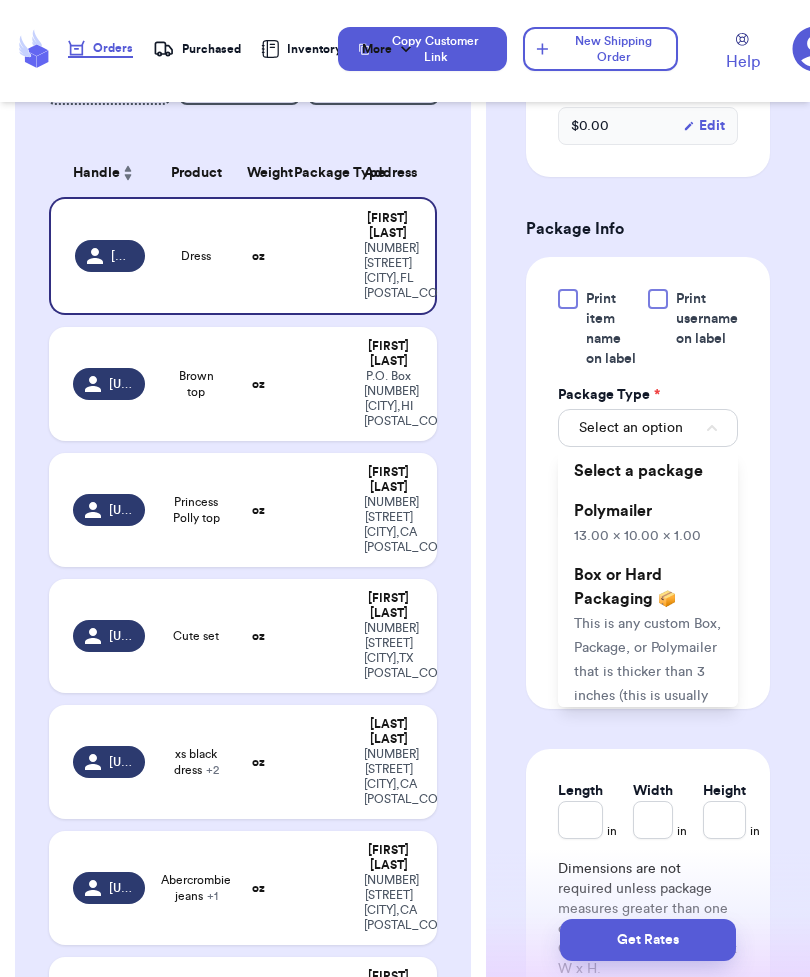 click on "13.00 x 10.00 x 1.00" at bounding box center [637, 536] 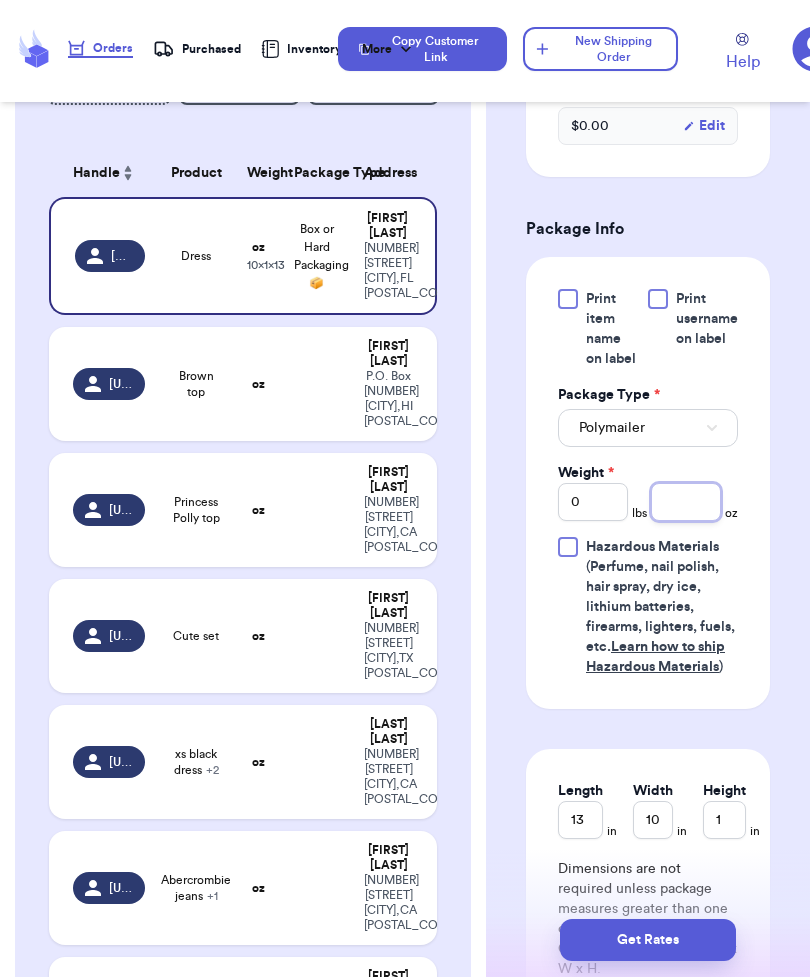 click at bounding box center (686, 502) 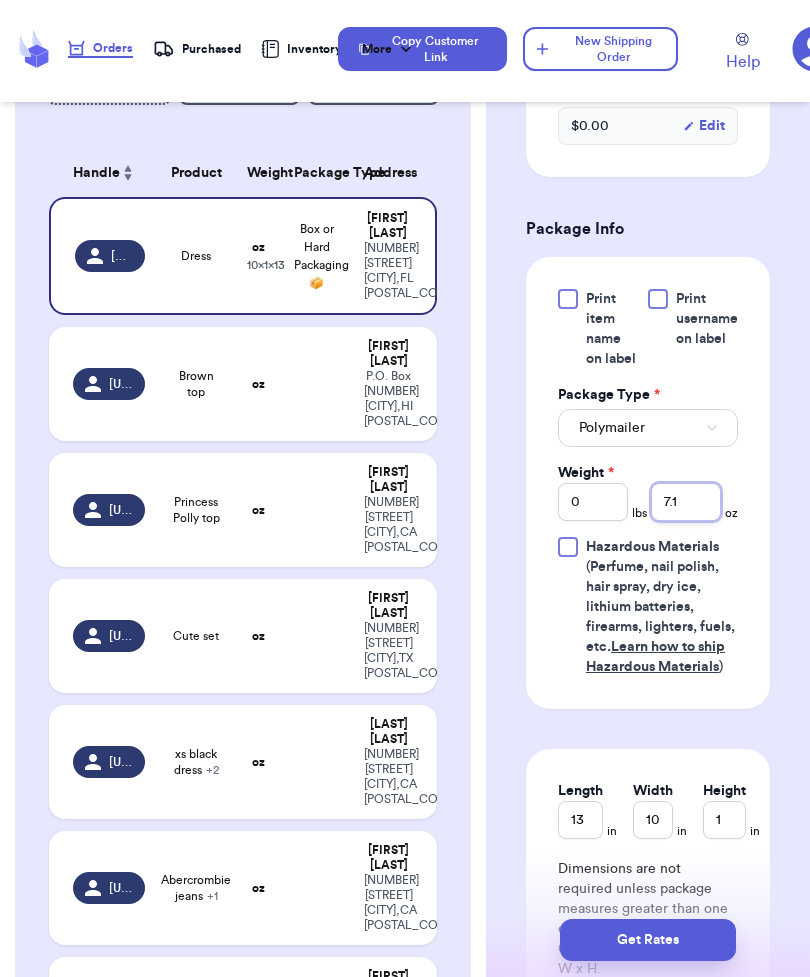 type on "7.1" 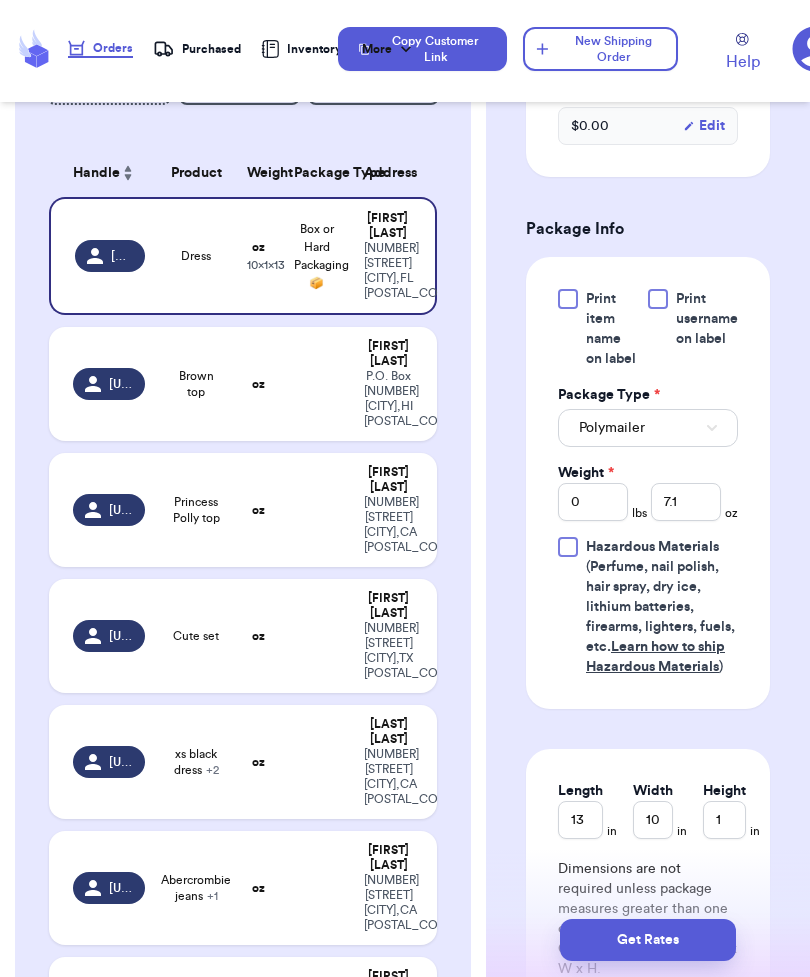 click on "Get Rates" at bounding box center (648, 940) 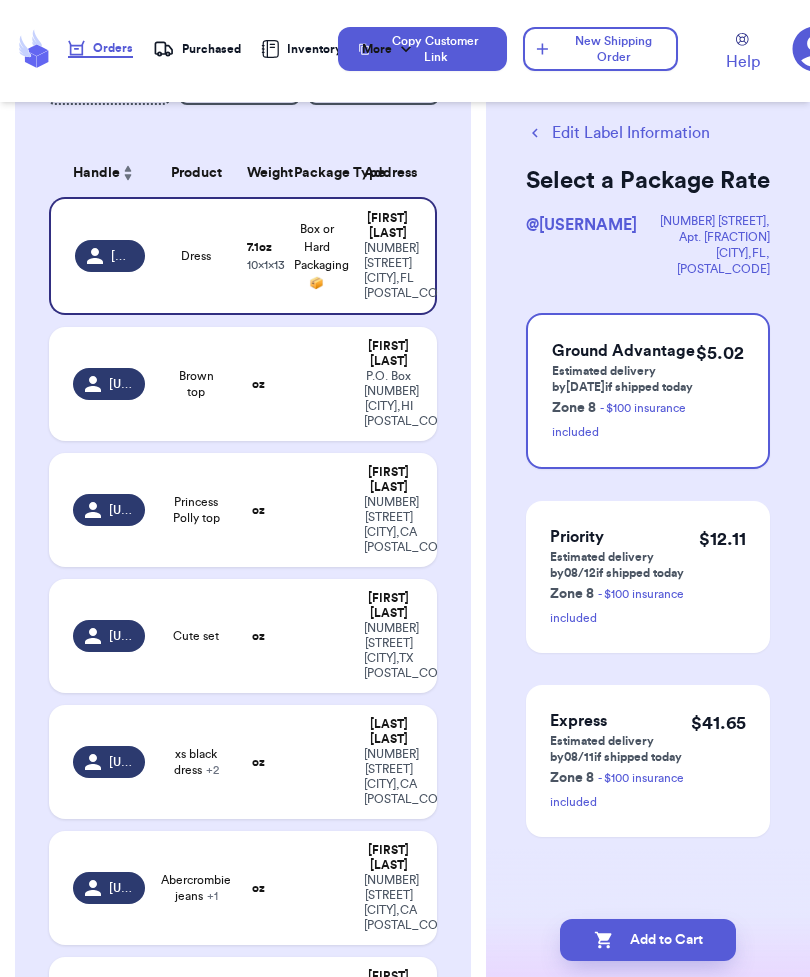 scroll, scrollTop: 0, scrollLeft: 0, axis: both 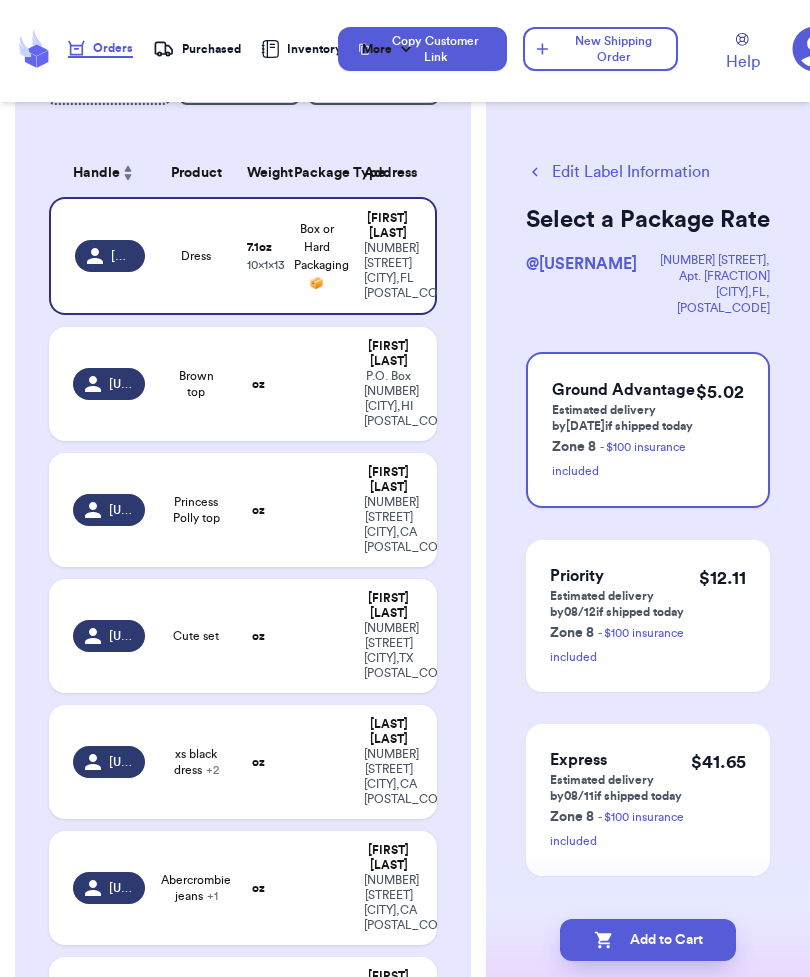 click on "- $100 insurance included" at bounding box center (619, 459) 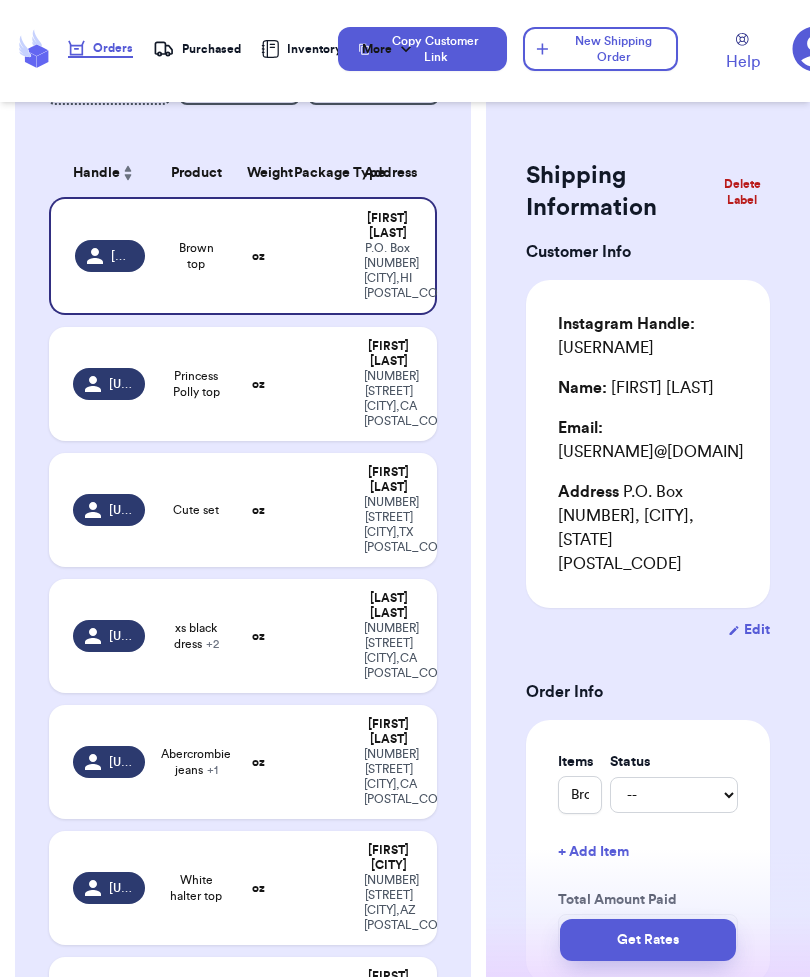 click at bounding box center [317, 636] 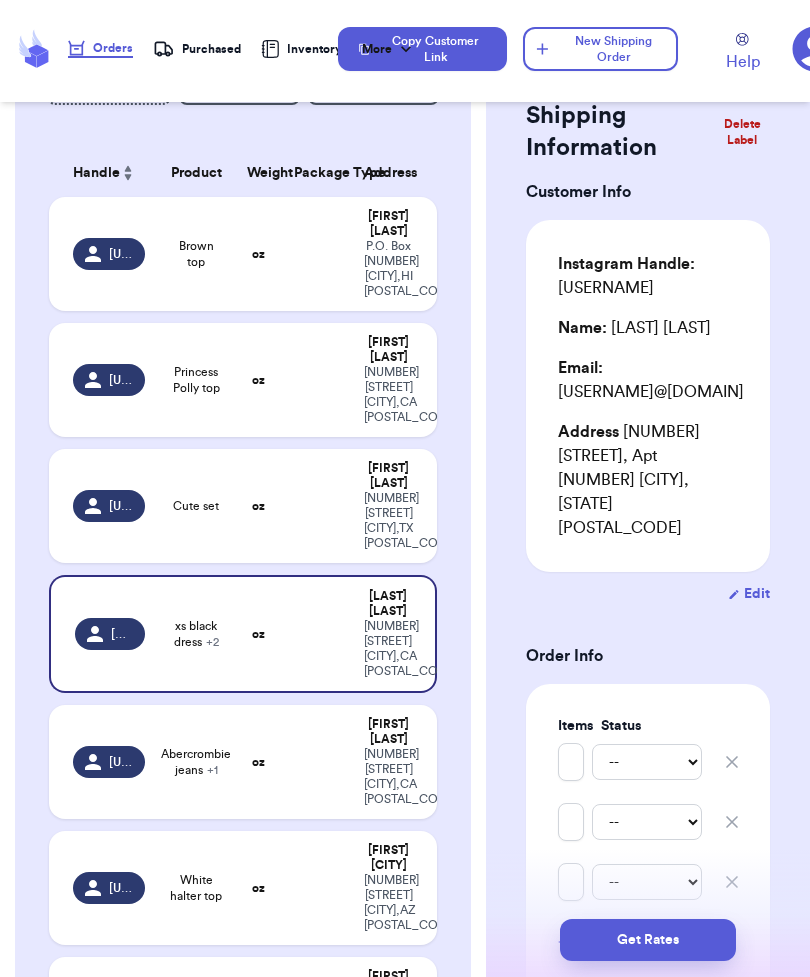 scroll, scrollTop: 69, scrollLeft: 0, axis: vertical 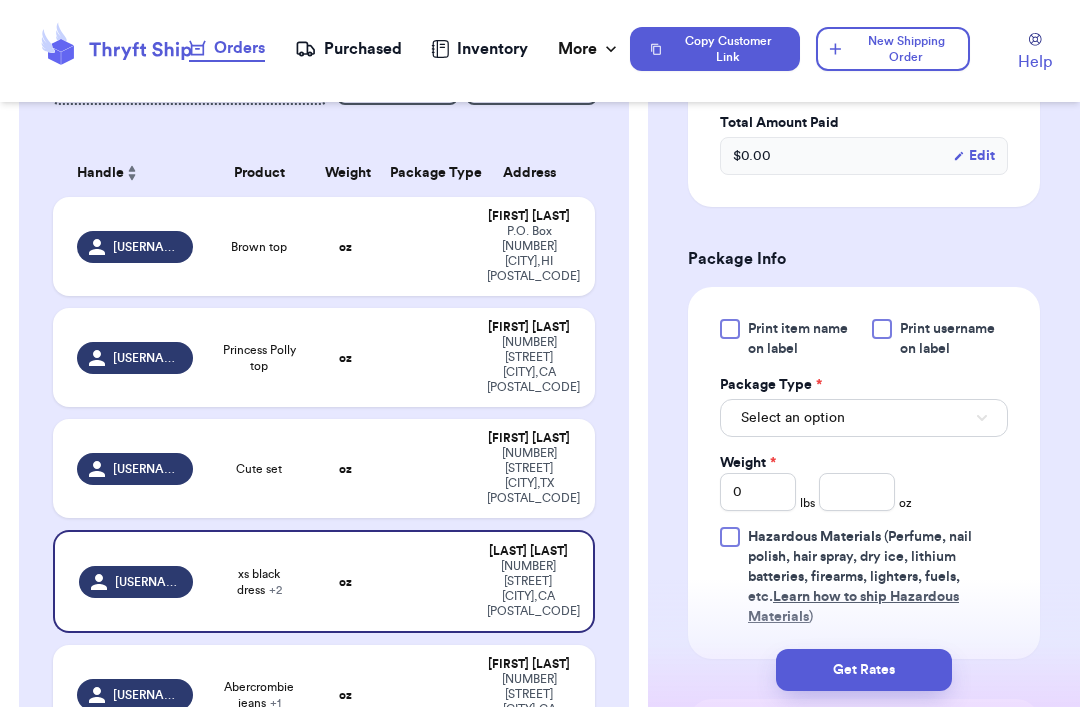 click on "Select an option" at bounding box center [864, 418] 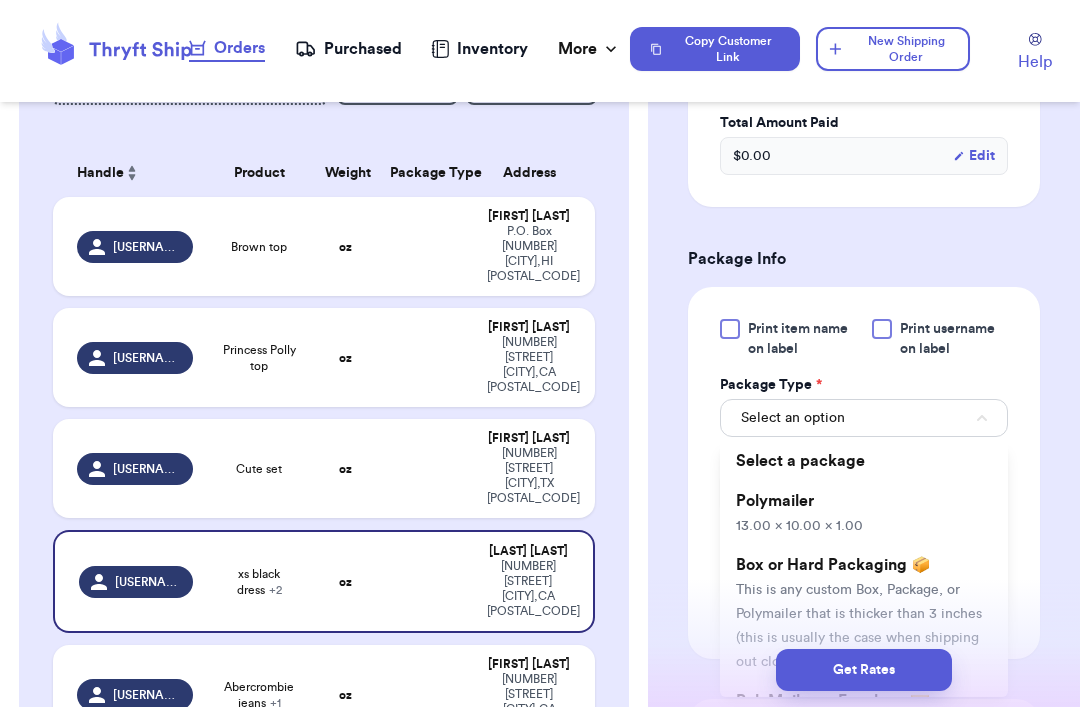click on "Polymailer [NUMBER] [NUMBER] x [NUMBER]" at bounding box center [864, 513] 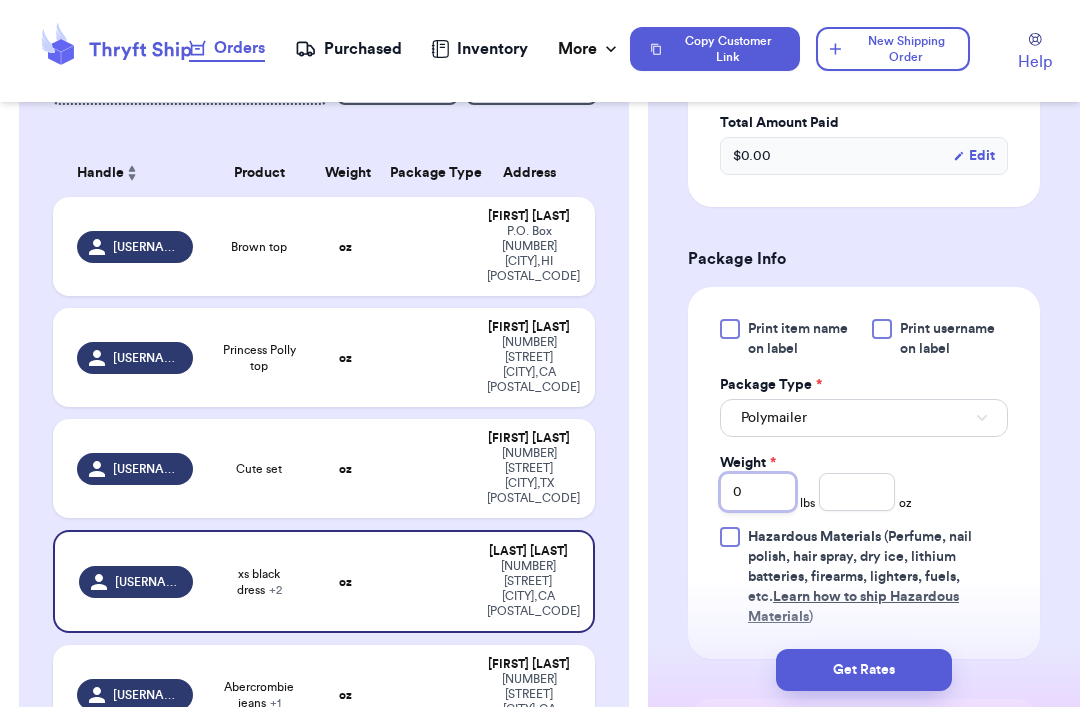 click on "0" at bounding box center [758, 492] 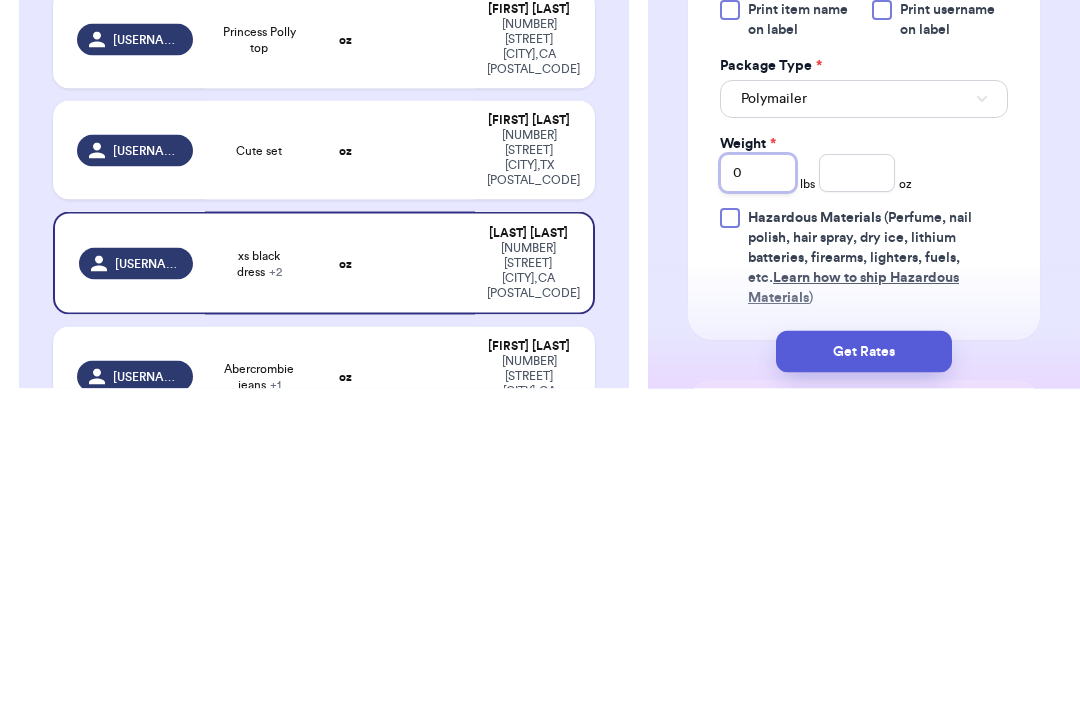 type 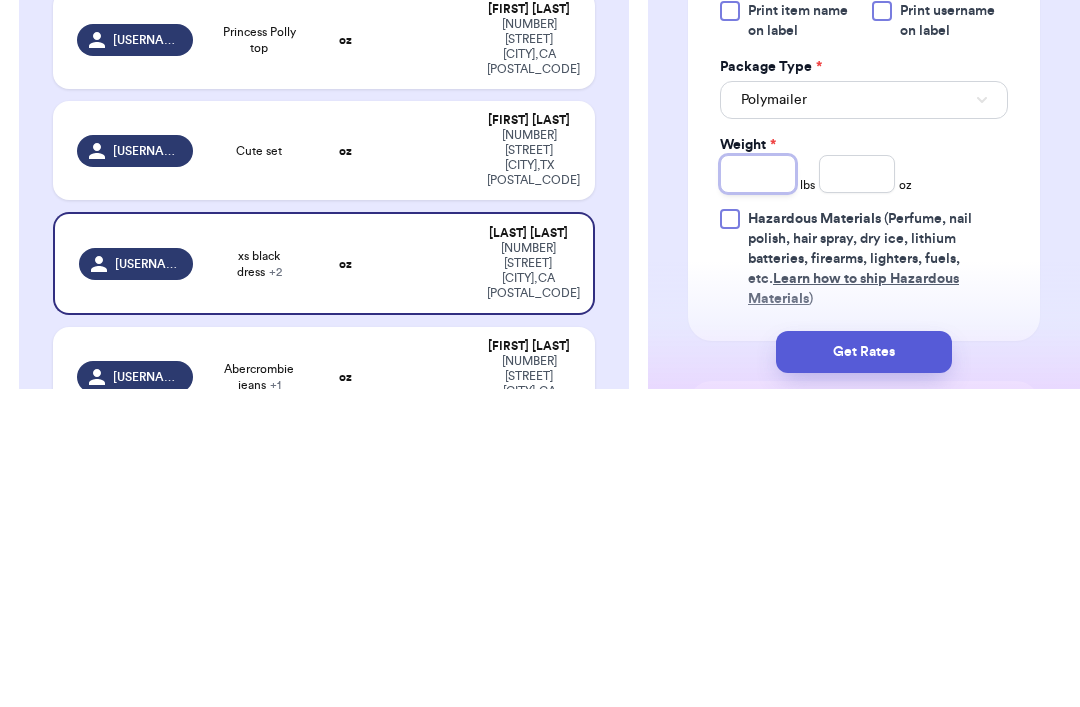 type on "1" 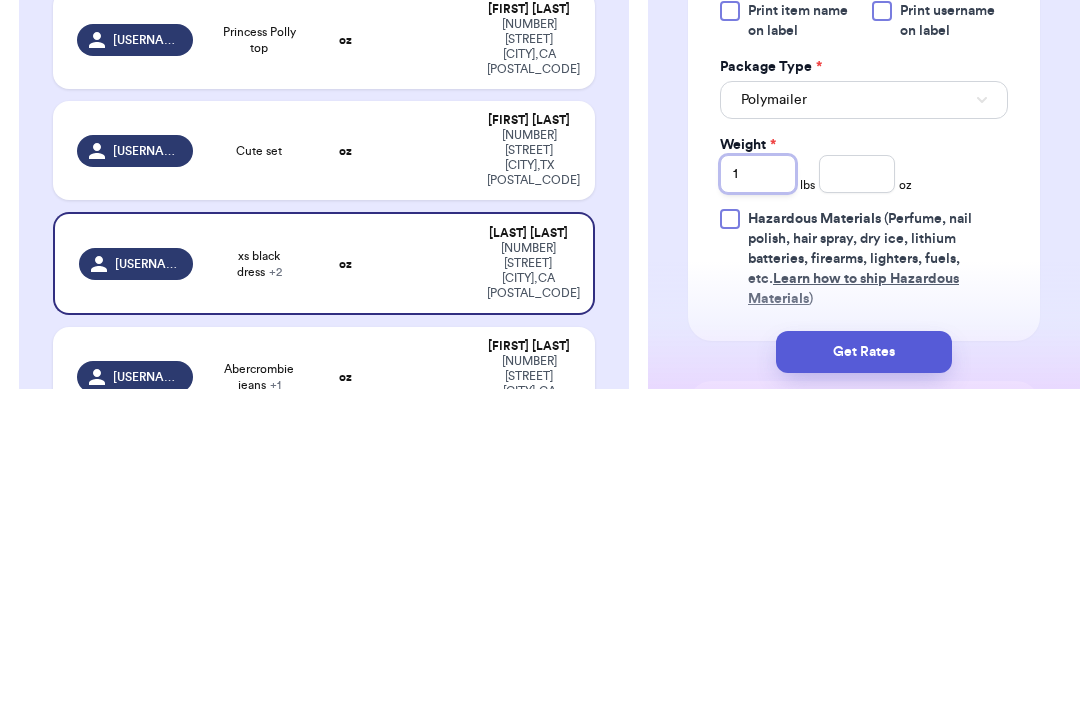 type 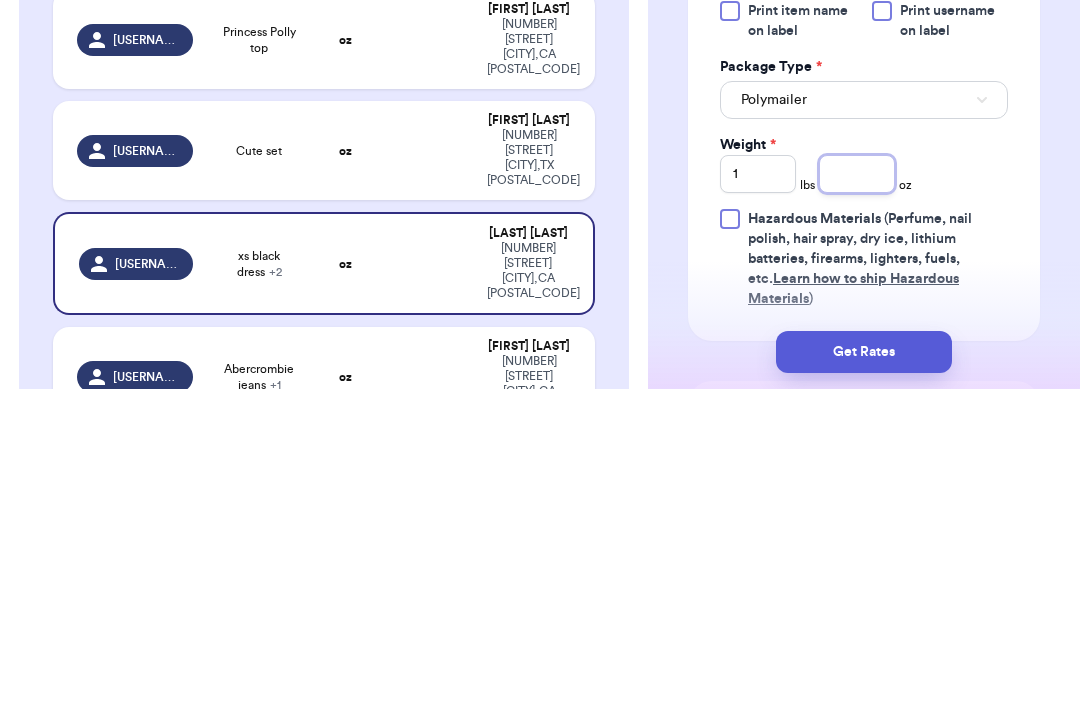 click at bounding box center [857, 492] 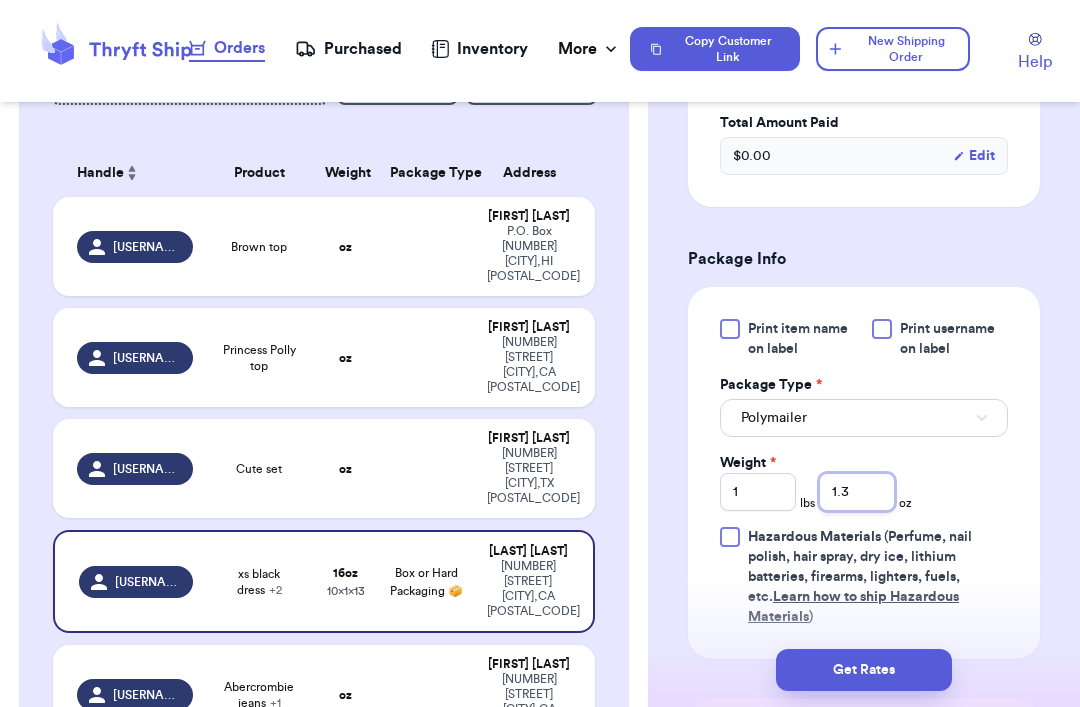 type on "1.3" 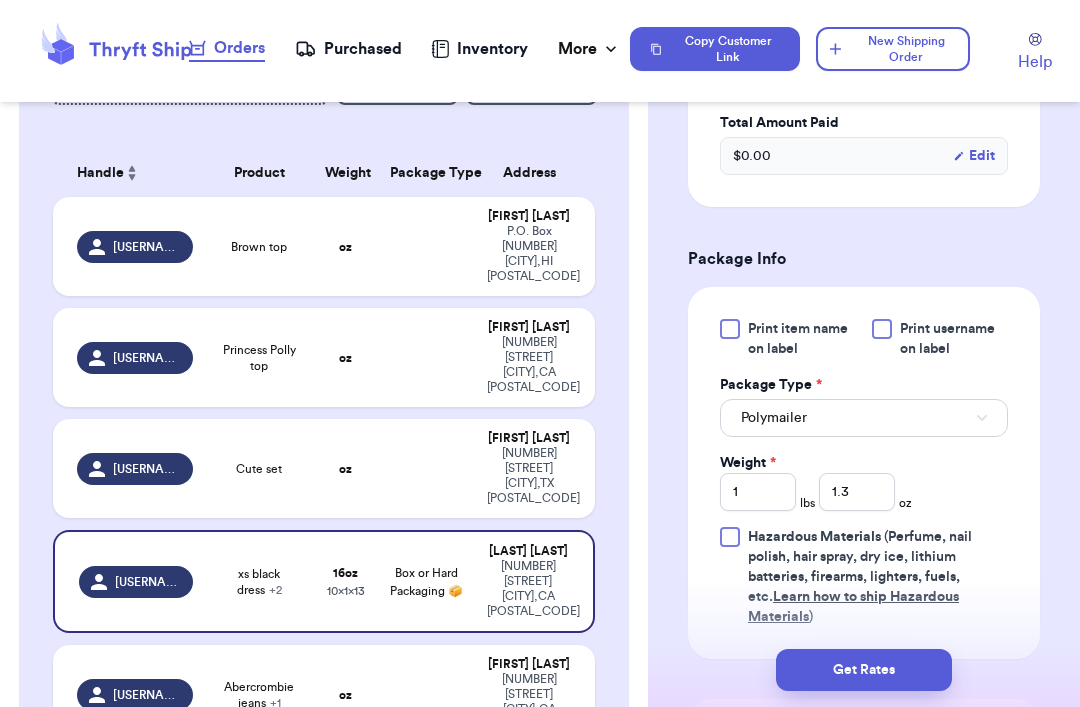 click on "Get Rates" at bounding box center [864, 670] 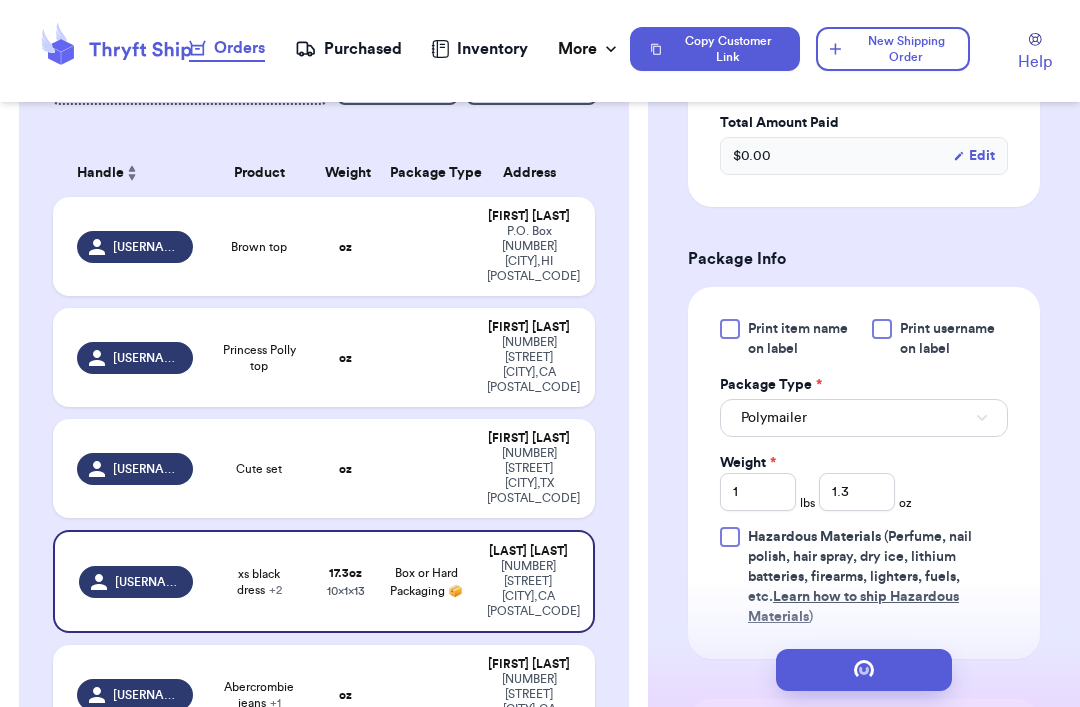 scroll, scrollTop: 0, scrollLeft: 0, axis: both 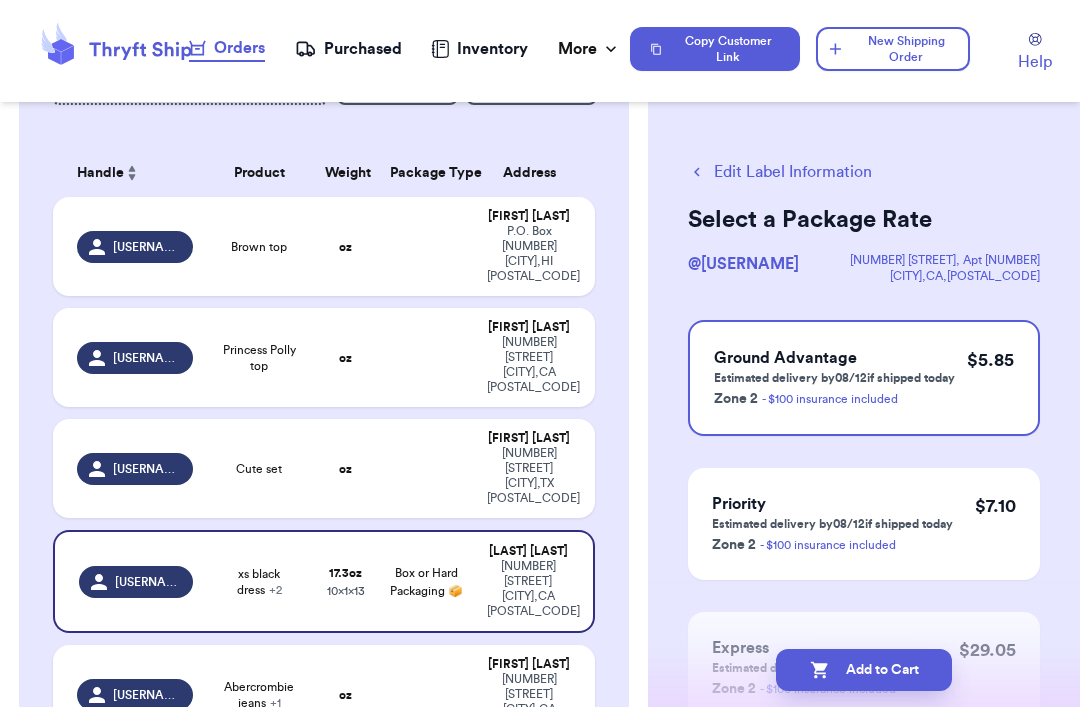 click on "$ 5.85" at bounding box center [990, 360] 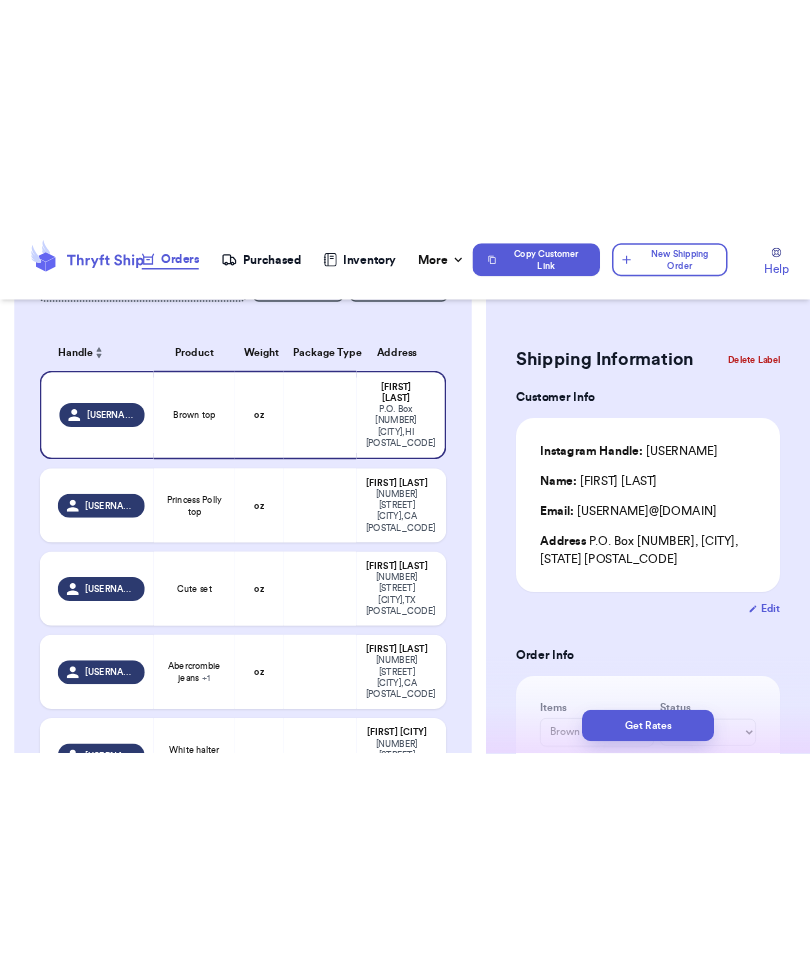 scroll, scrollTop: 0, scrollLeft: 0, axis: both 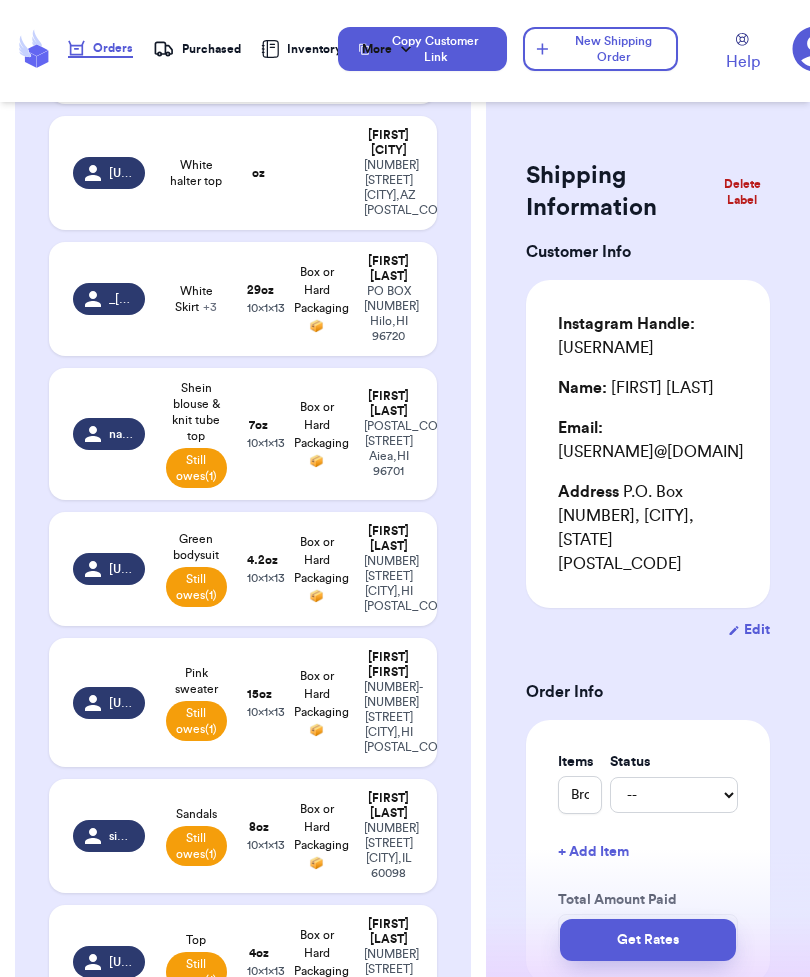 click at bounding box center (317, 173) 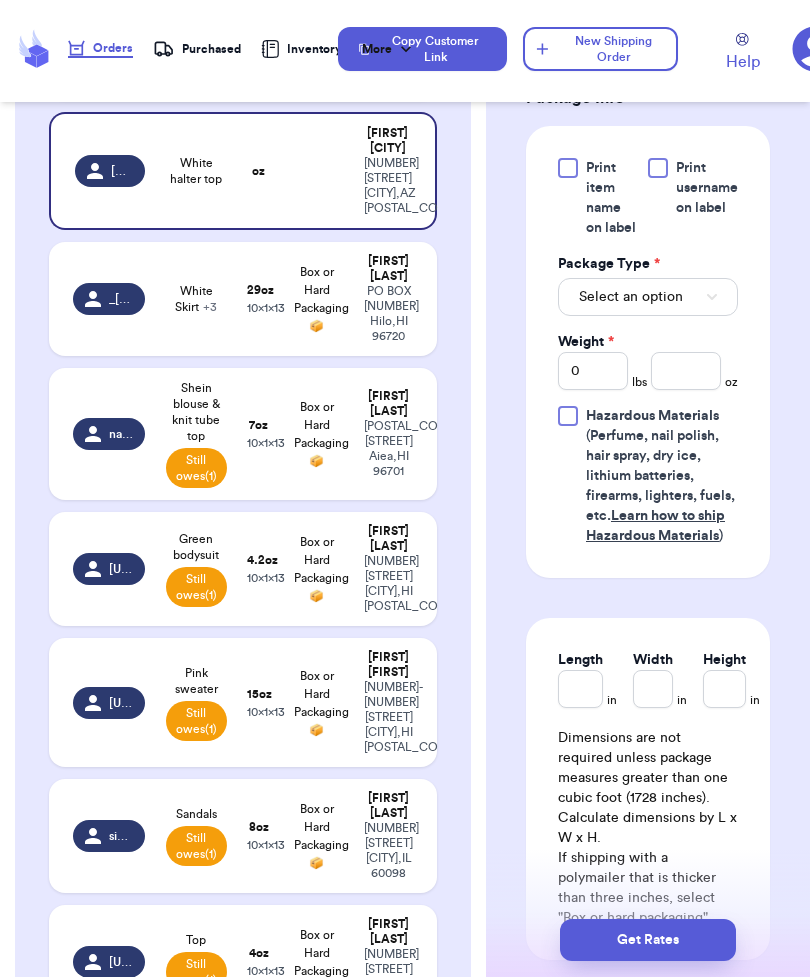 scroll, scrollTop: 982, scrollLeft: 0, axis: vertical 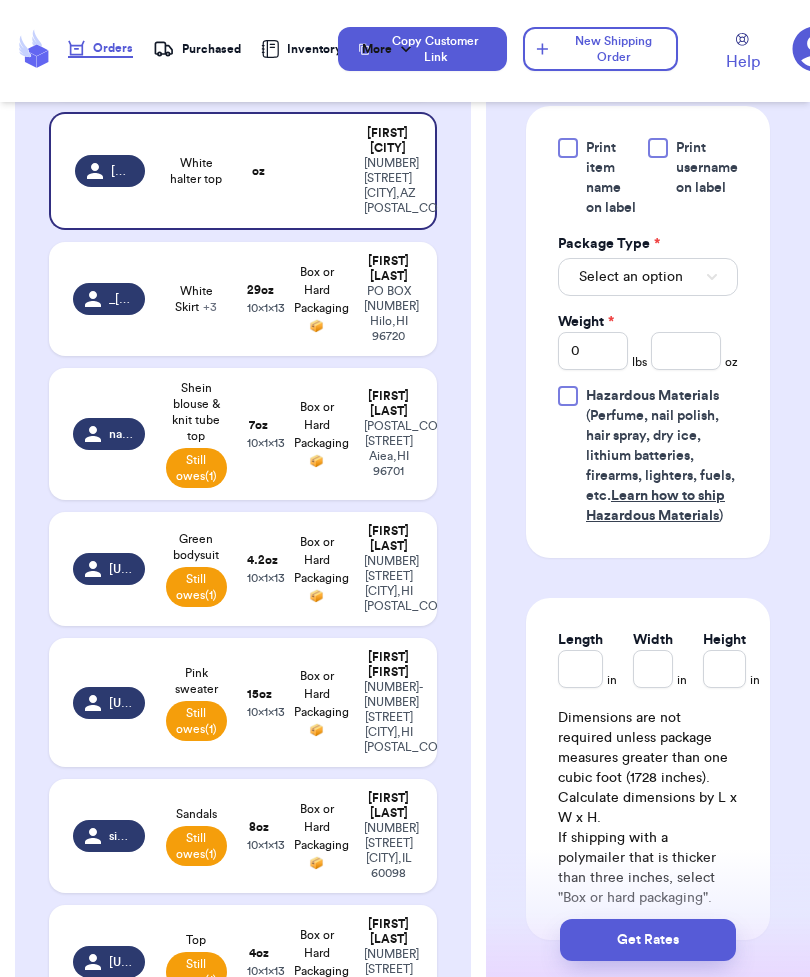 click on "Select an option" at bounding box center (648, 277) 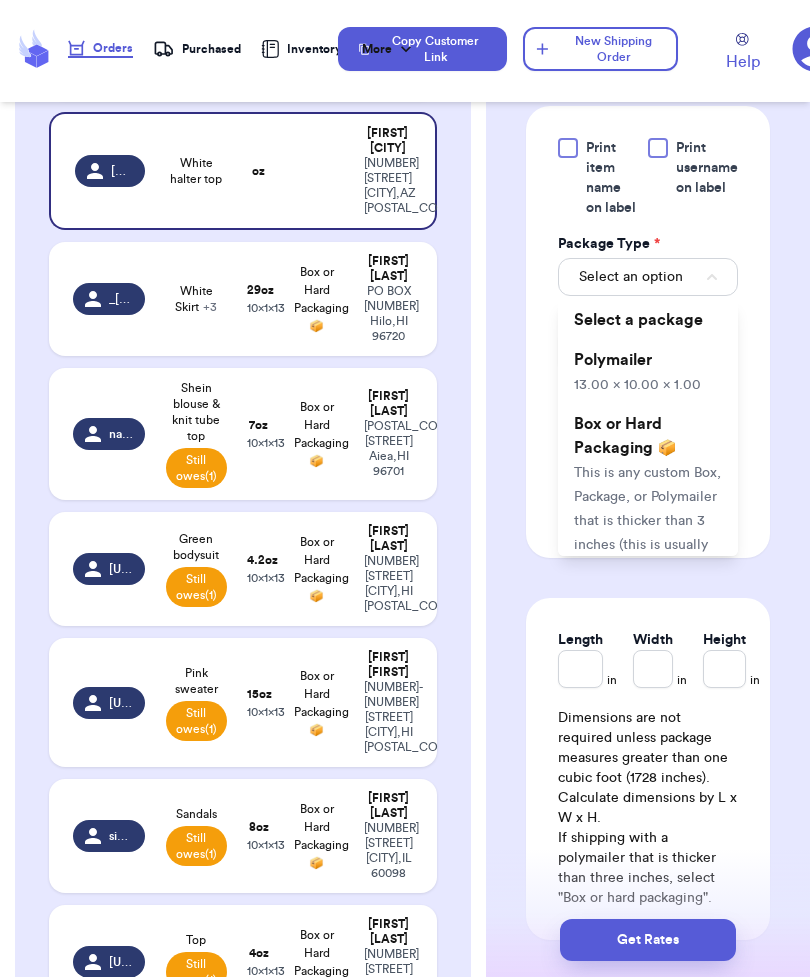 click on "Polymailer [NUMBER] [NUMBER] x [NUMBER]" at bounding box center (648, 372) 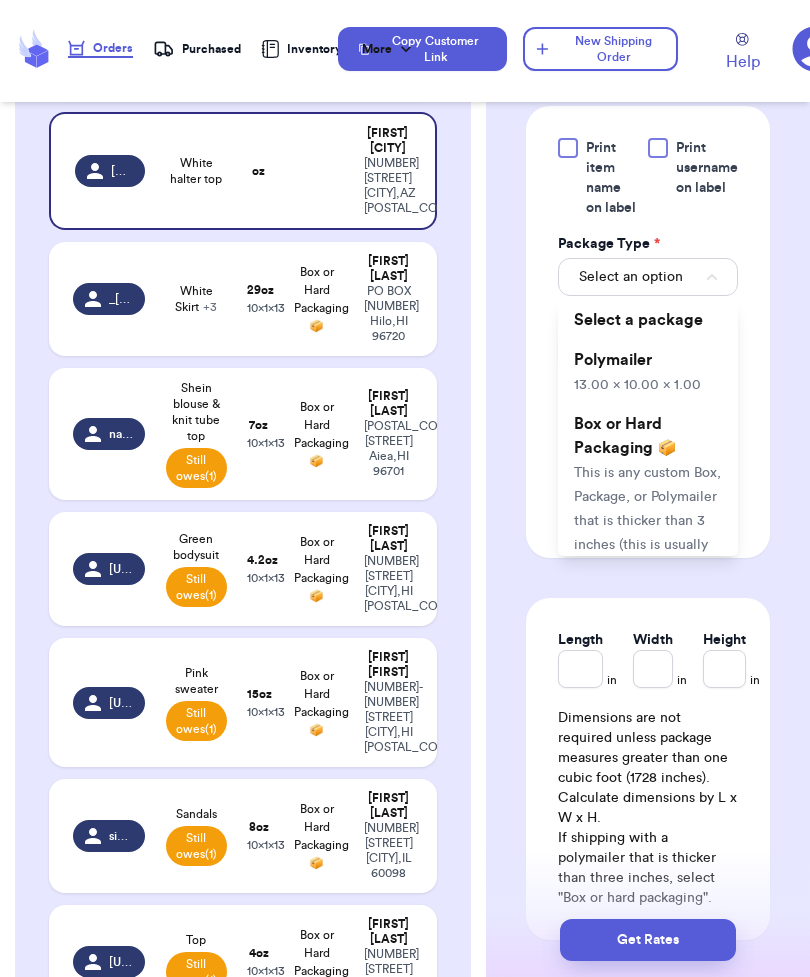 type 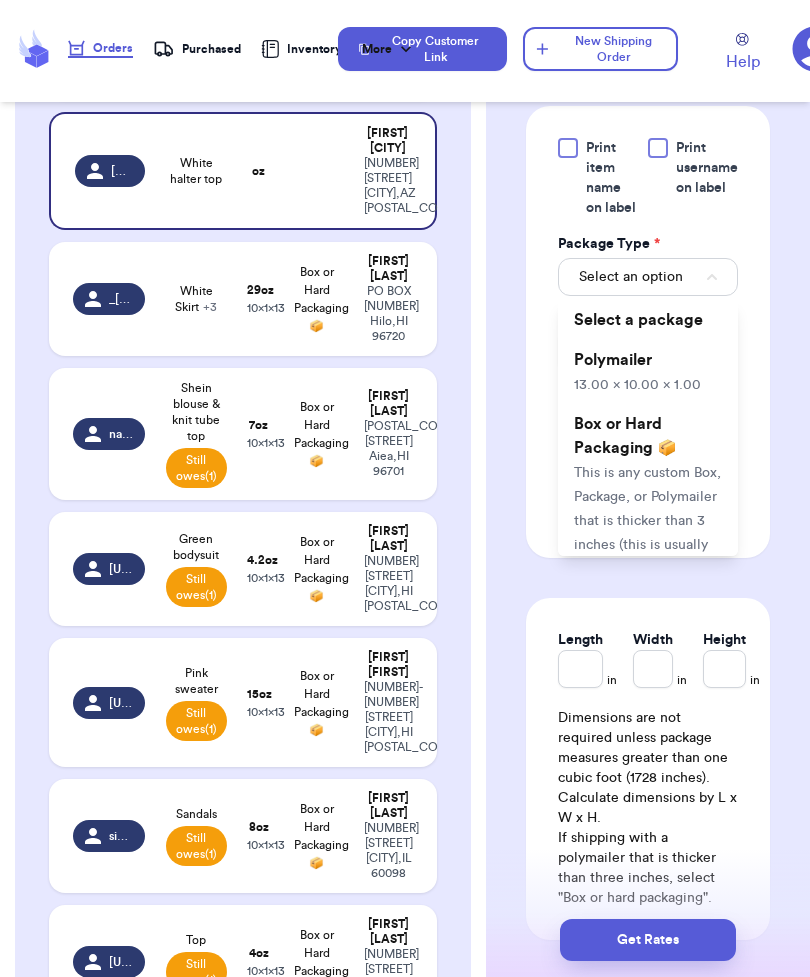 type on "13" 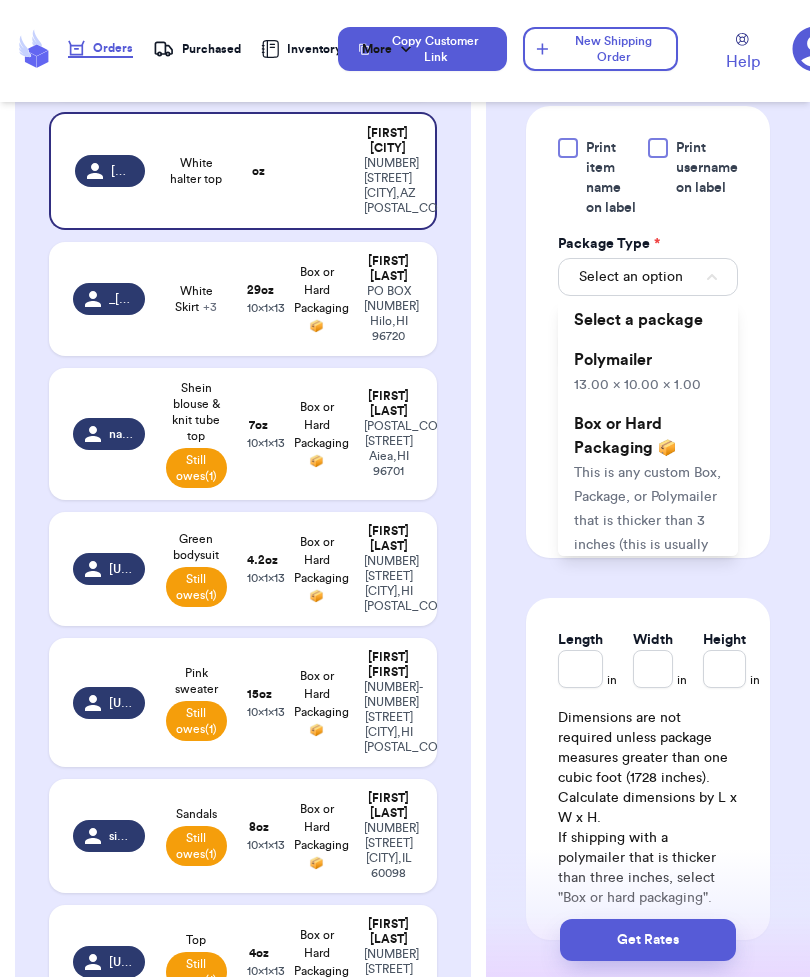 type on "10" 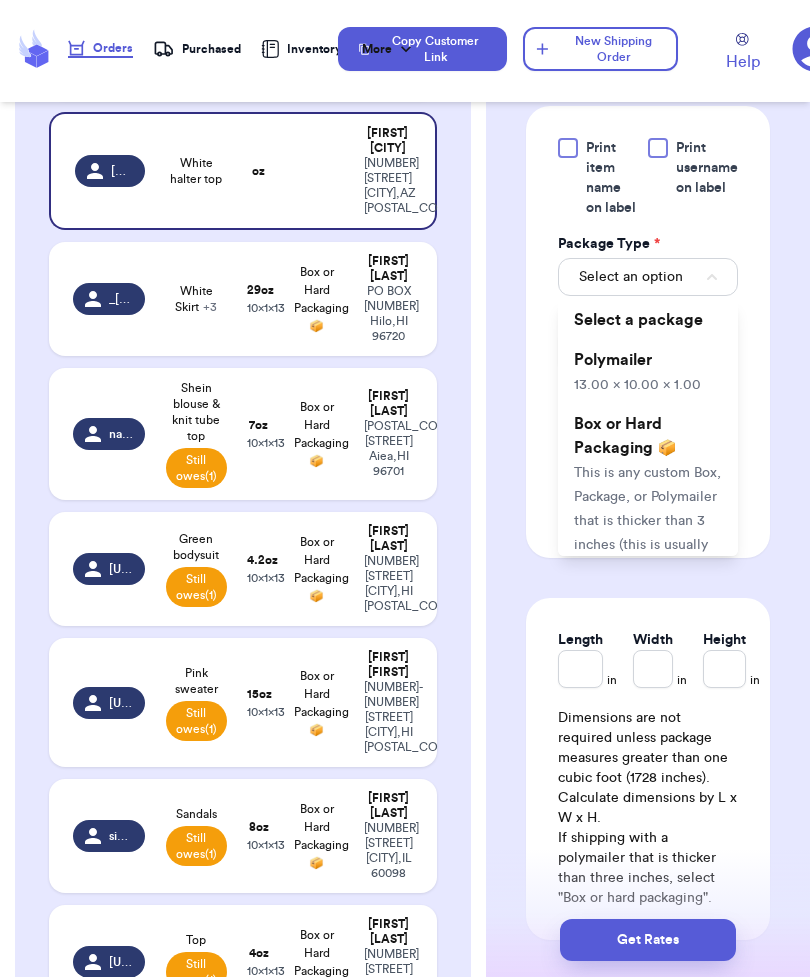 type on "1" 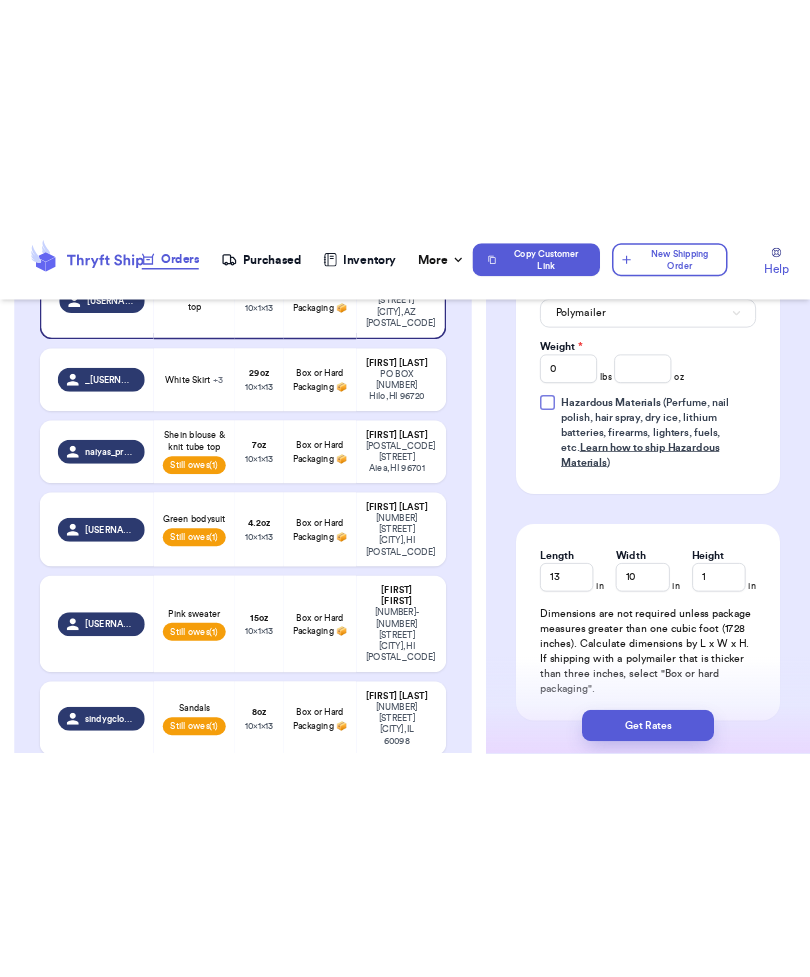 scroll, scrollTop: 0, scrollLeft: 0, axis: both 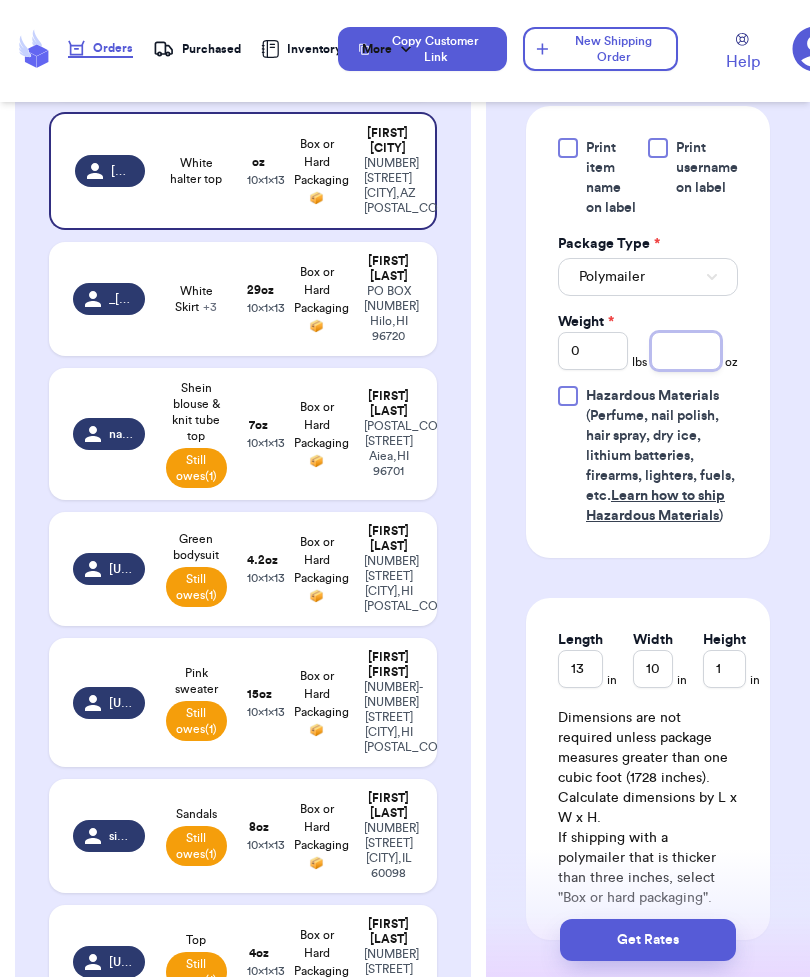 click at bounding box center (686, 351) 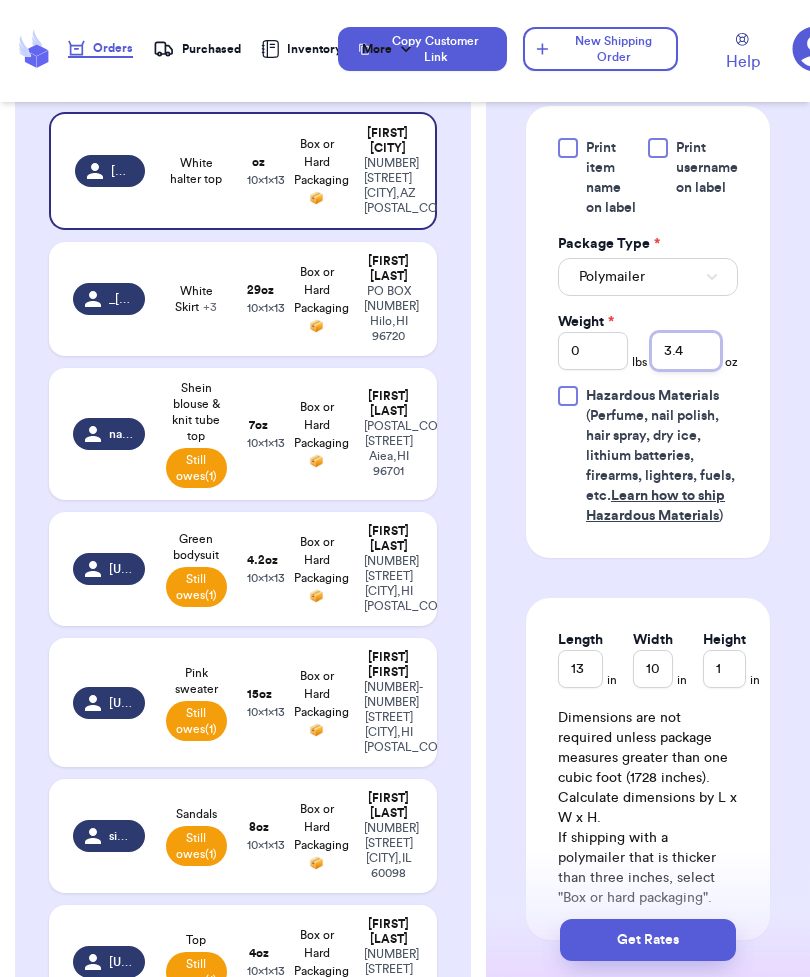 type on "3.4" 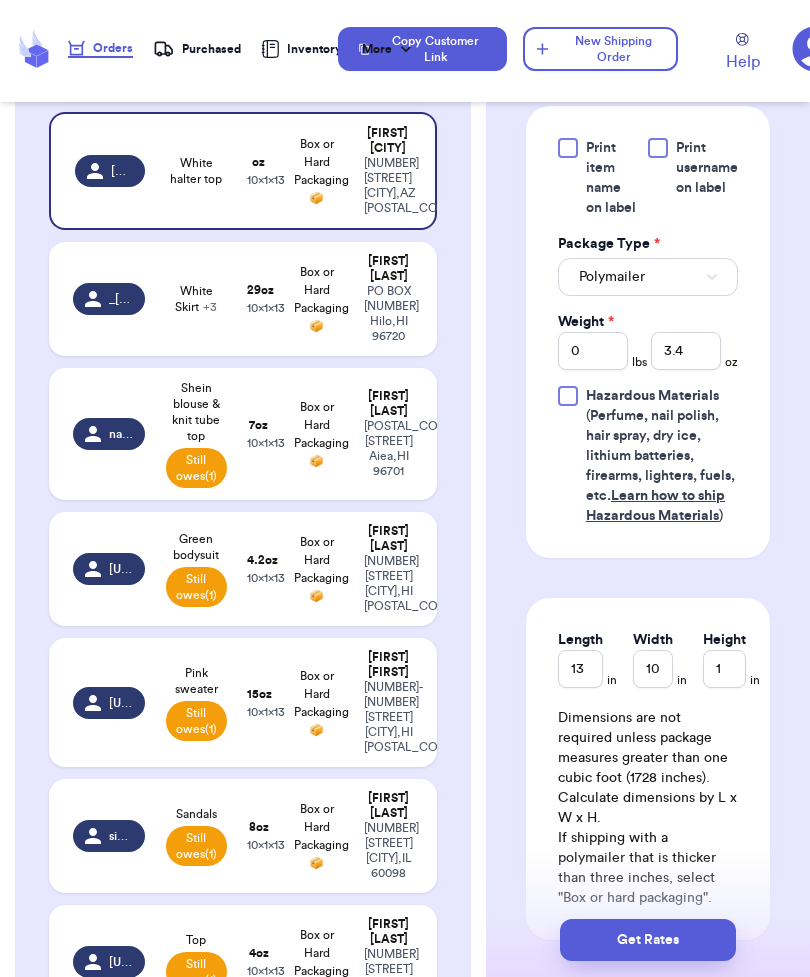 click on "Get Rates" at bounding box center [648, 940] 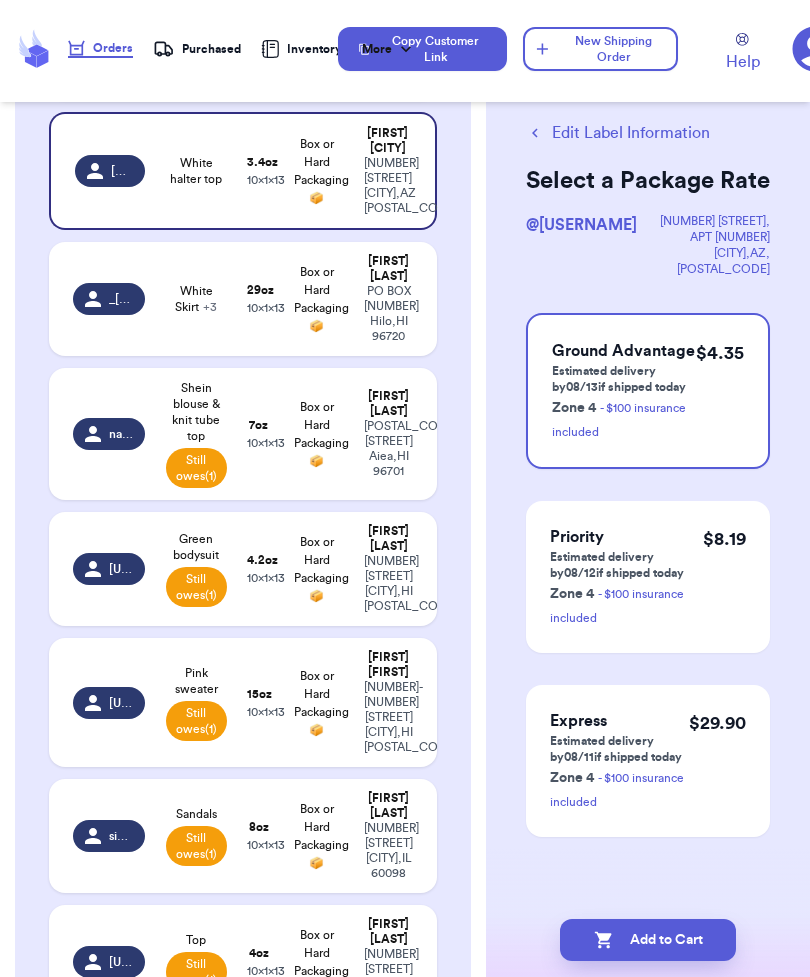 scroll, scrollTop: 0, scrollLeft: 0, axis: both 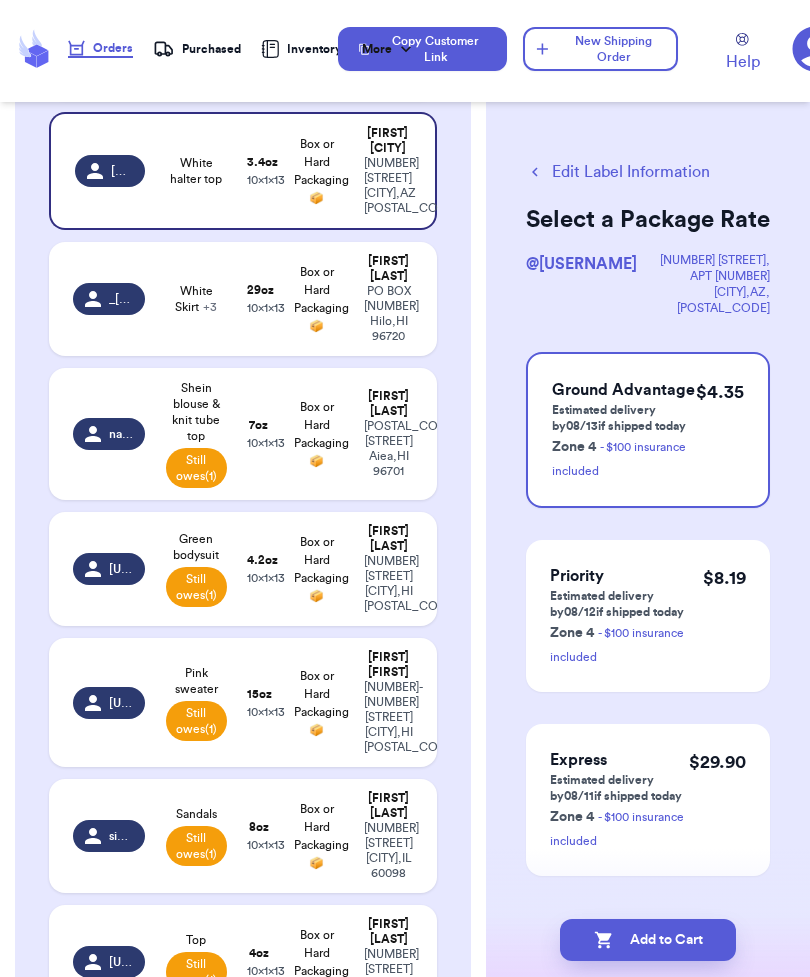 click on "$ 4.35" at bounding box center [720, 430] 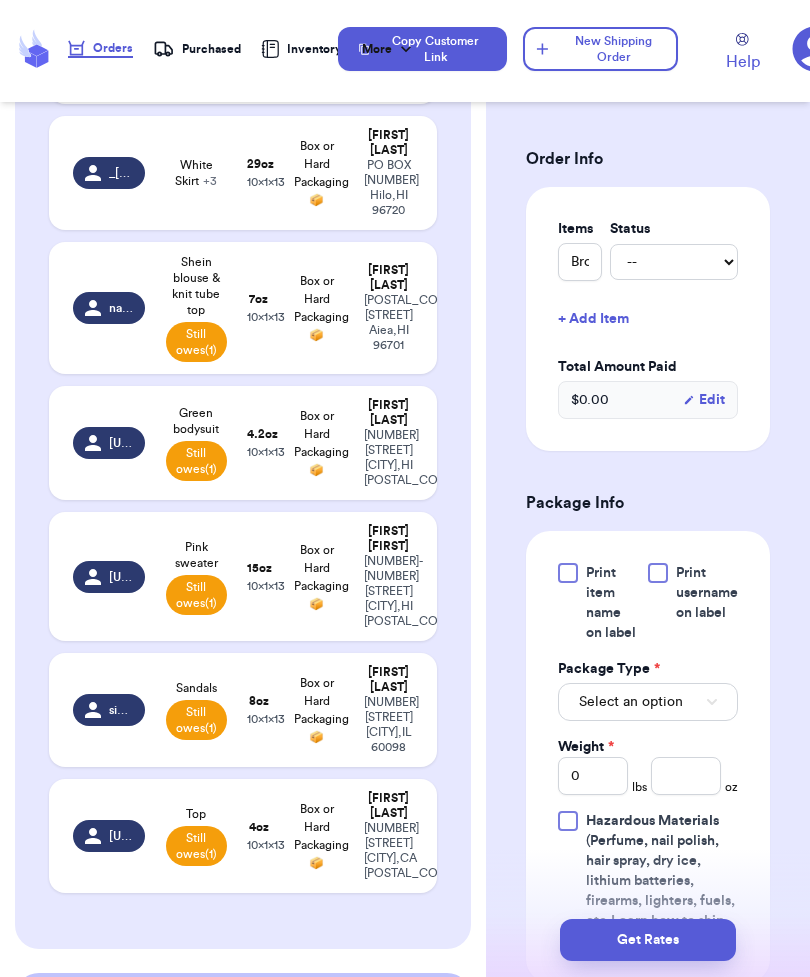 scroll, scrollTop: 555, scrollLeft: 0, axis: vertical 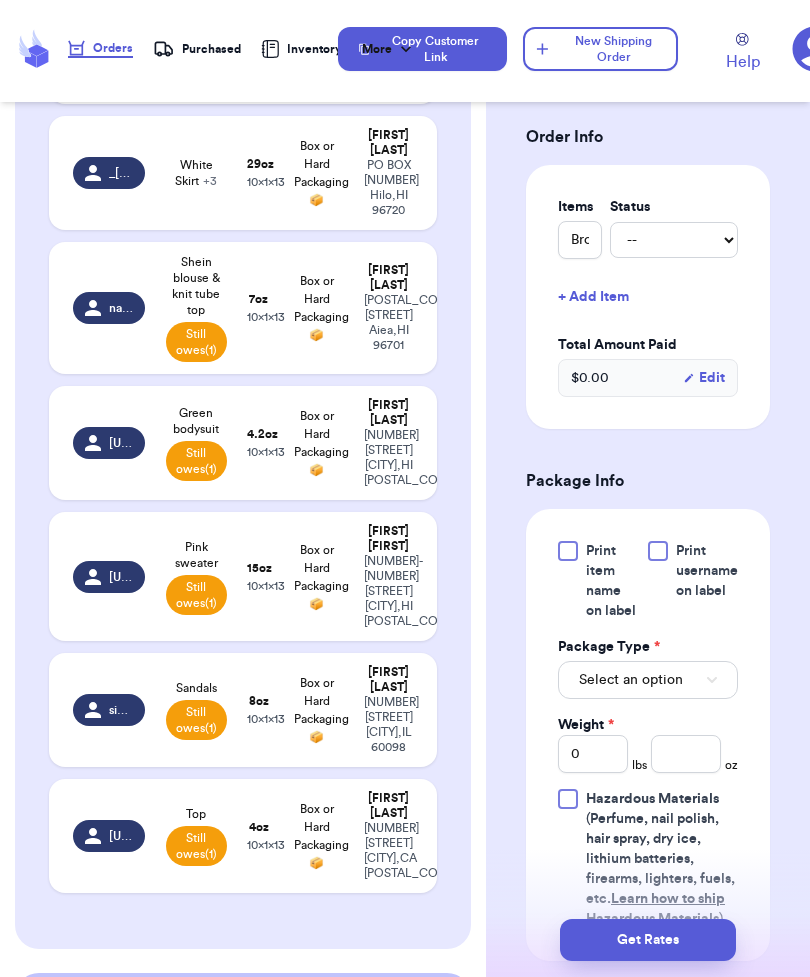 click on "Select an option" at bounding box center [648, 680] 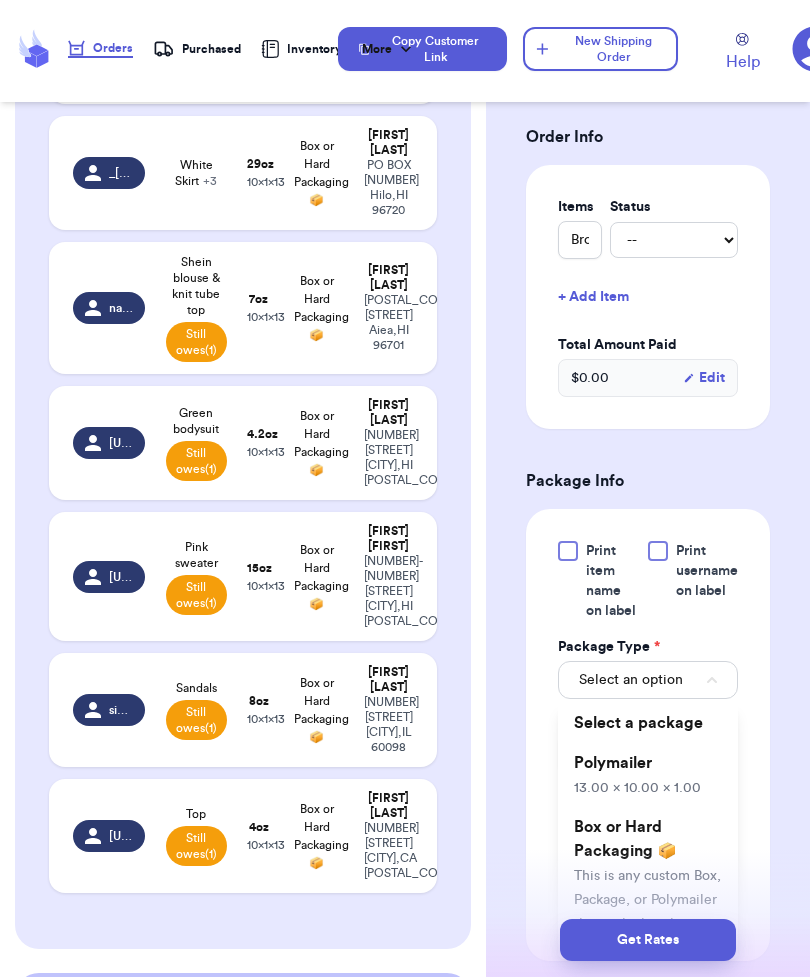 click on "Polymailer [NUMBER] [NUMBER] x [NUMBER]" at bounding box center [648, 775] 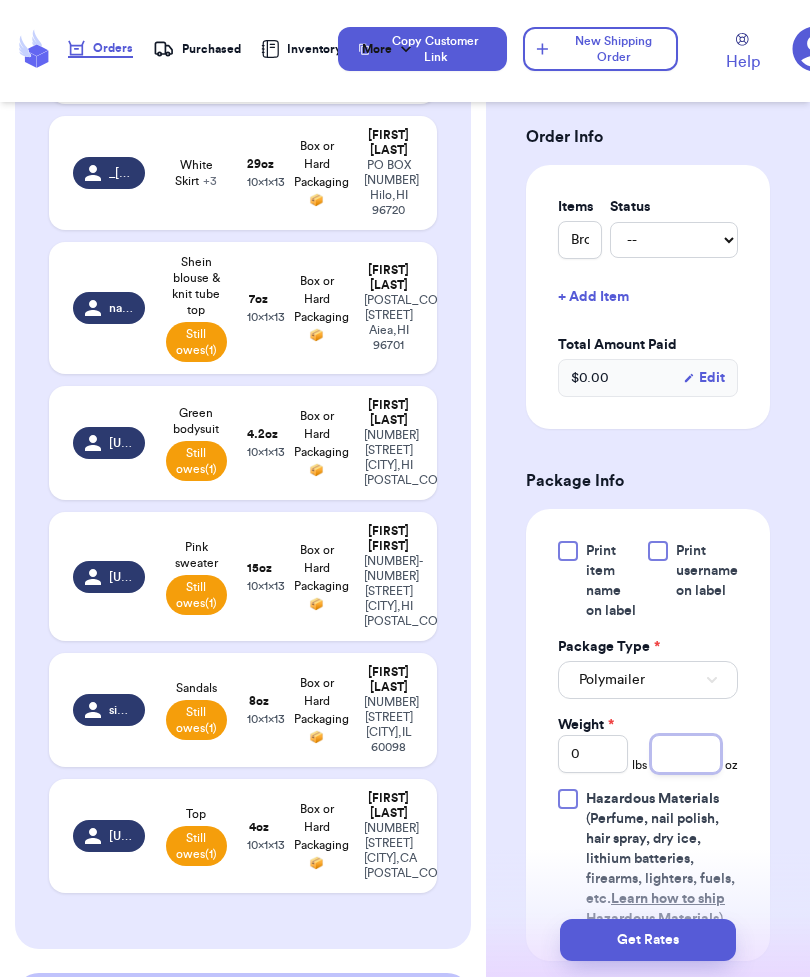 click at bounding box center (686, 754) 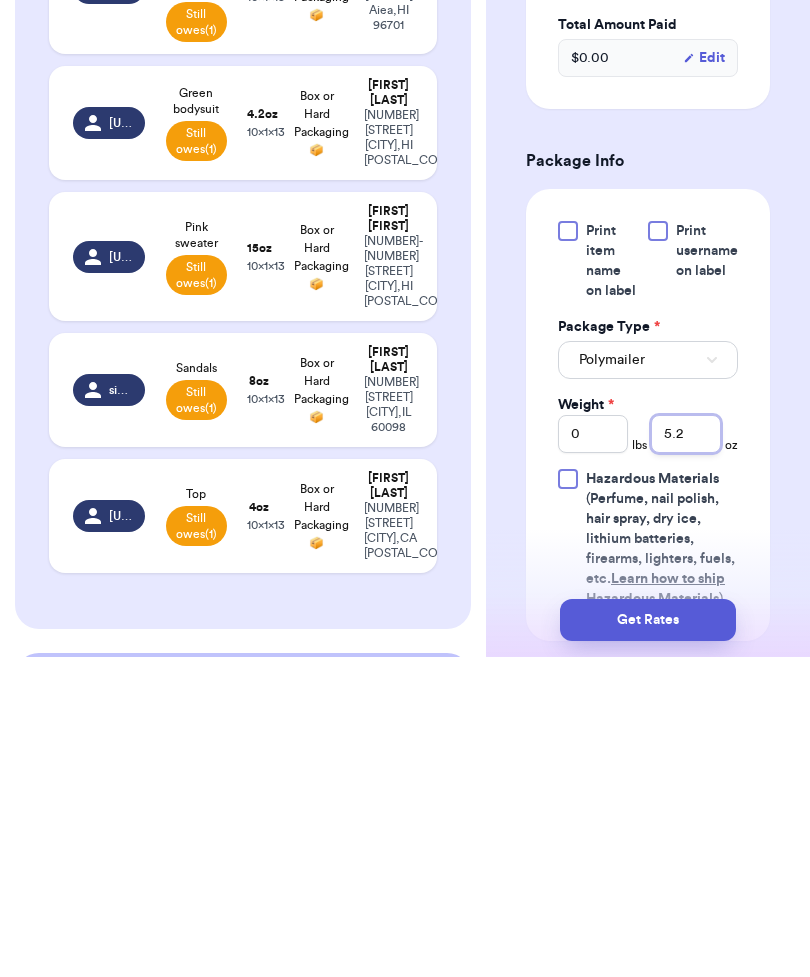 type on "5.2" 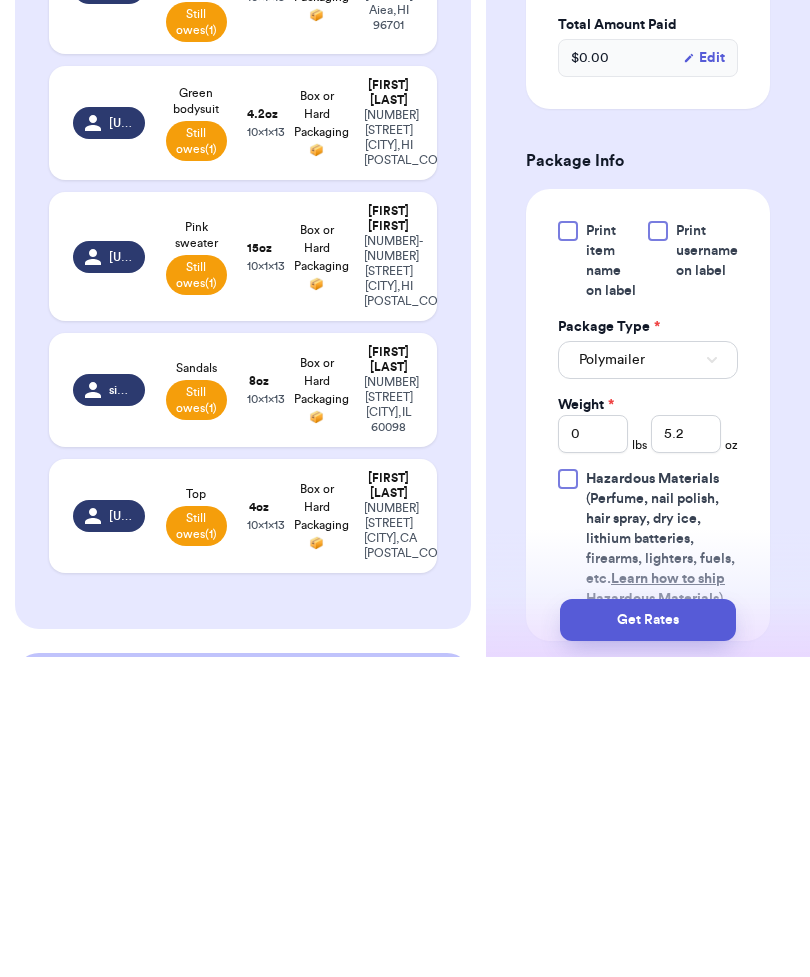 click on "Get Rates" at bounding box center (648, 940) 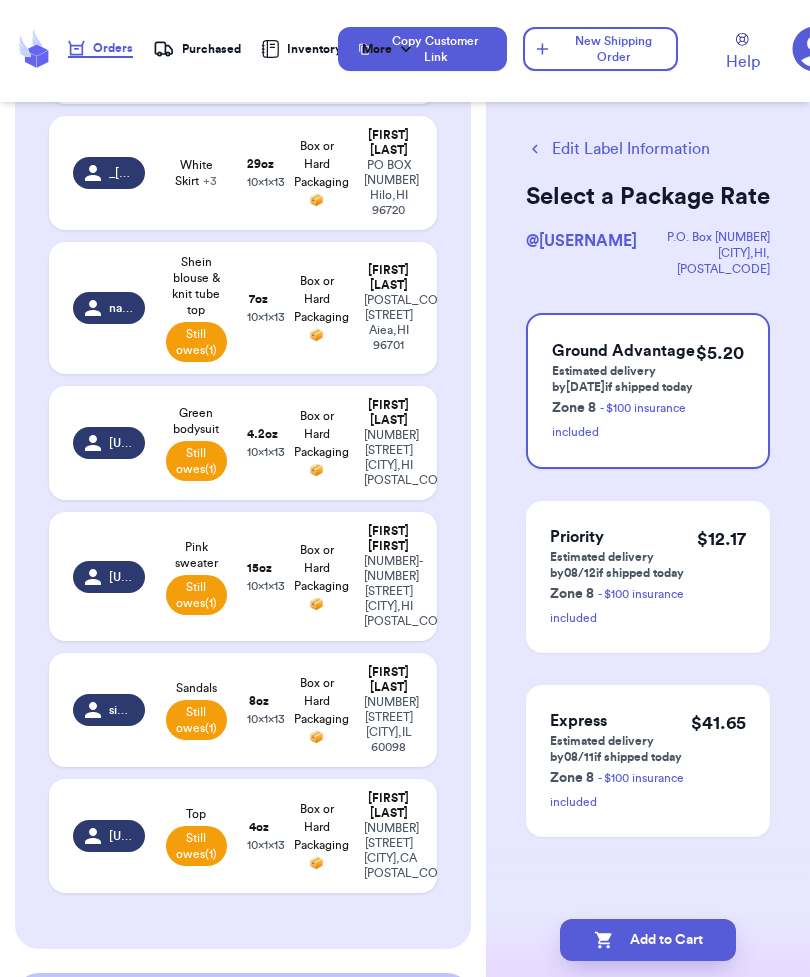 scroll, scrollTop: 0, scrollLeft: 0, axis: both 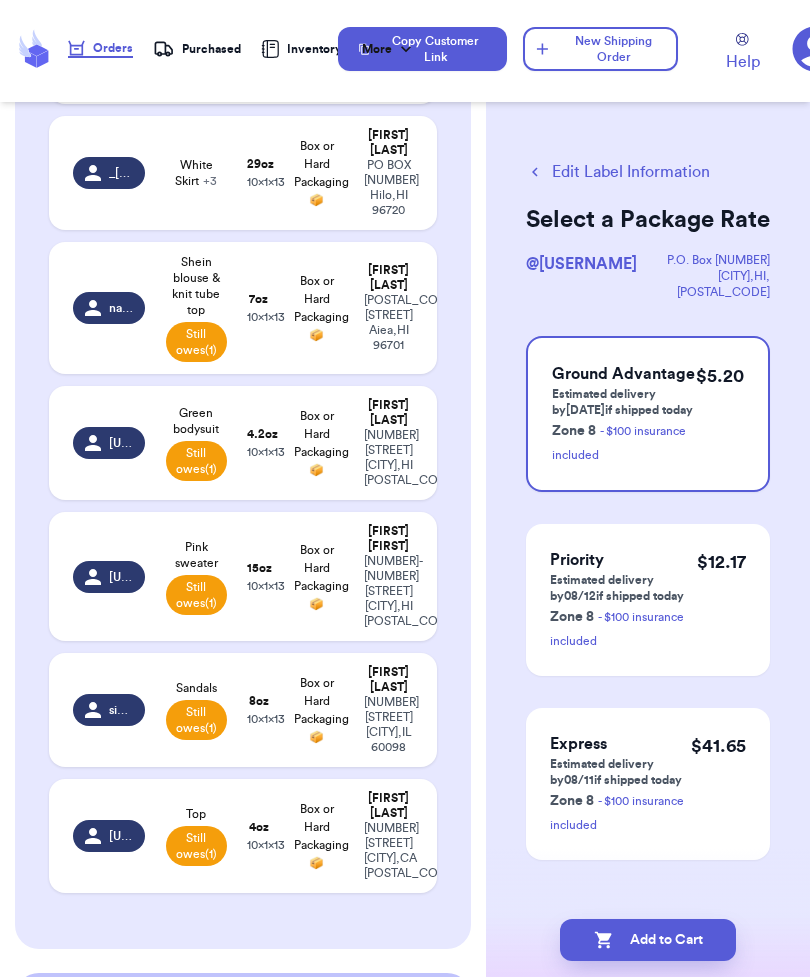 click on "Ground Advantage Estimated delivery by  [DATE]  if shipped today Zone 8 - $100 insurance included $ [PRICE]" at bounding box center (648, 414) 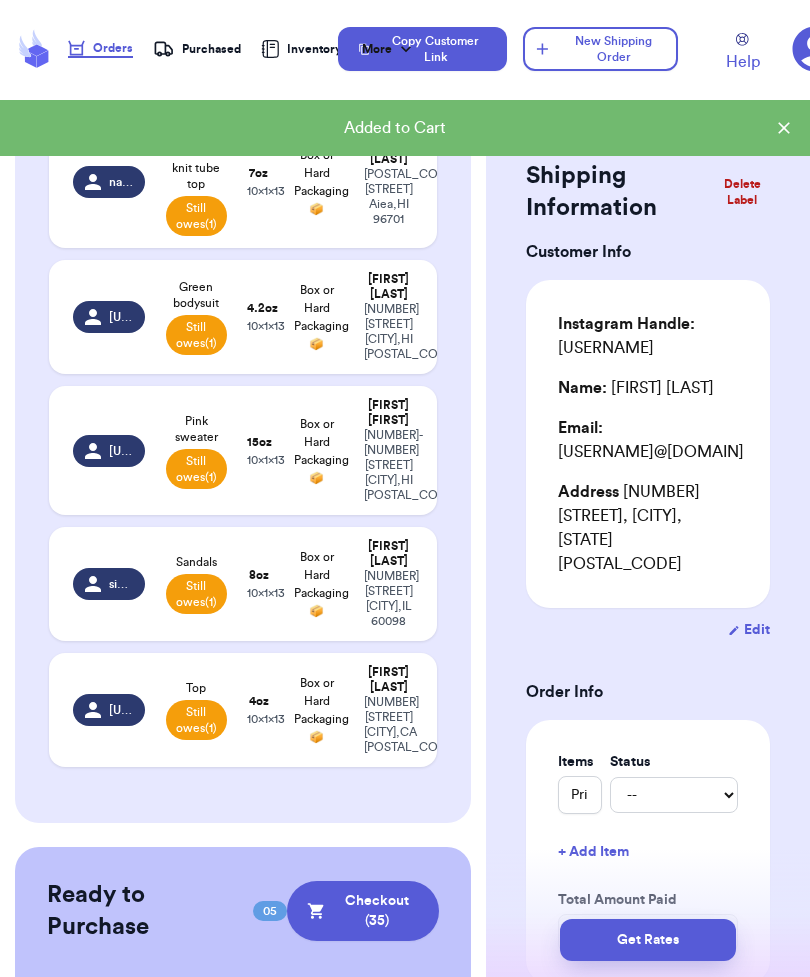 scroll, scrollTop: 0, scrollLeft: 0, axis: both 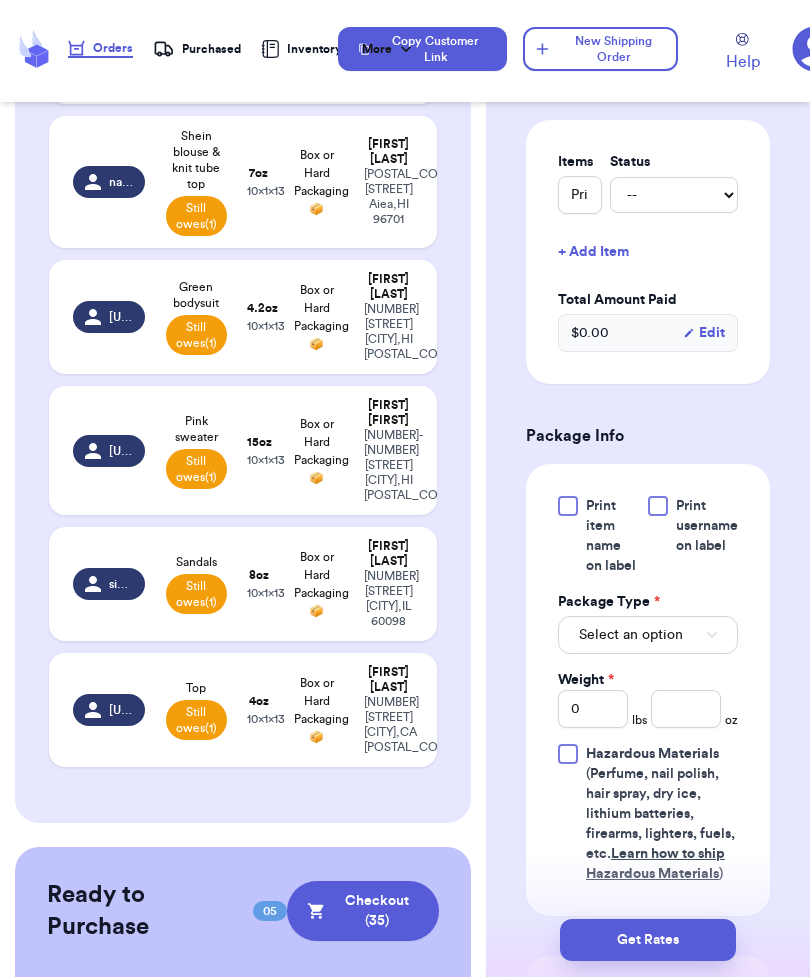 click on "Select an option" at bounding box center [648, 635] 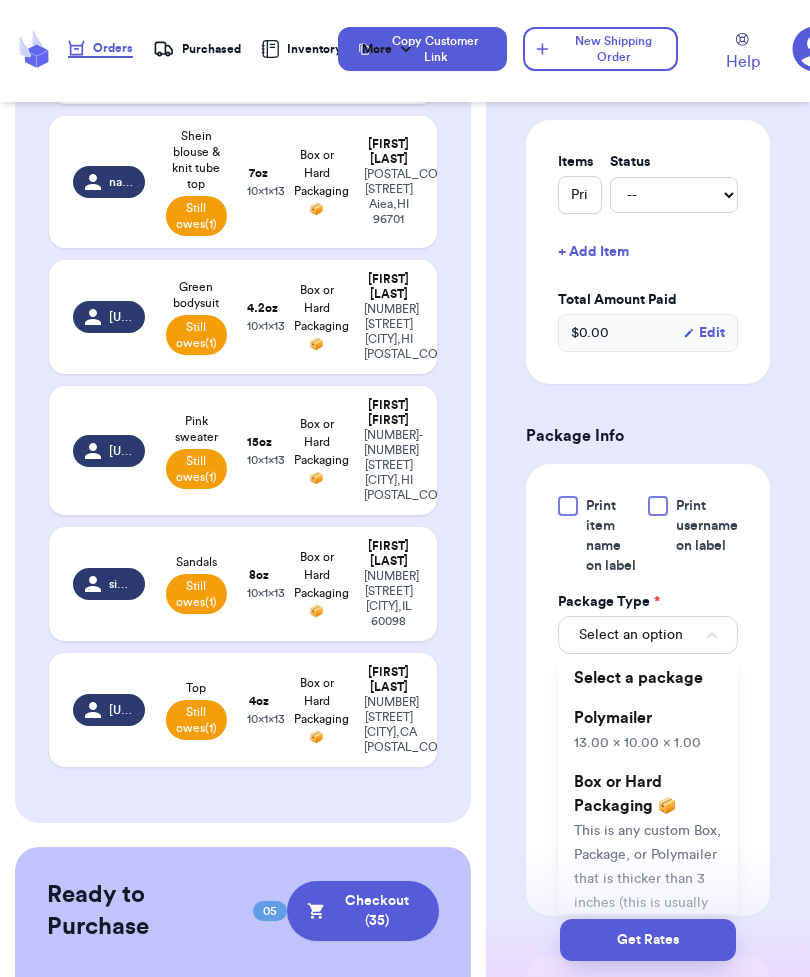 click on "Polymailer [NUMBER] [NUMBER] x [NUMBER]" at bounding box center [648, 730] 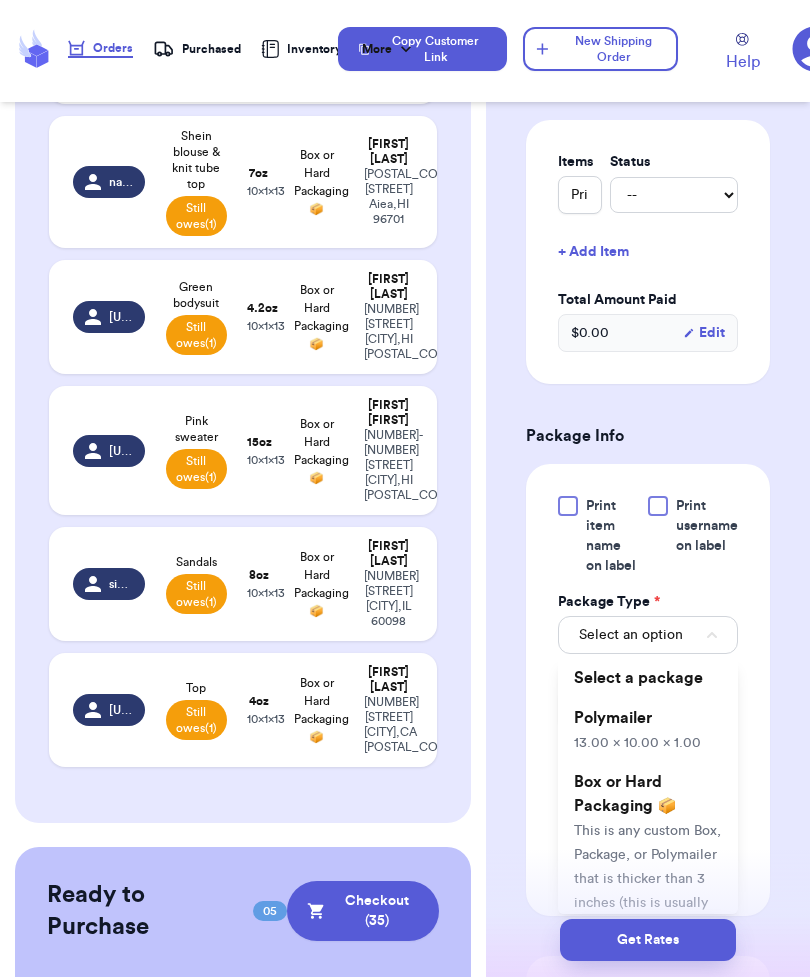 type 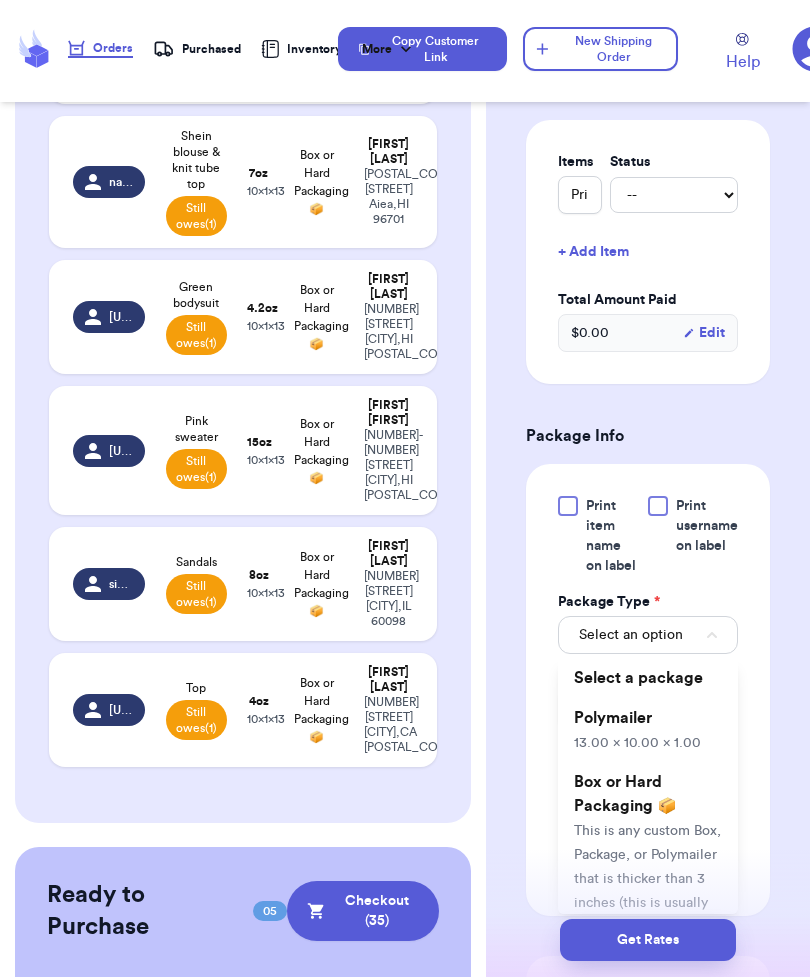 type on "13" 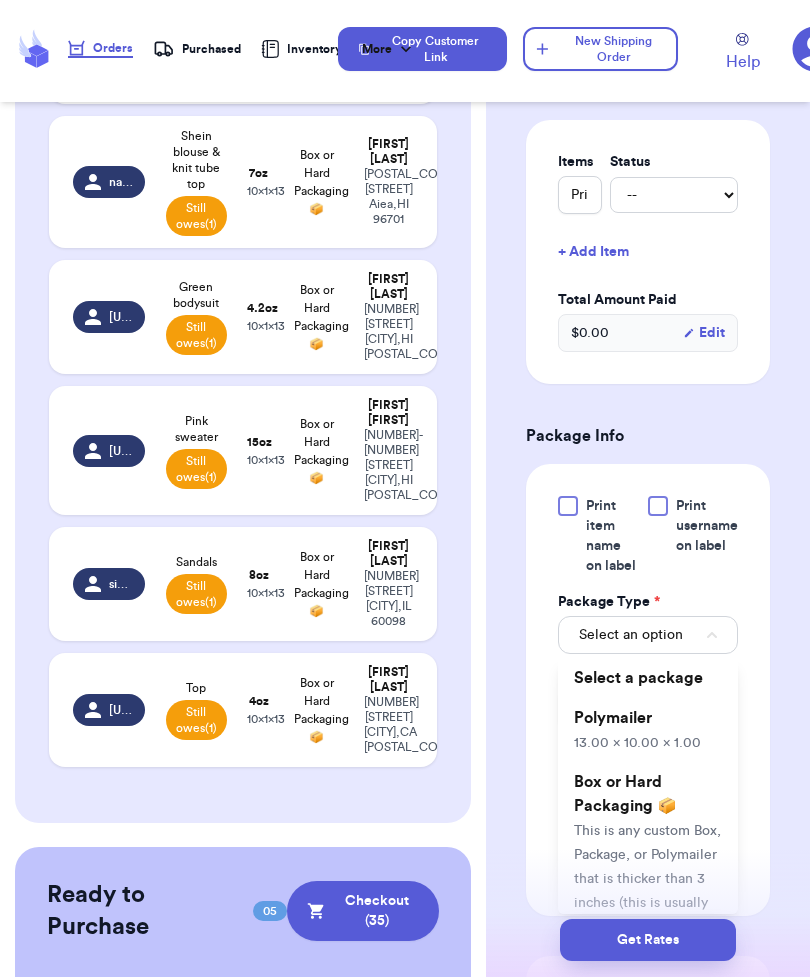 type on "10" 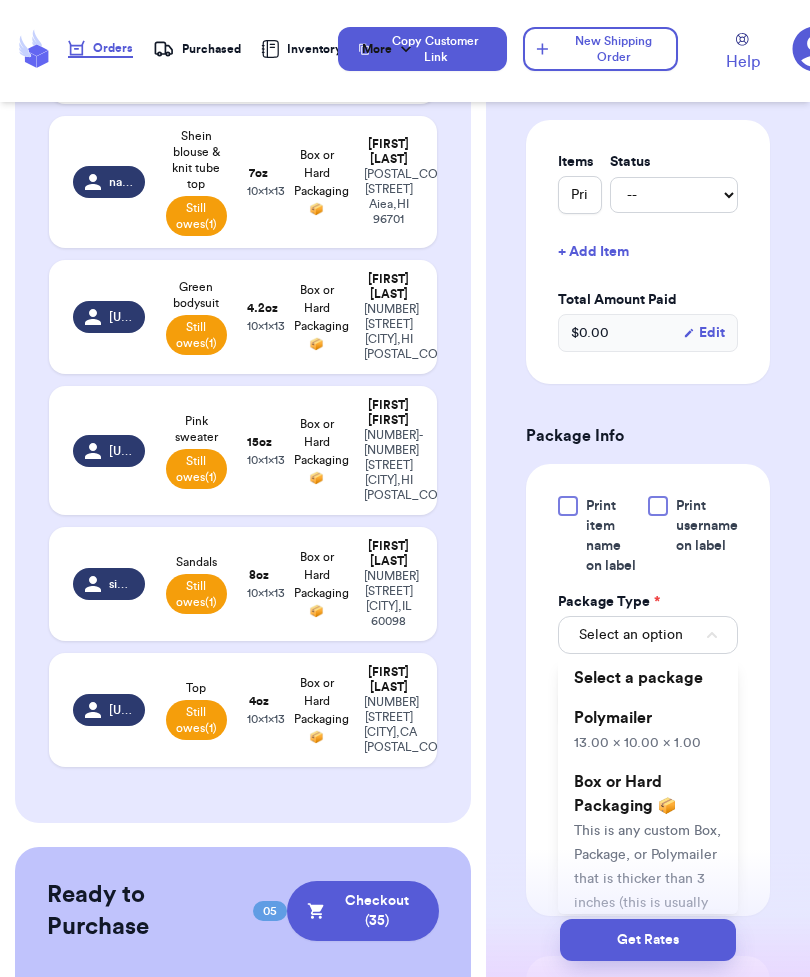 type on "1" 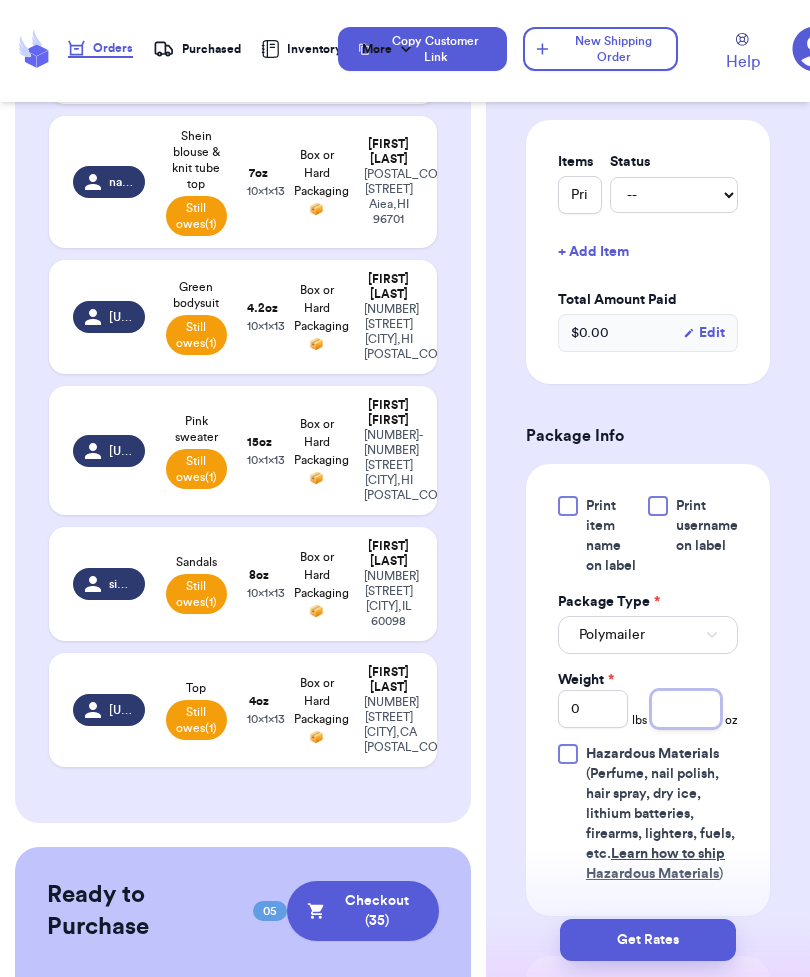 click at bounding box center (686, 709) 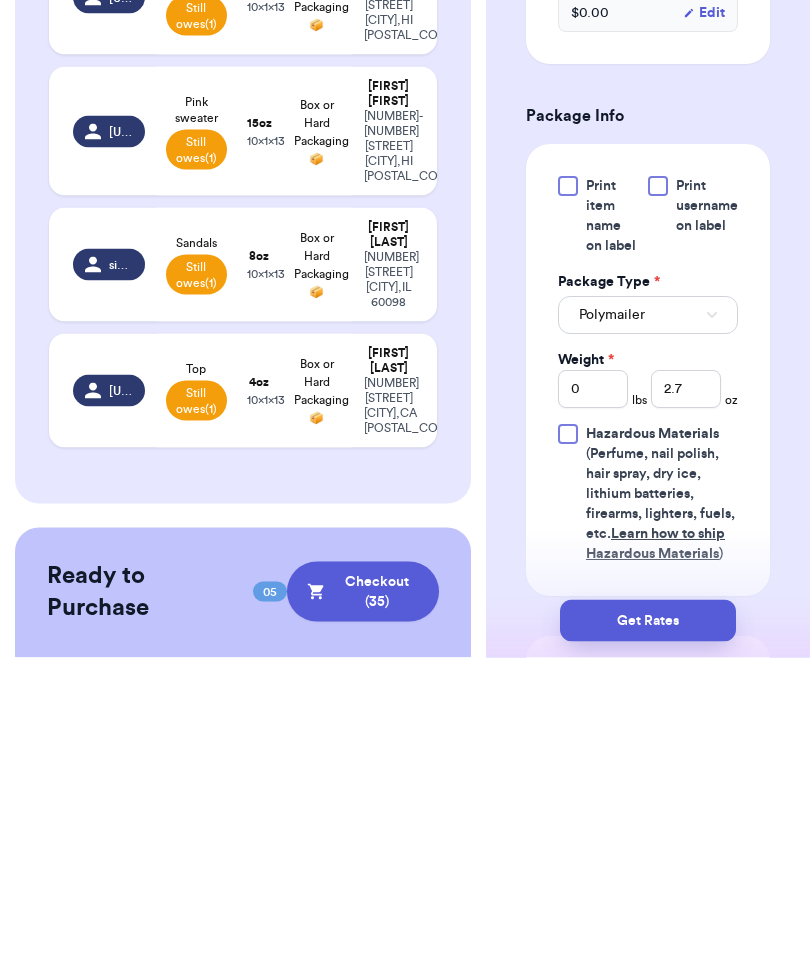 scroll, scrollTop: 65, scrollLeft: 0, axis: vertical 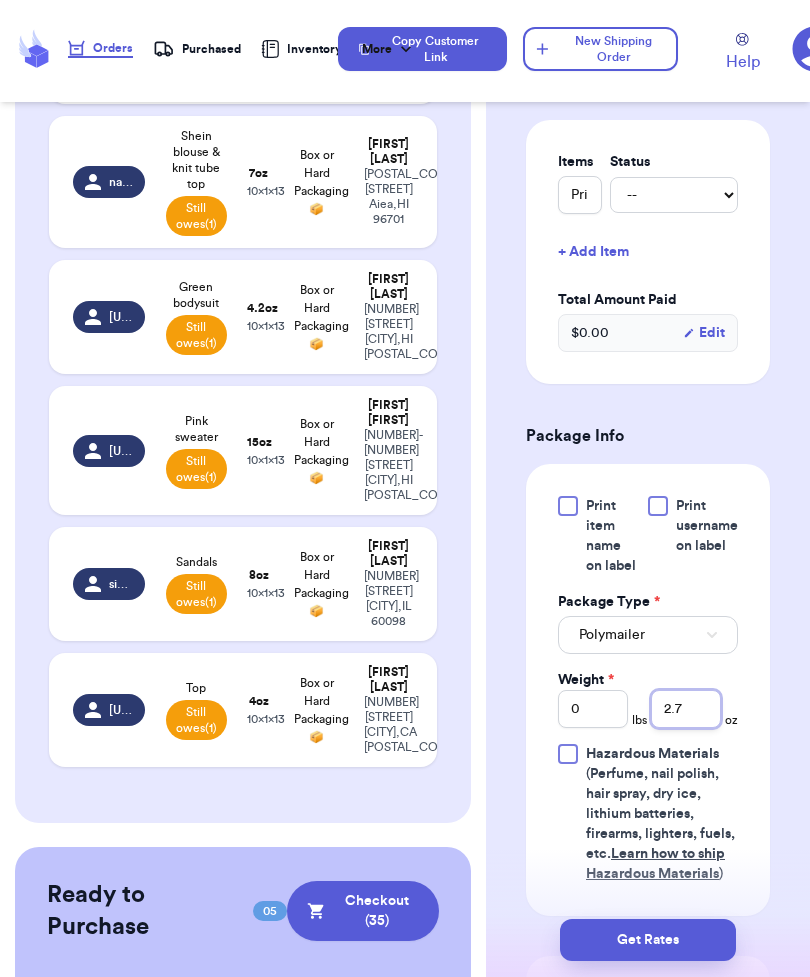 type on "2.7" 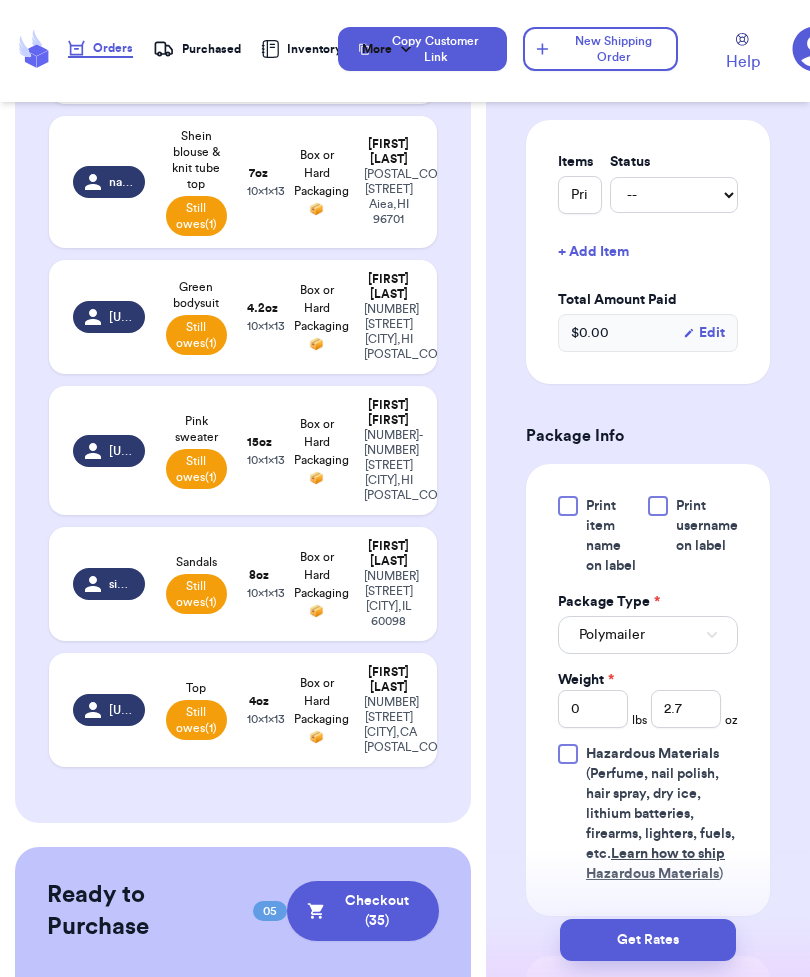 click on "Get Rates" at bounding box center [648, 940] 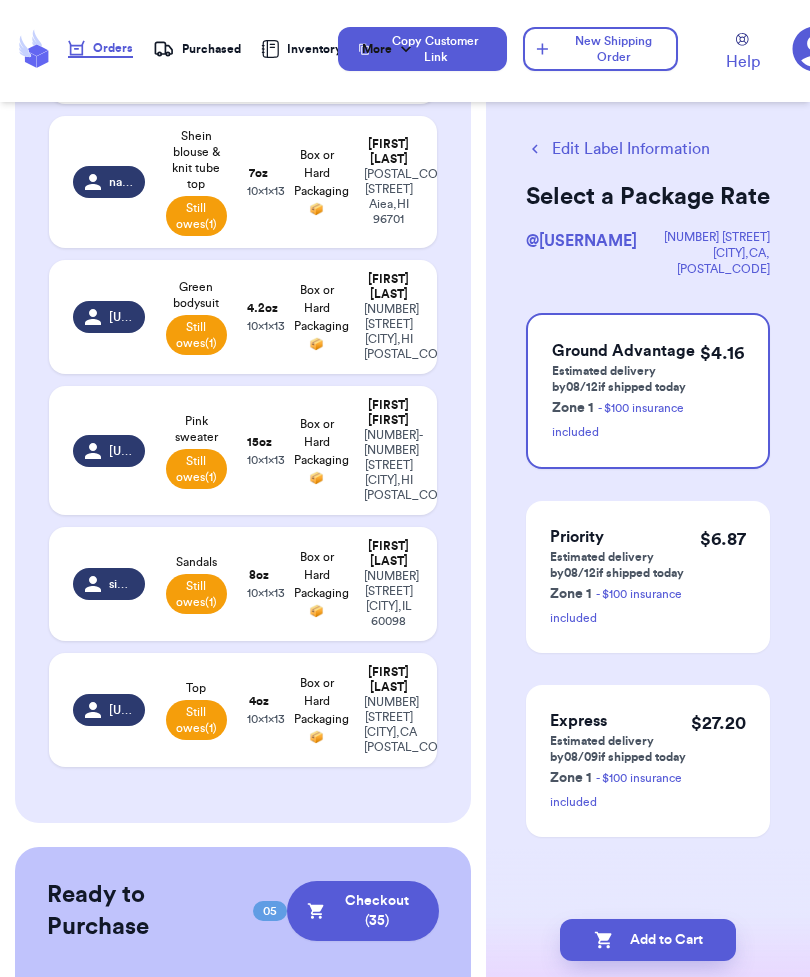 scroll, scrollTop: 0, scrollLeft: 0, axis: both 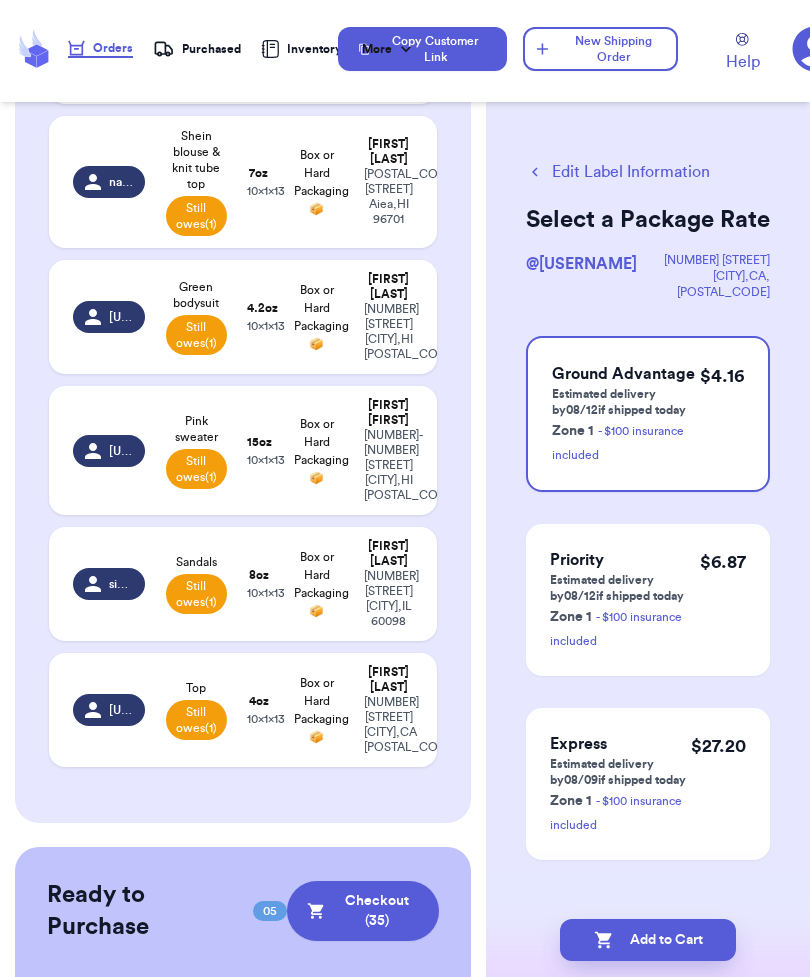 click on "Ground Advantage Estimated delivery by  [DATE]  if shipped today Zone 1 - $100 insurance included $ [PRICE]" at bounding box center (648, 414) 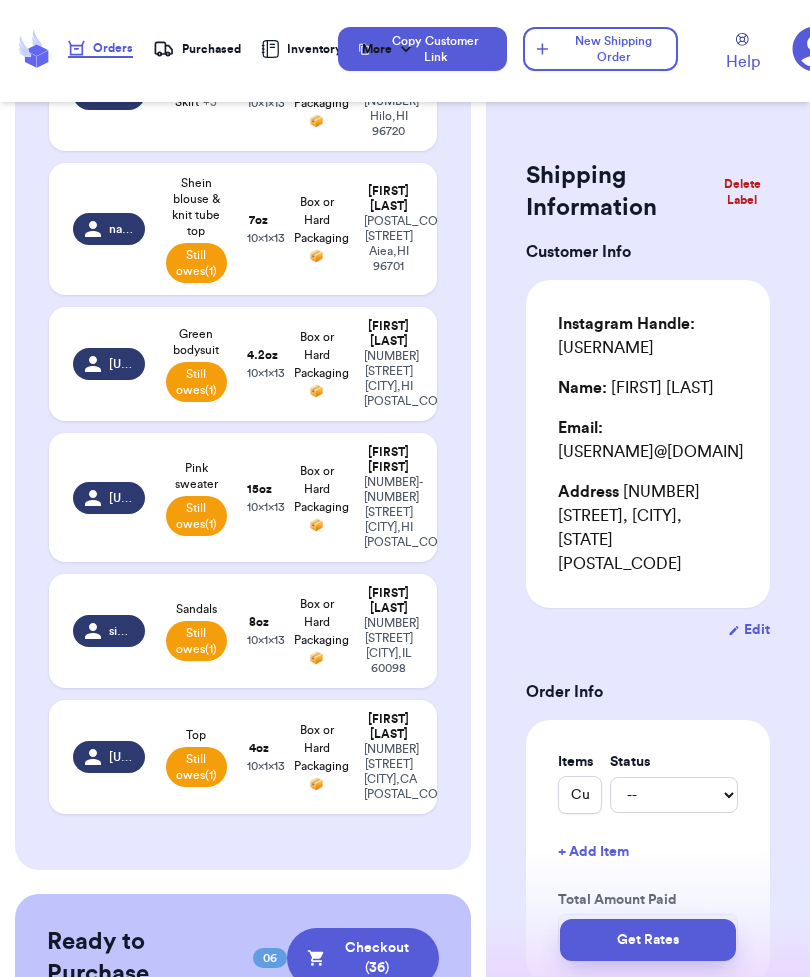 scroll, scrollTop: 564, scrollLeft: 0, axis: vertical 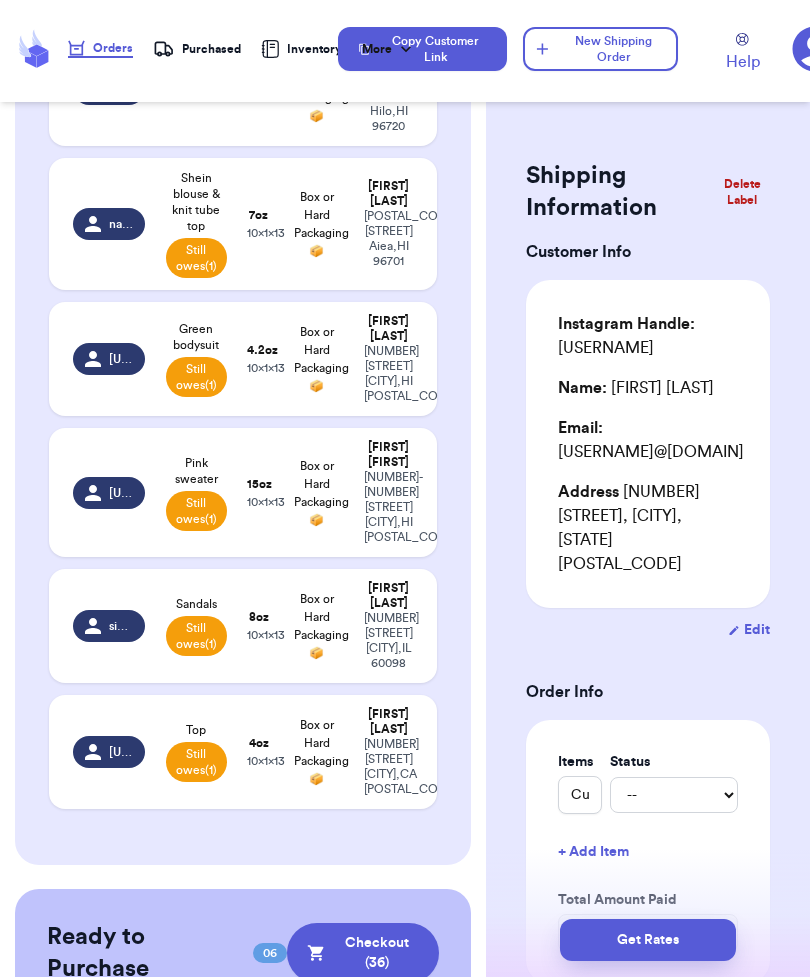 click on "[NUMBER] [STREET]   [CITY] ,  [STATE]   [POSTAL_CODE]" at bounding box center [389, 374] 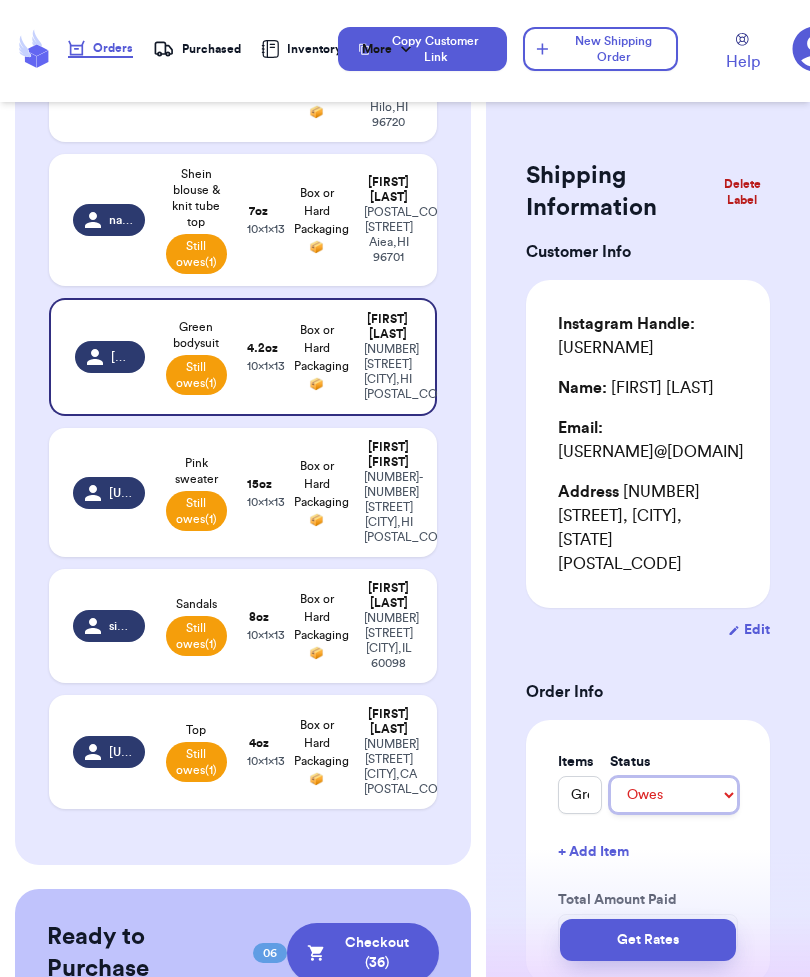 click on "-- Paid Owes" at bounding box center [674, 795] 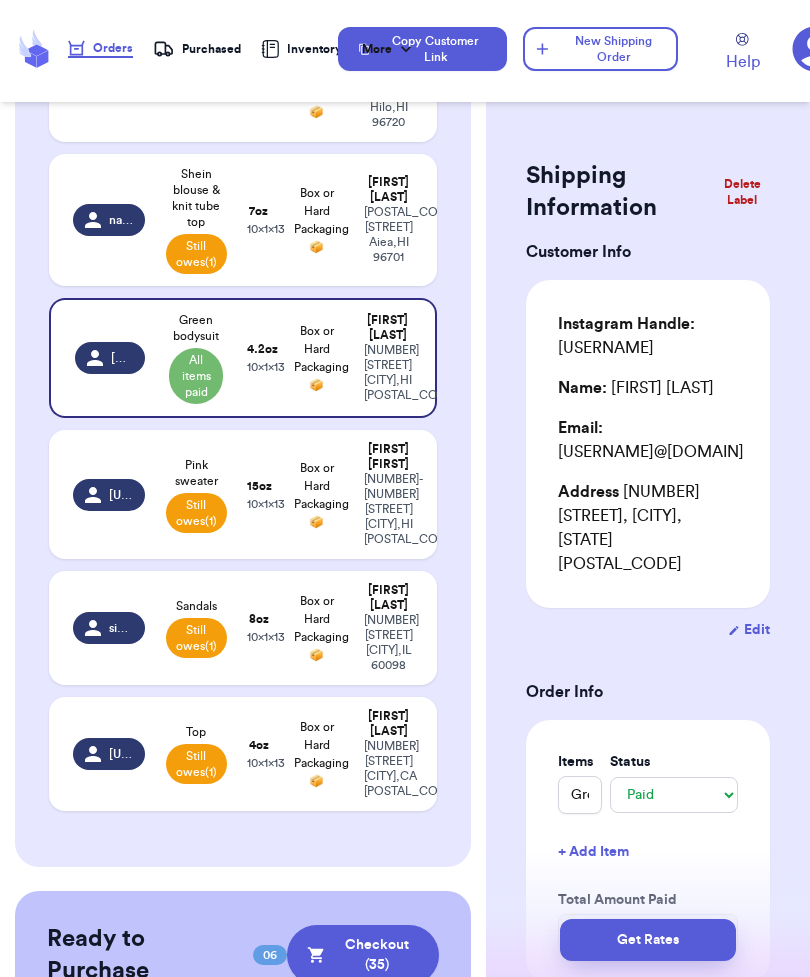 click on "Get Rates" at bounding box center (648, 940) 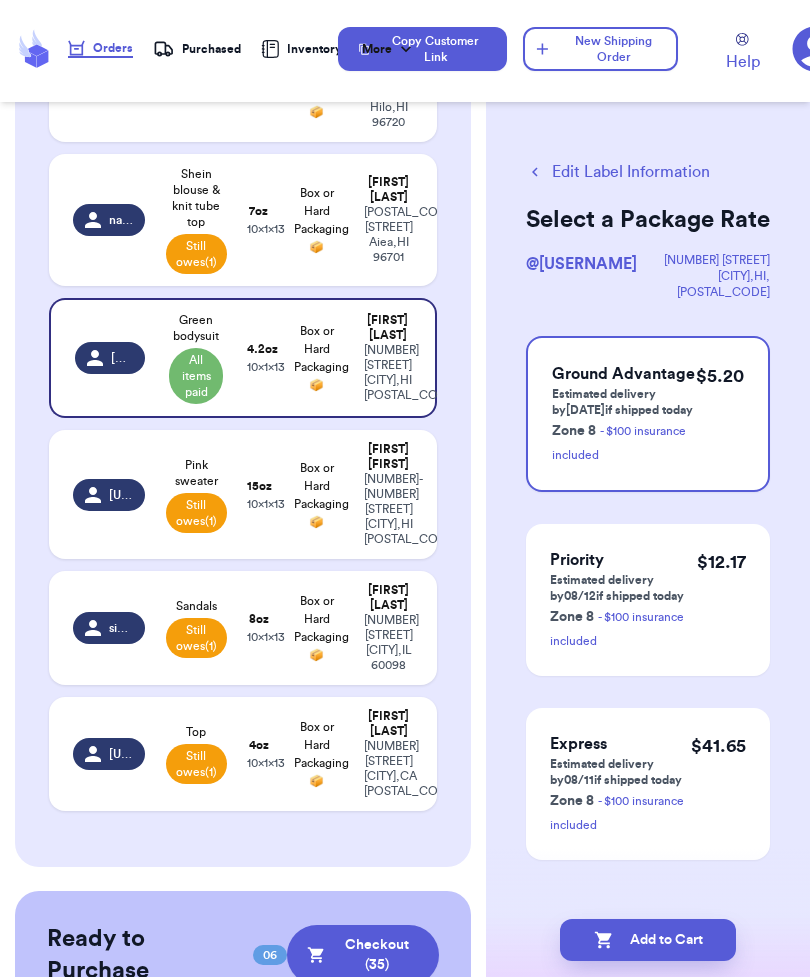 click on "$ 5.20" at bounding box center [720, 414] 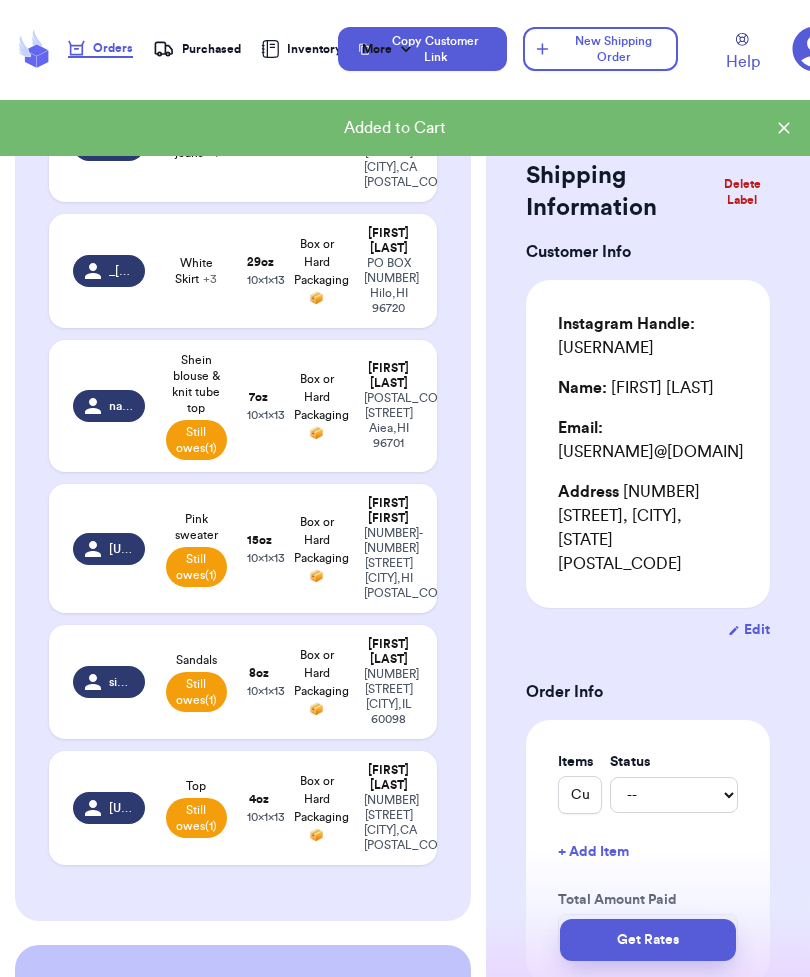 scroll, scrollTop: 379, scrollLeft: 0, axis: vertical 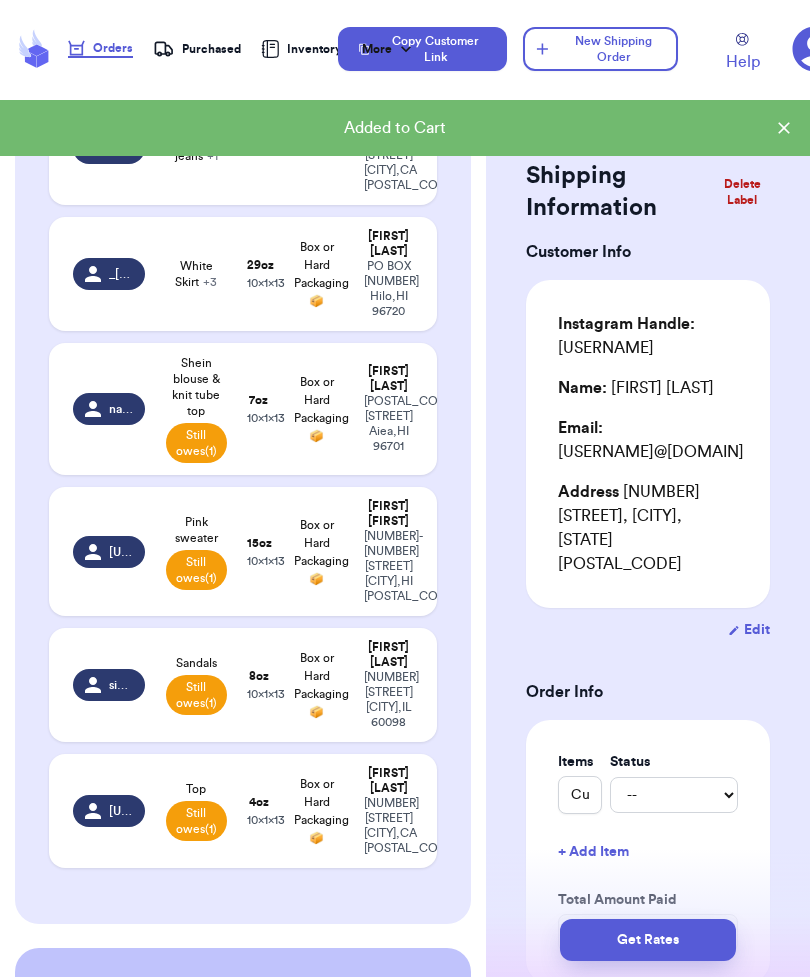 click on "[NUMBER]-[NUMBER] [STREET]  [CITY] ,  [STATE]   [POSTAL_CODE]" at bounding box center (389, 566) 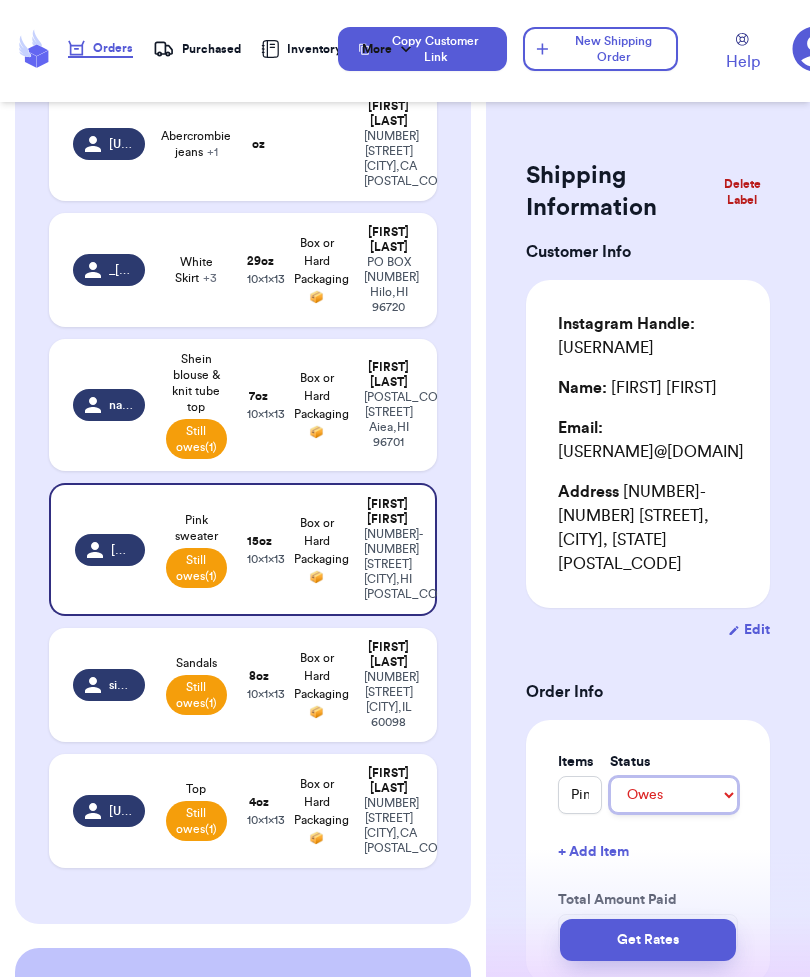 click on "-- Paid Owes" at bounding box center [674, 795] 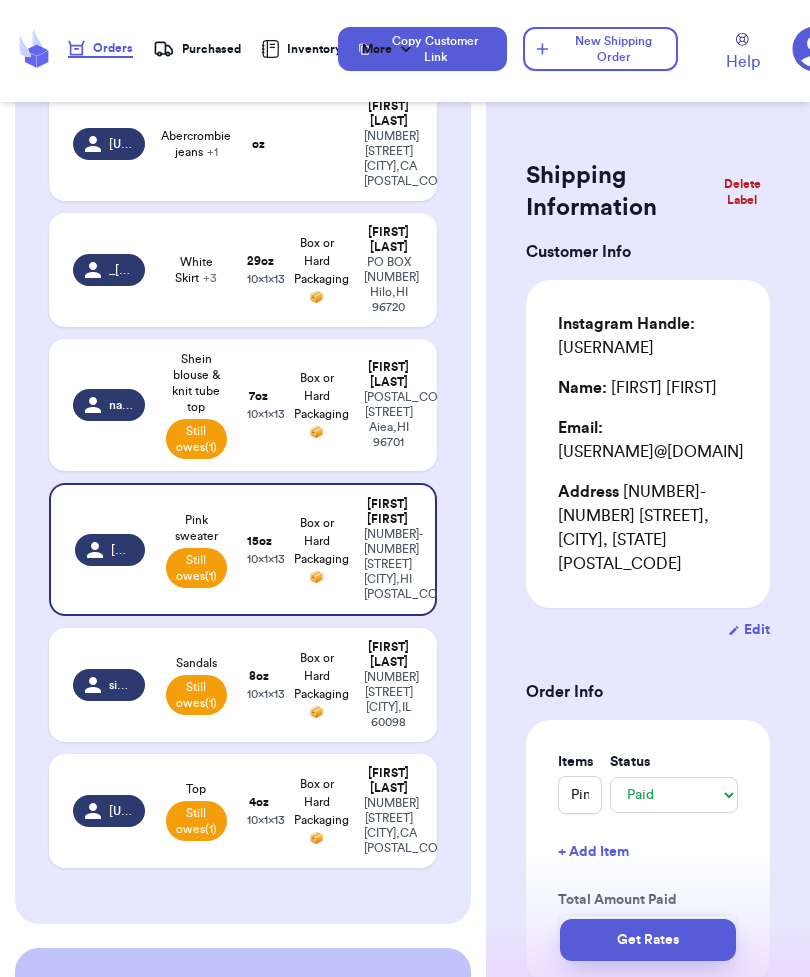 click on "Get Rates" at bounding box center [648, 940] 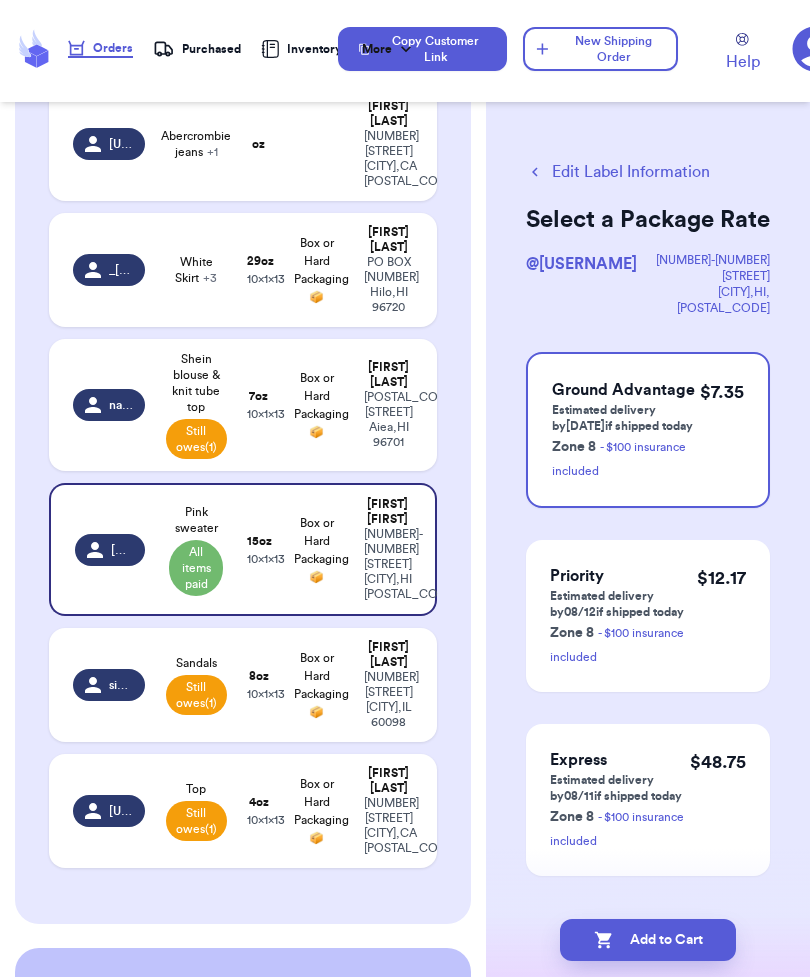 click on "$ 7.35" at bounding box center [722, 430] 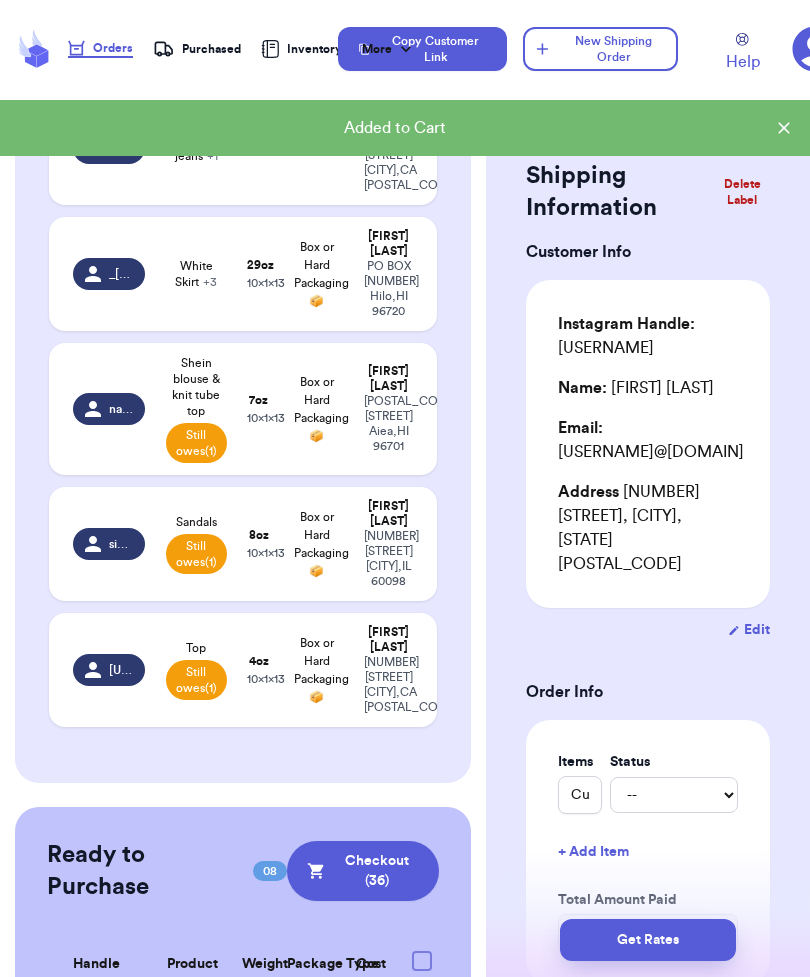 click on "[NUMBER] [STREET]   [CITY] ,  [STATE]   [POSTAL_CODE]" at bounding box center (389, 559) 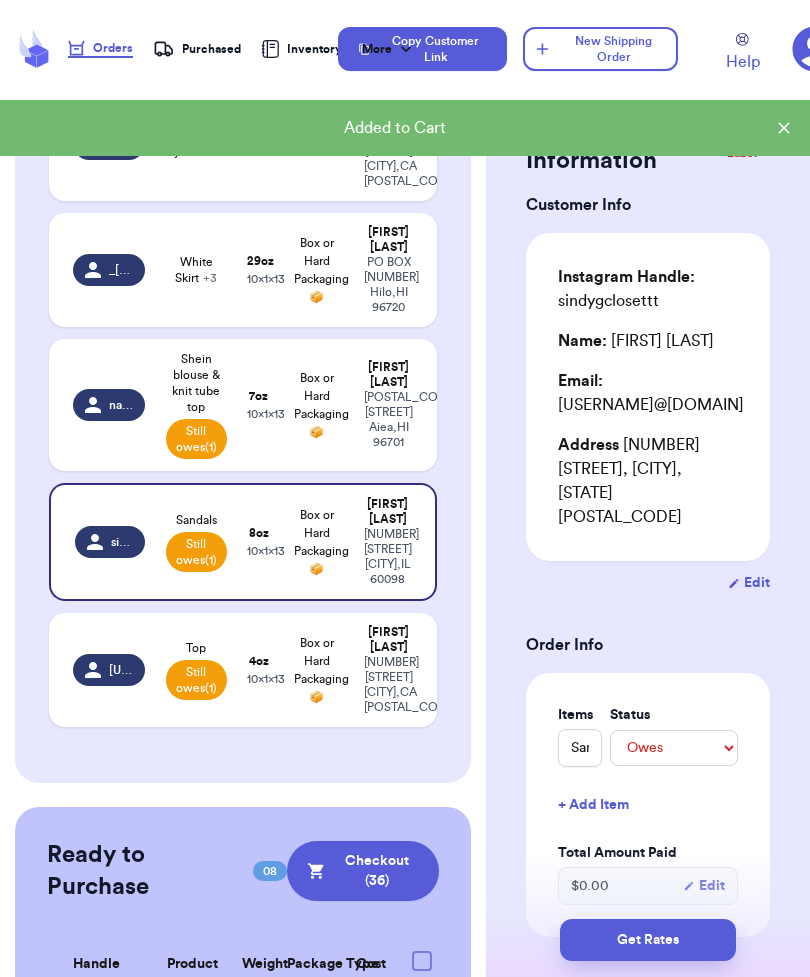 scroll, scrollTop: 48, scrollLeft: 0, axis: vertical 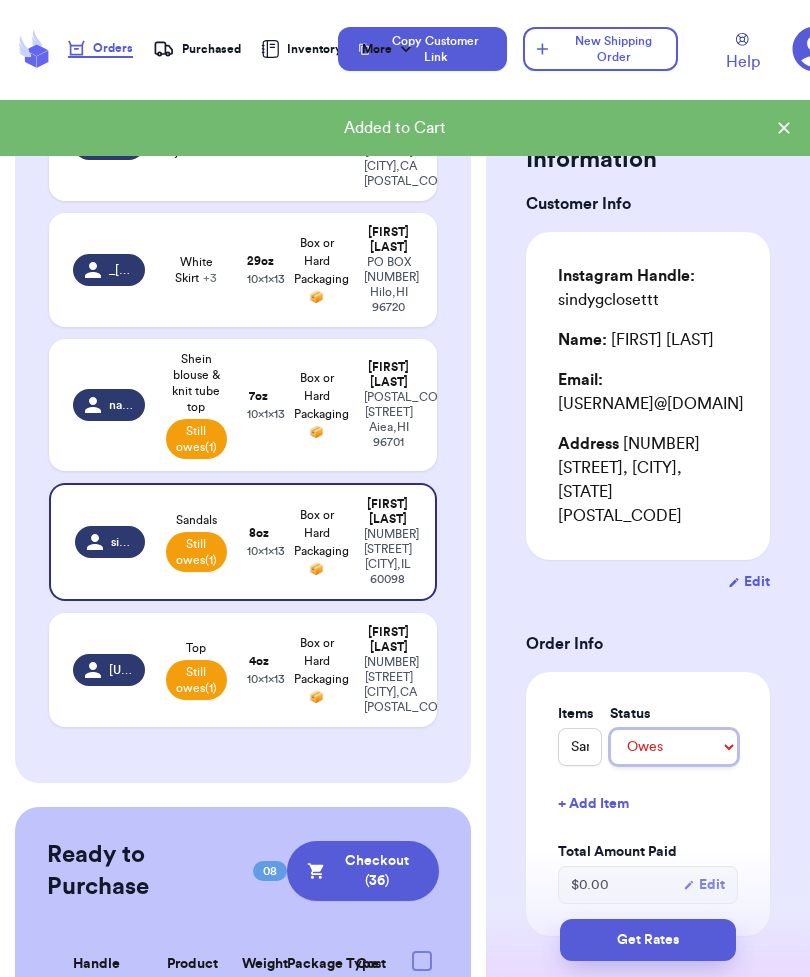 click on "-- Paid Owes" at bounding box center (674, 747) 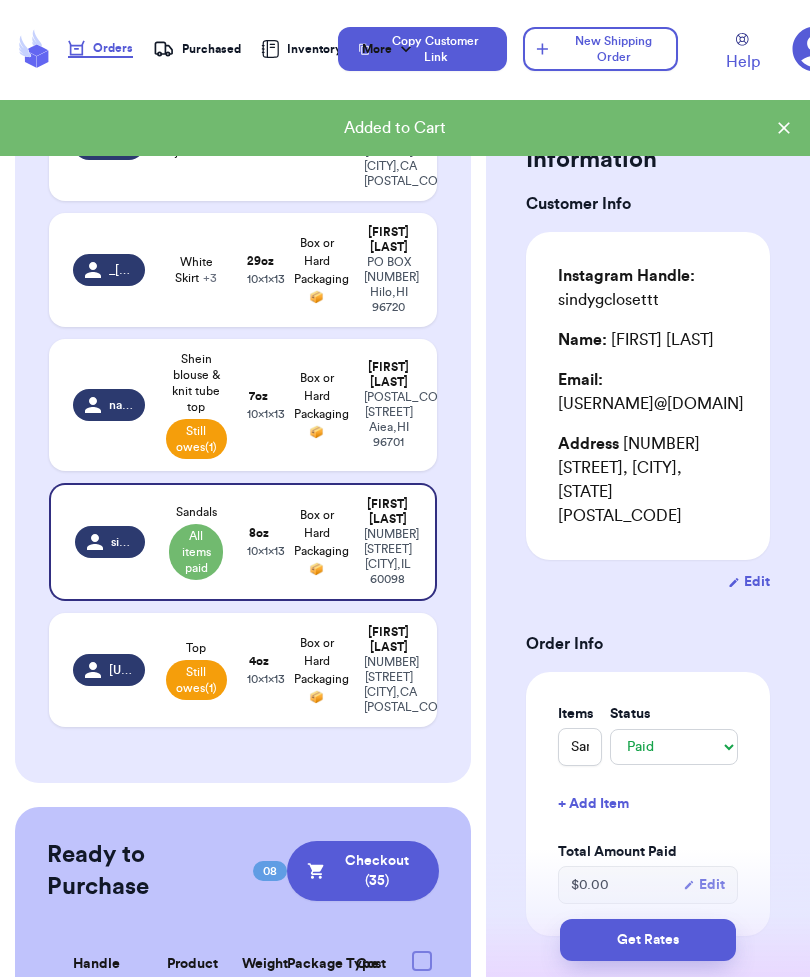 click on "Get Rates" at bounding box center [648, 940] 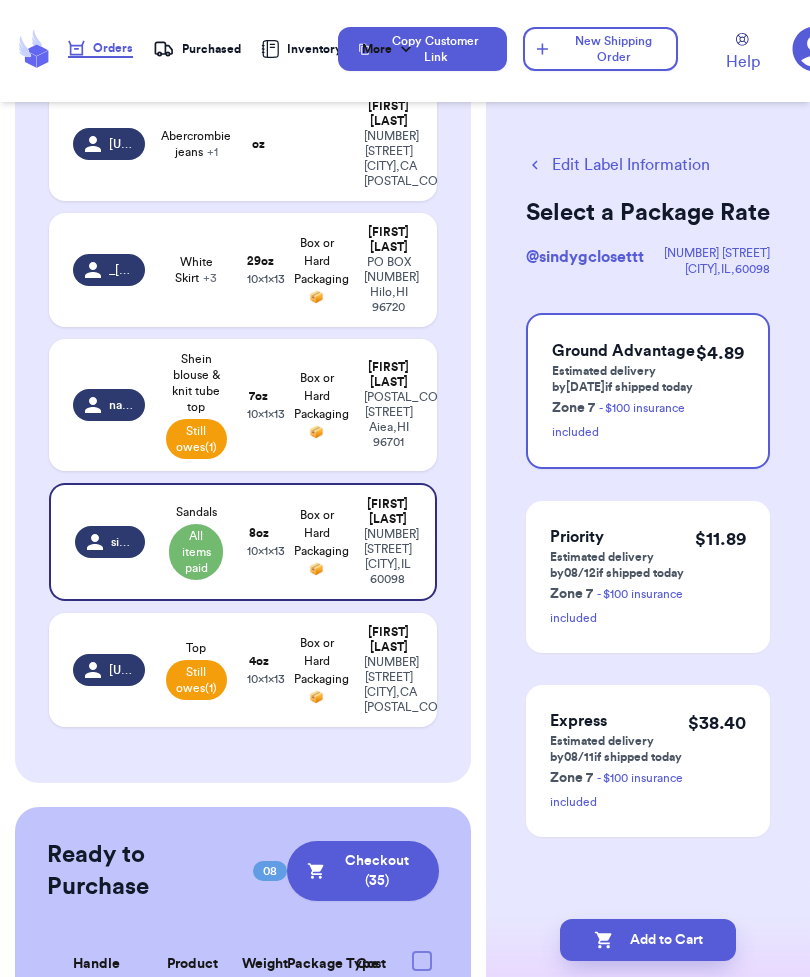 scroll, scrollTop: 0, scrollLeft: 0, axis: both 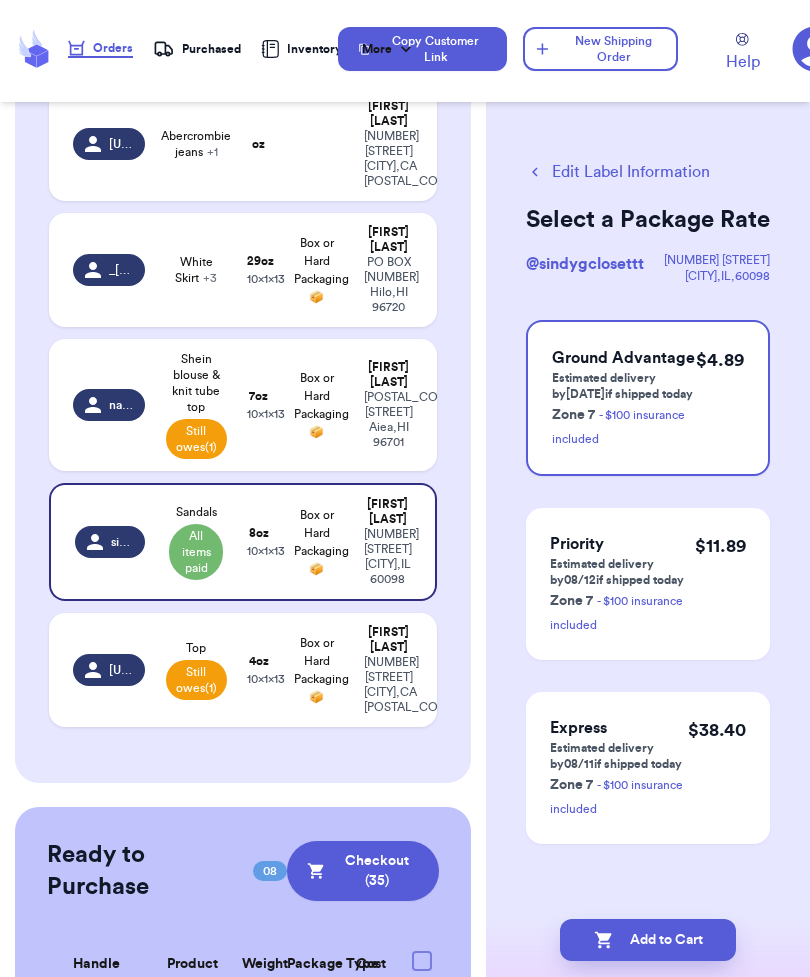 click on "Ground Advantage Estimated delivery by  [DATE]  if shipped today Zone 7 - $100 insurance included $ [PRICE]" at bounding box center (648, 398) 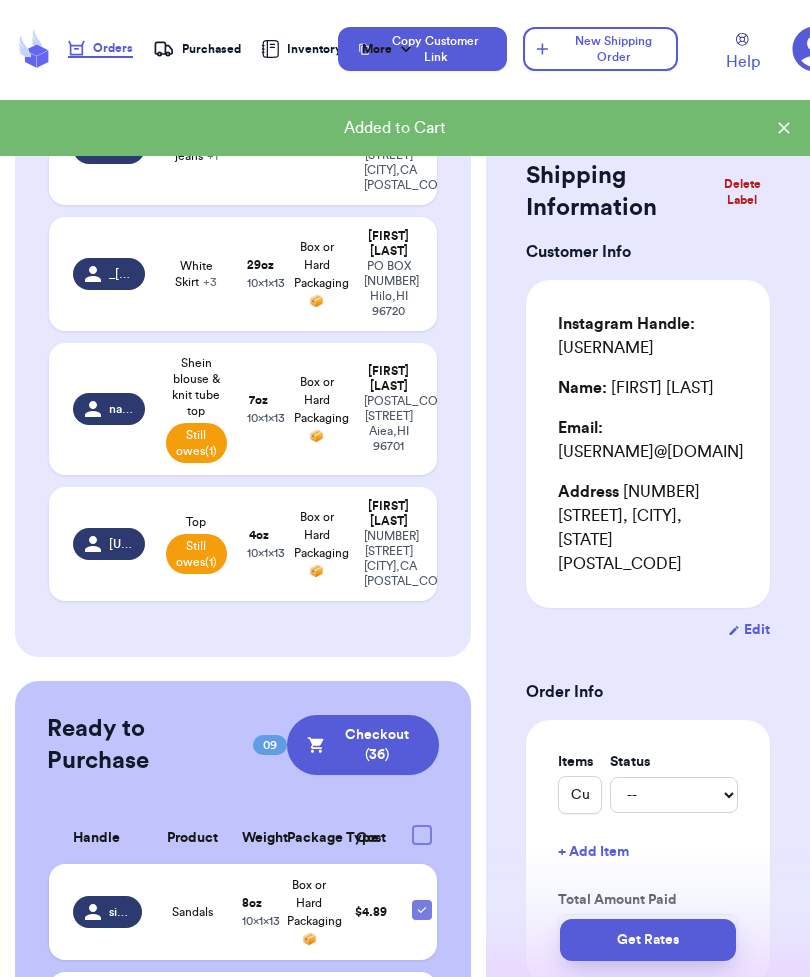 click on "[NUMBER] [STREET],  [CITY] , [STATE] [POSTAL_CODE]" at bounding box center [389, 559] 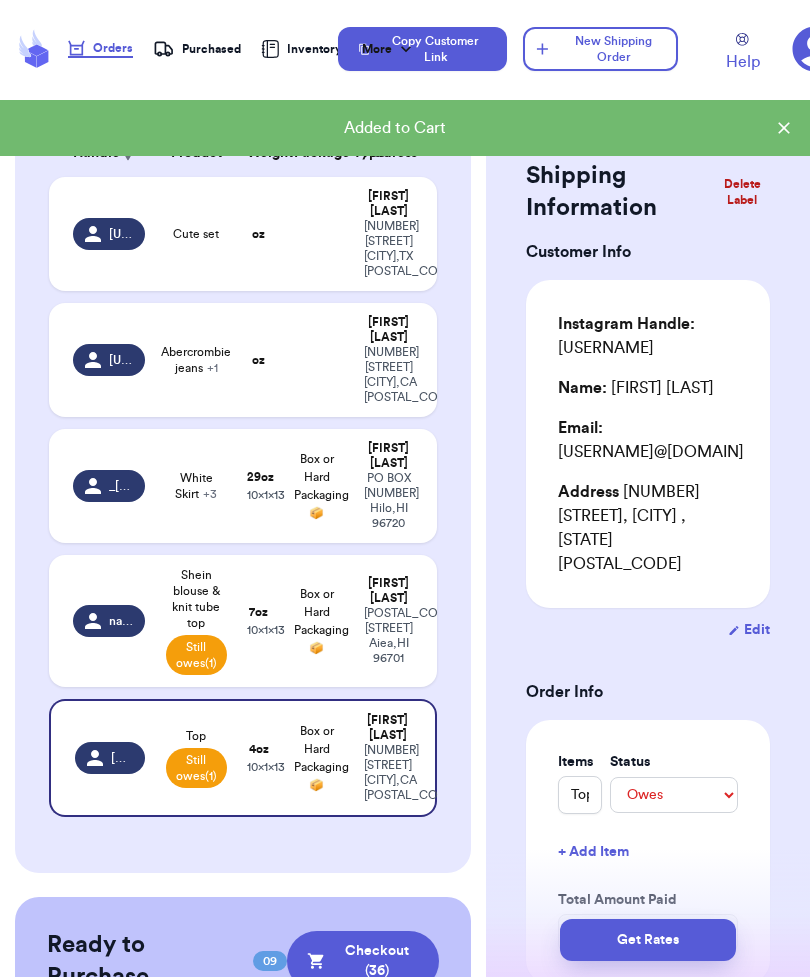 scroll, scrollTop: 156, scrollLeft: 0, axis: vertical 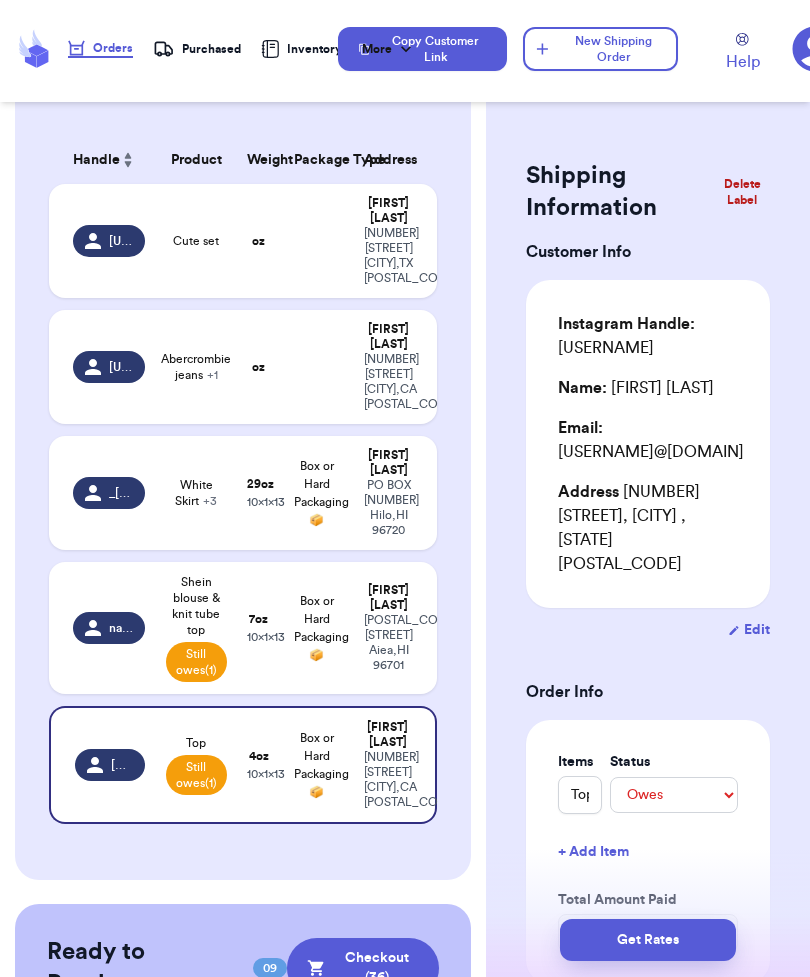 click on "[FIRST]   [LAST] [POSTAL_CODE]   [CITY] ,  [STATE]   [POSTAL_CODE]" at bounding box center (395, 493) 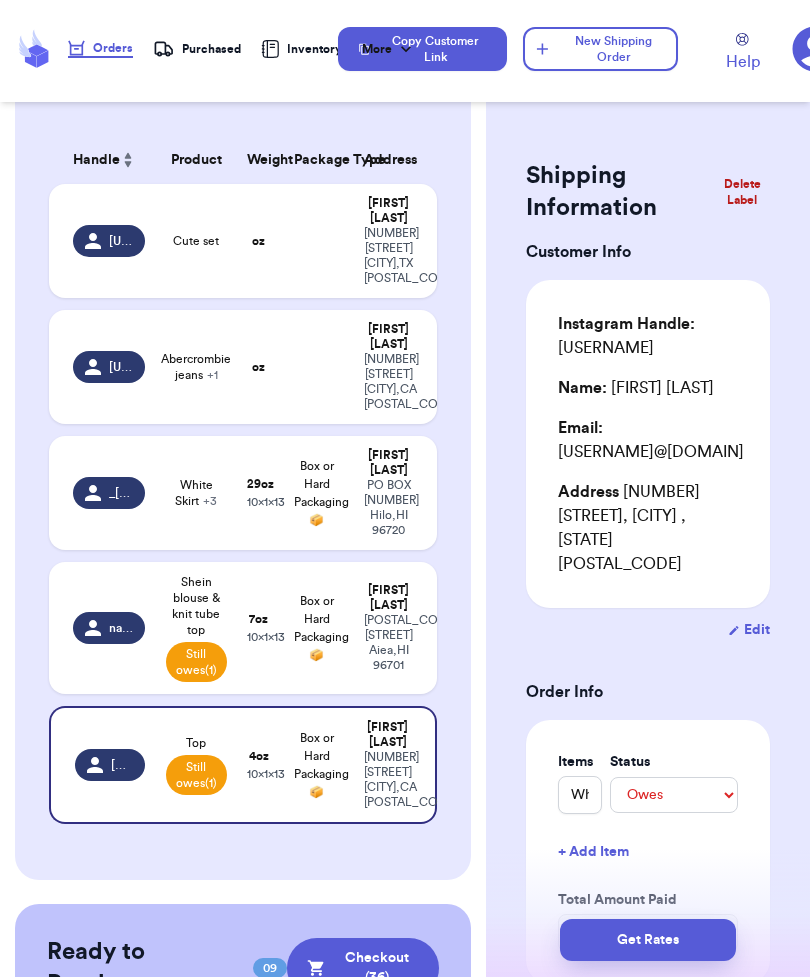 select on "unknown" 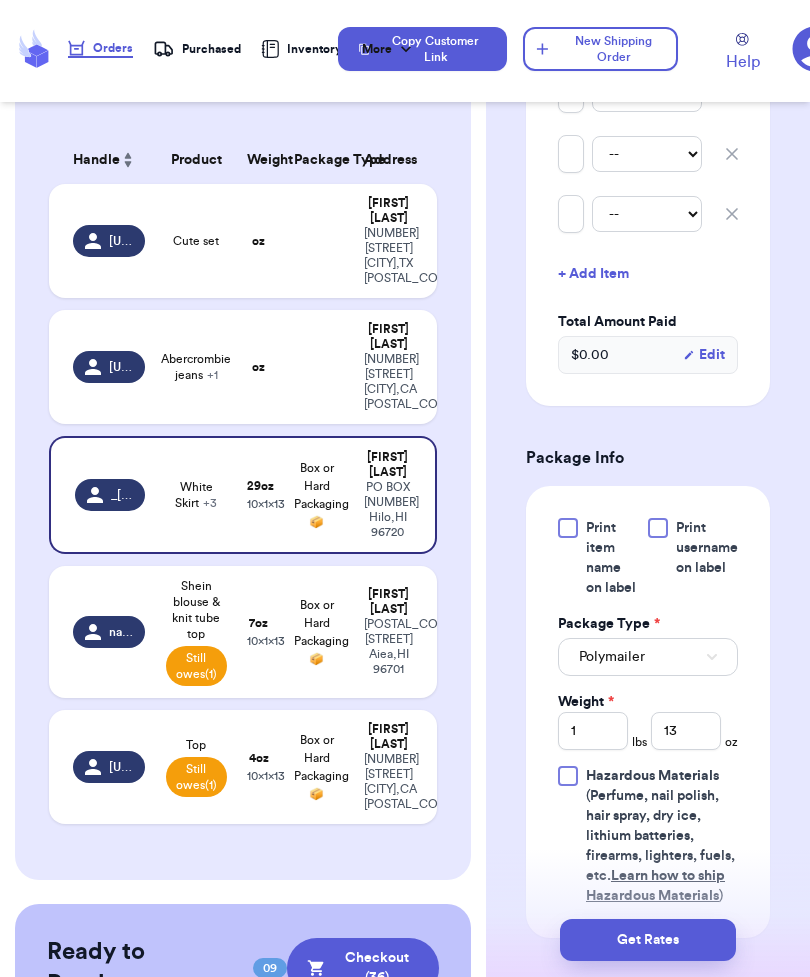 scroll, scrollTop: 765, scrollLeft: 0, axis: vertical 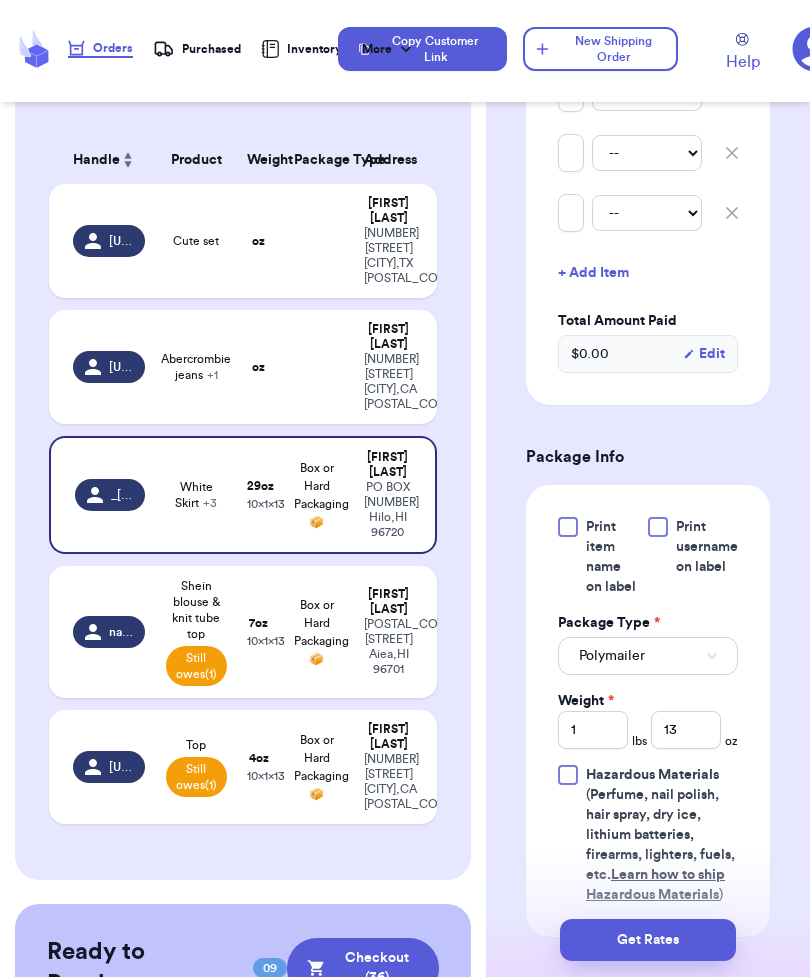click on "Get Rates" at bounding box center (648, 940) 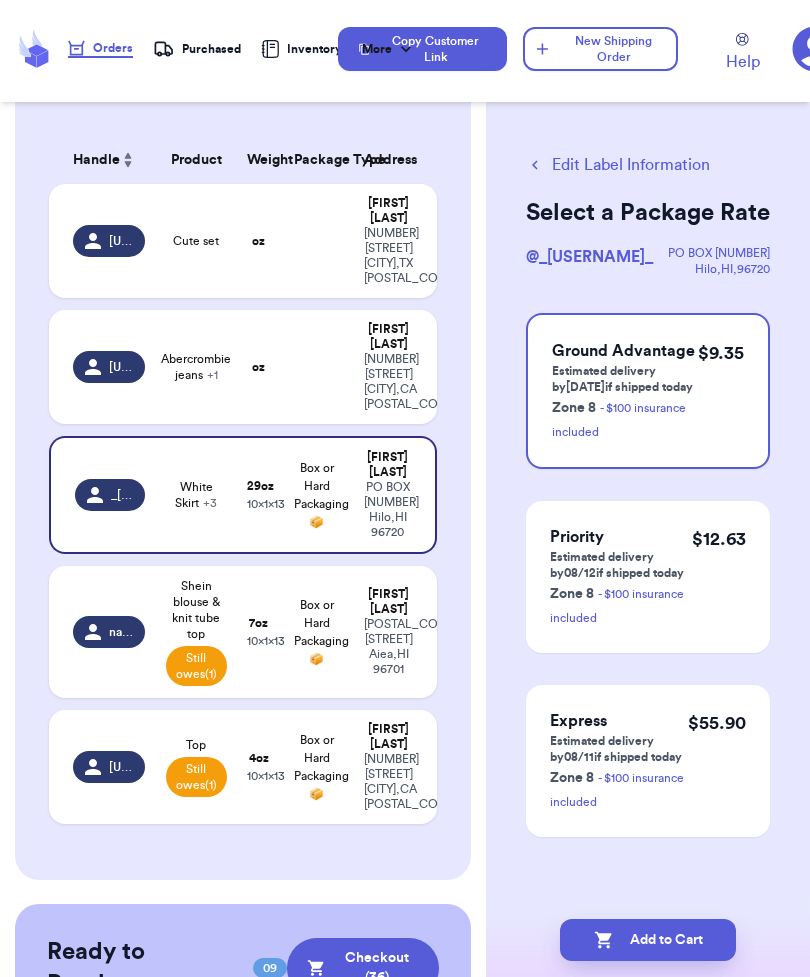 scroll, scrollTop: 0, scrollLeft: 0, axis: both 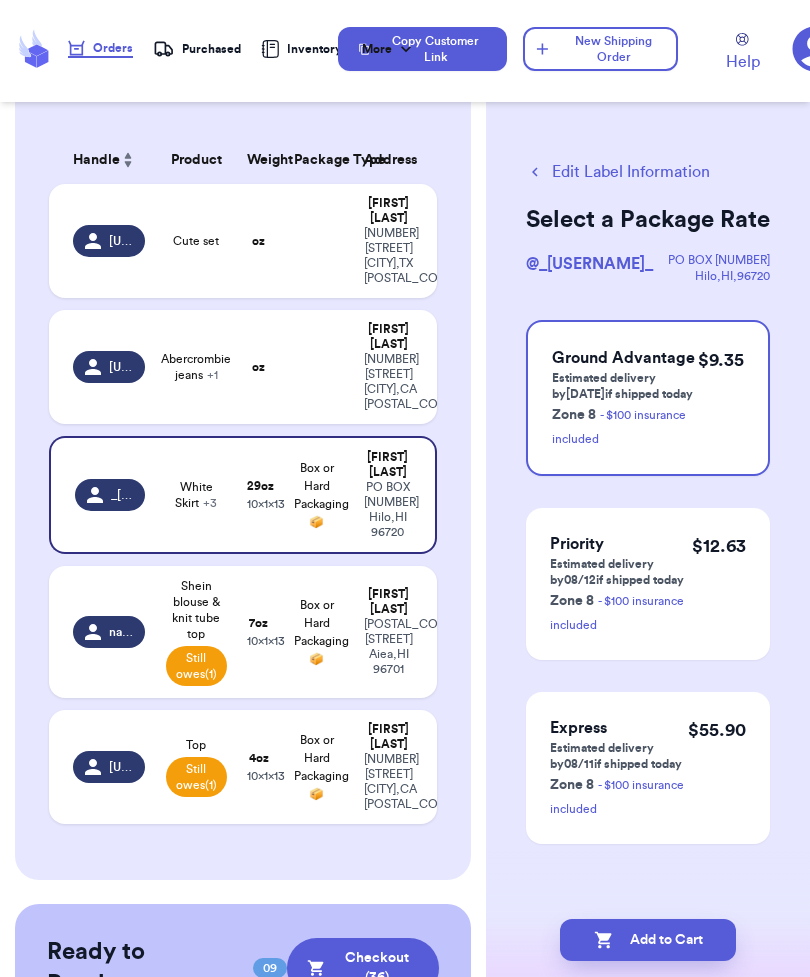 click on "$ 9.35" at bounding box center [721, 398] 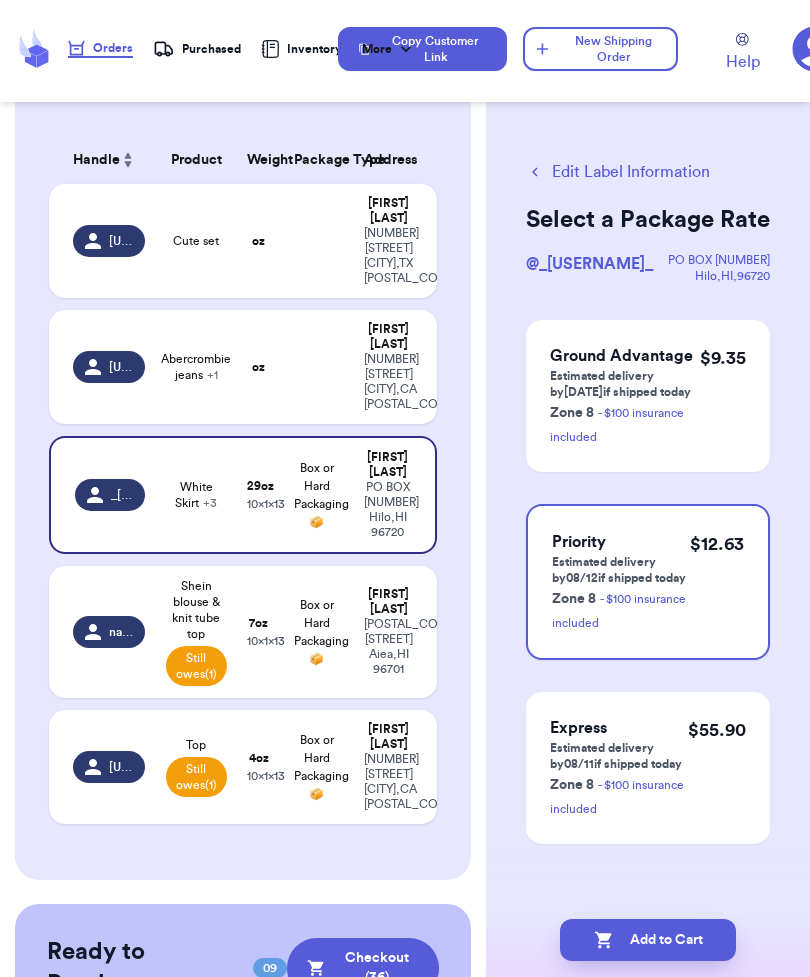 click on "Add to Cart" at bounding box center (648, 940) 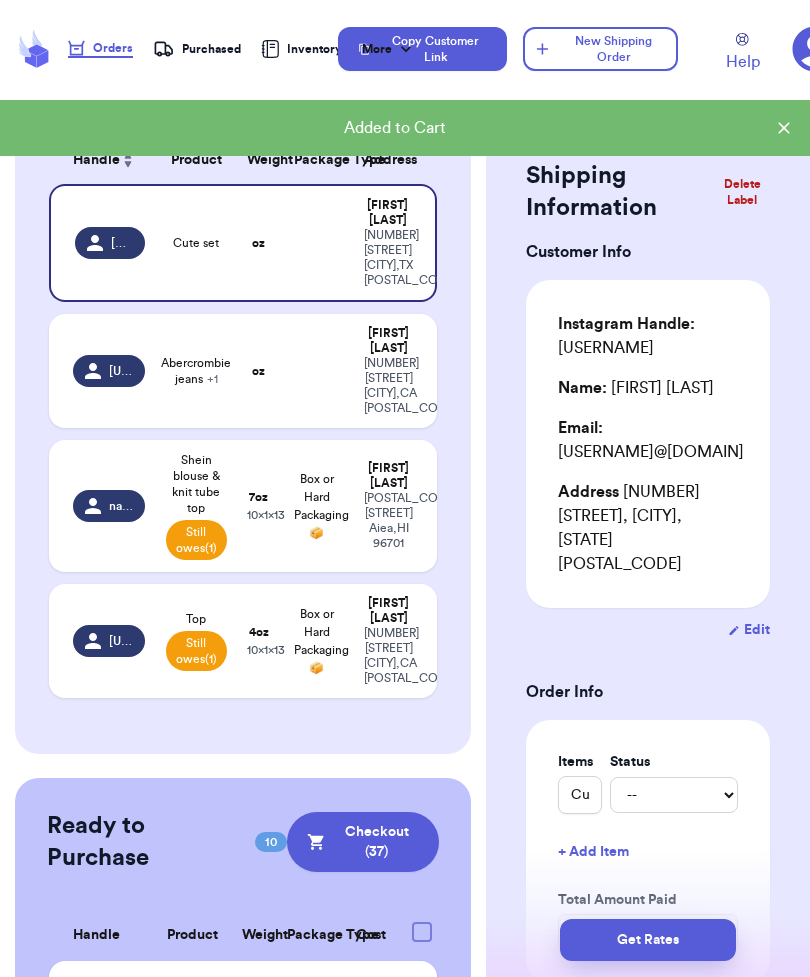 scroll, scrollTop: 0, scrollLeft: 0, axis: both 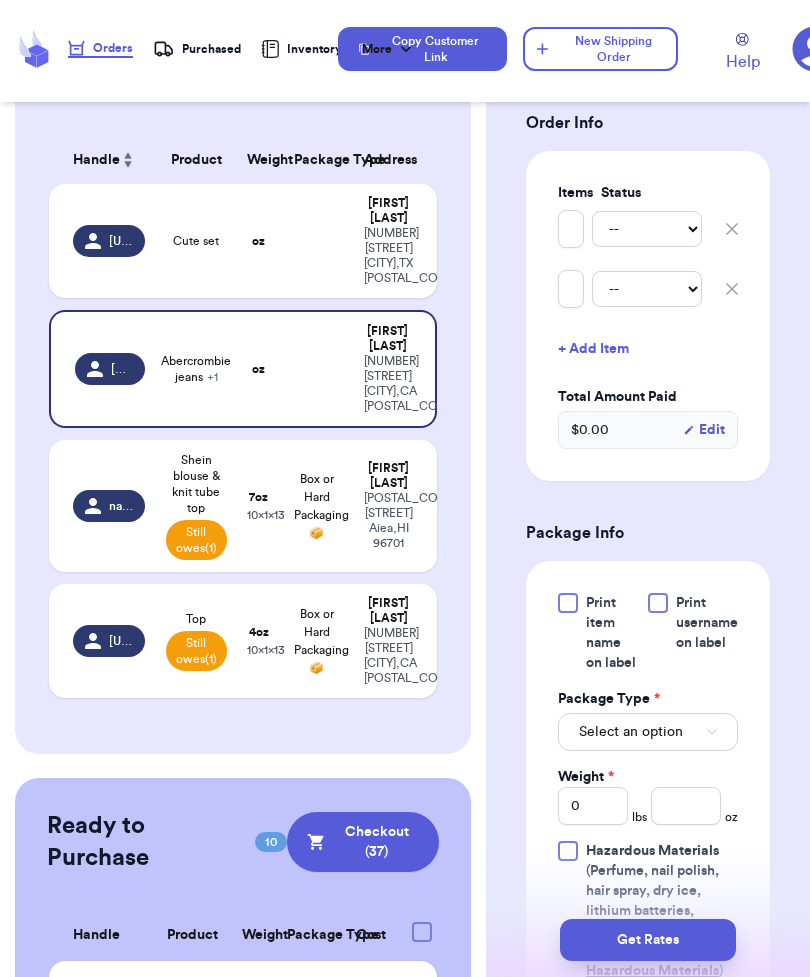 click on "Select an option" at bounding box center (648, 732) 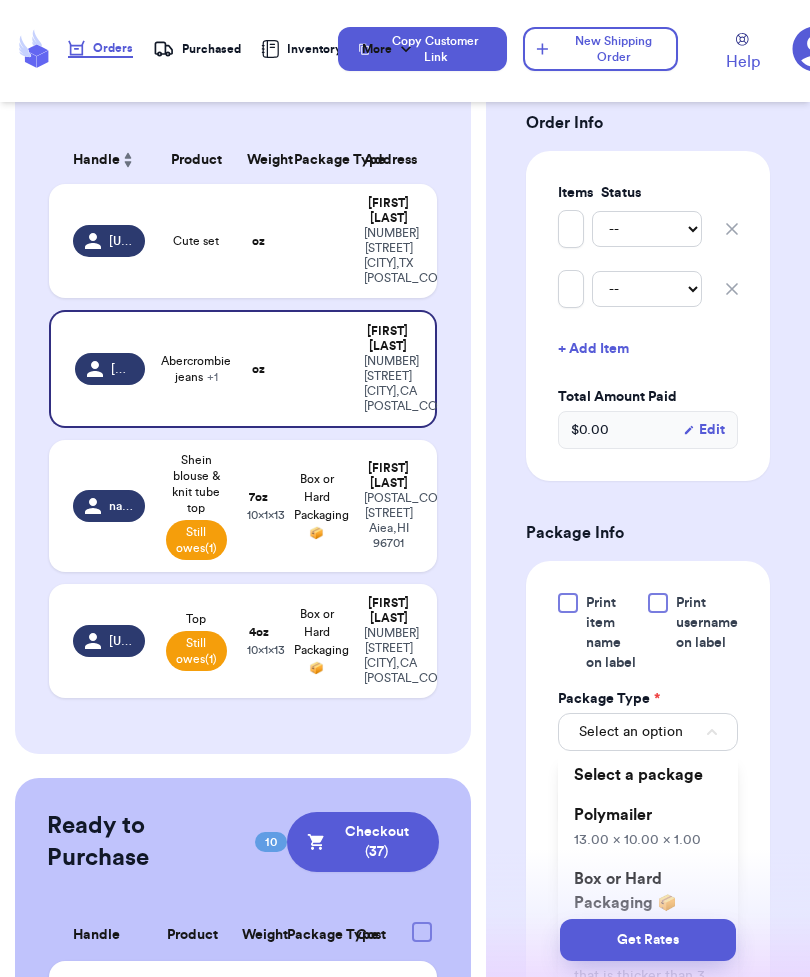 click on "Select an option" at bounding box center [648, 732] 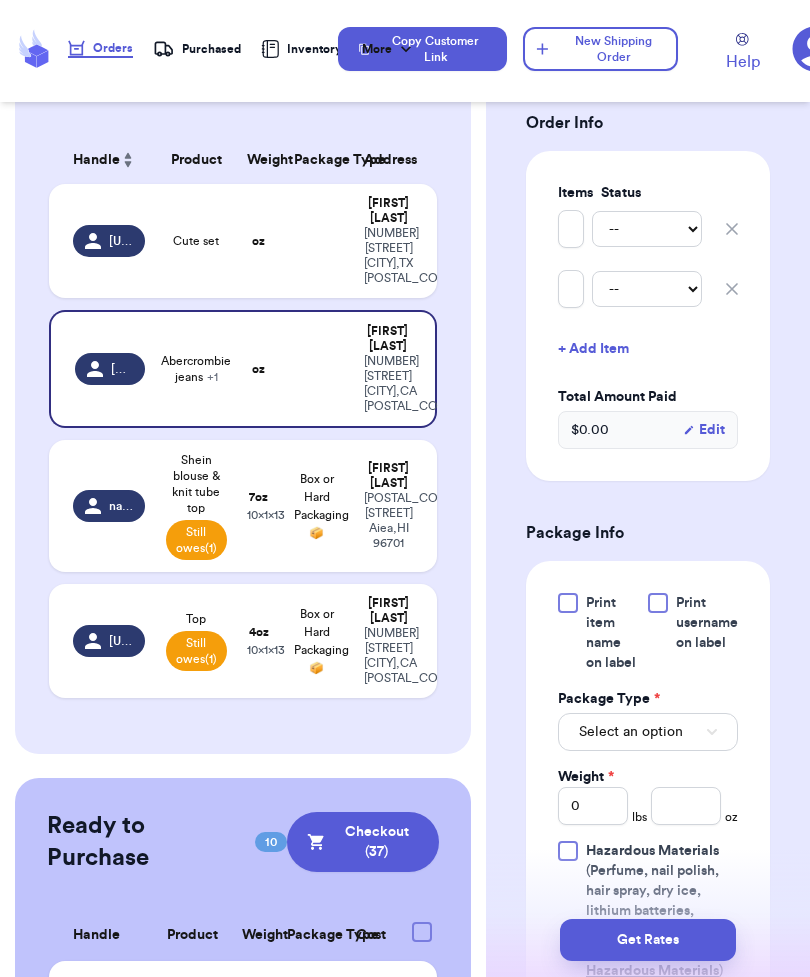 click on "Select an option" at bounding box center [648, 732] 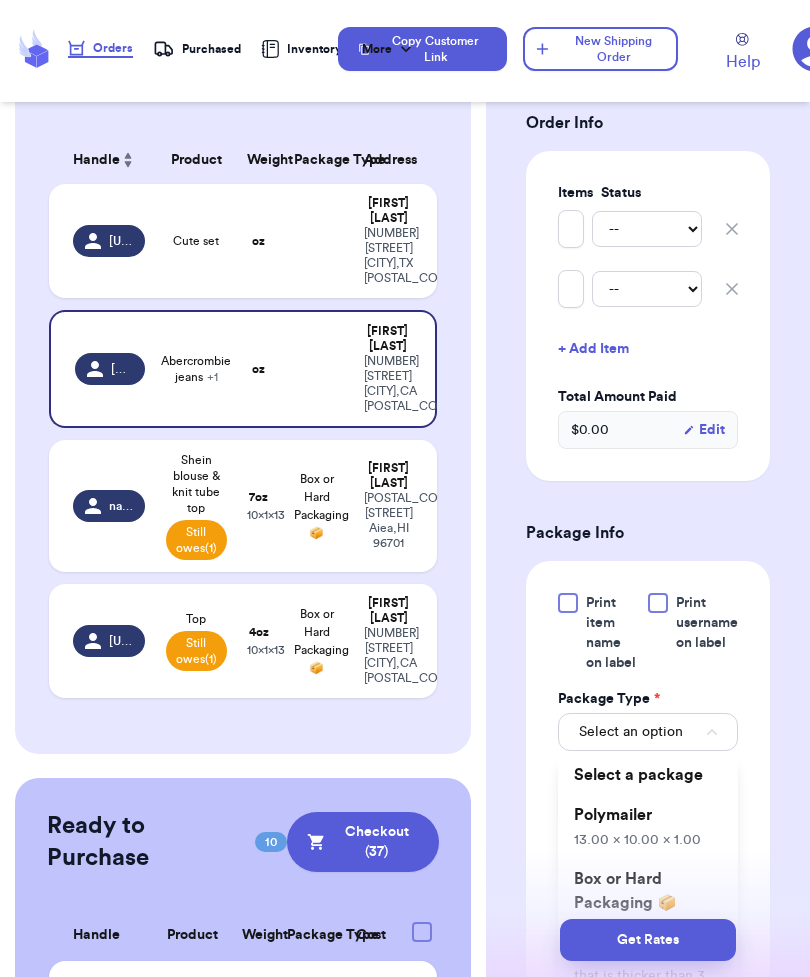 click on "Polymailer [NUMBER] [NUMBER] x [NUMBER]" at bounding box center [648, 827] 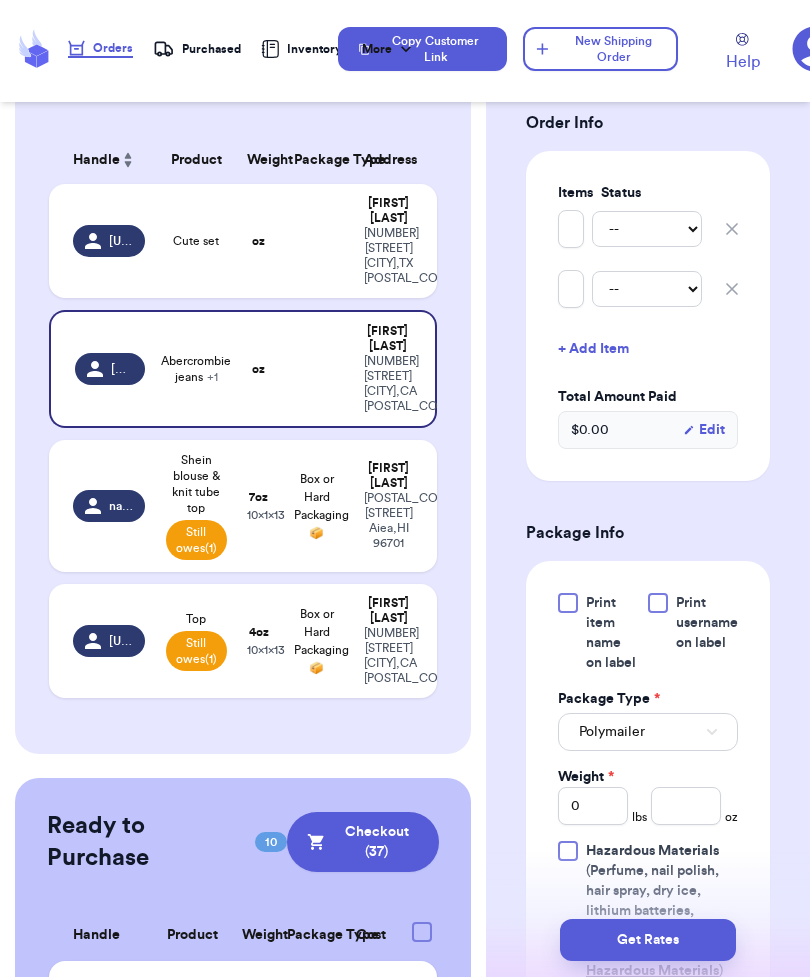 type 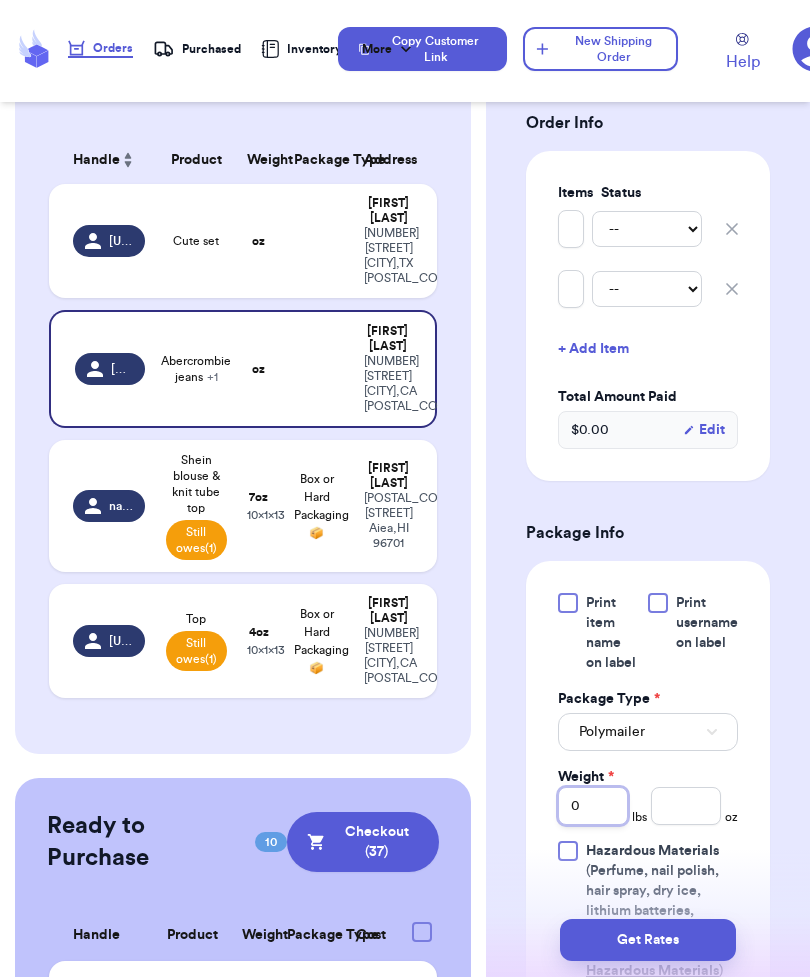 click on "0" at bounding box center (593, 806) 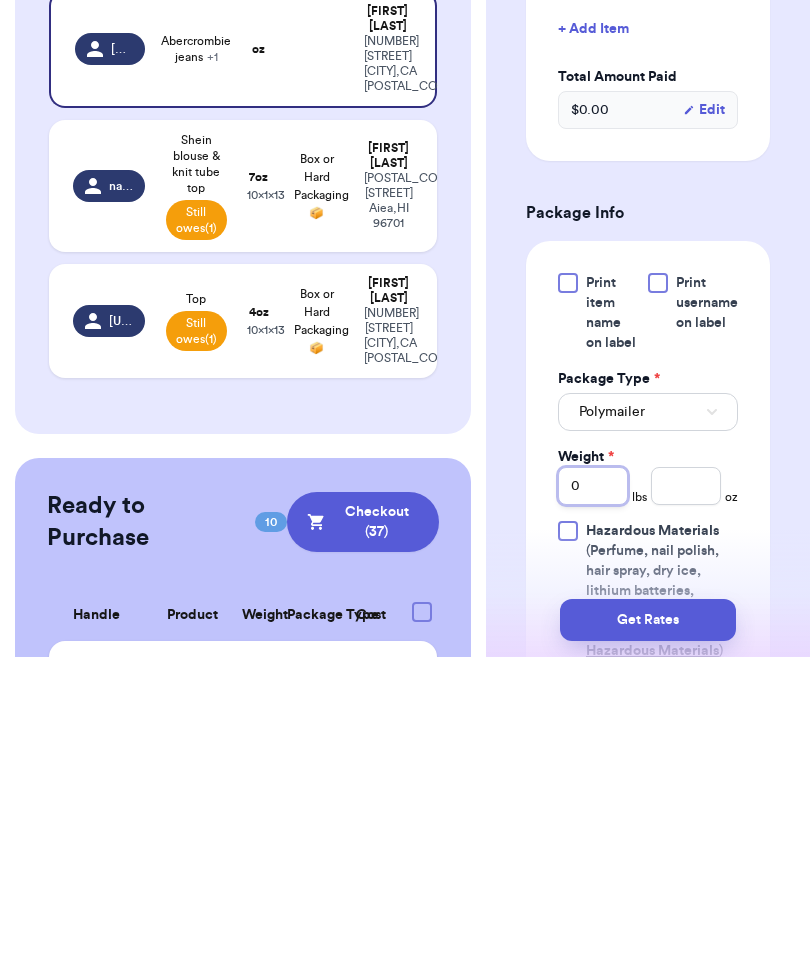 click on "0" at bounding box center [593, 806] 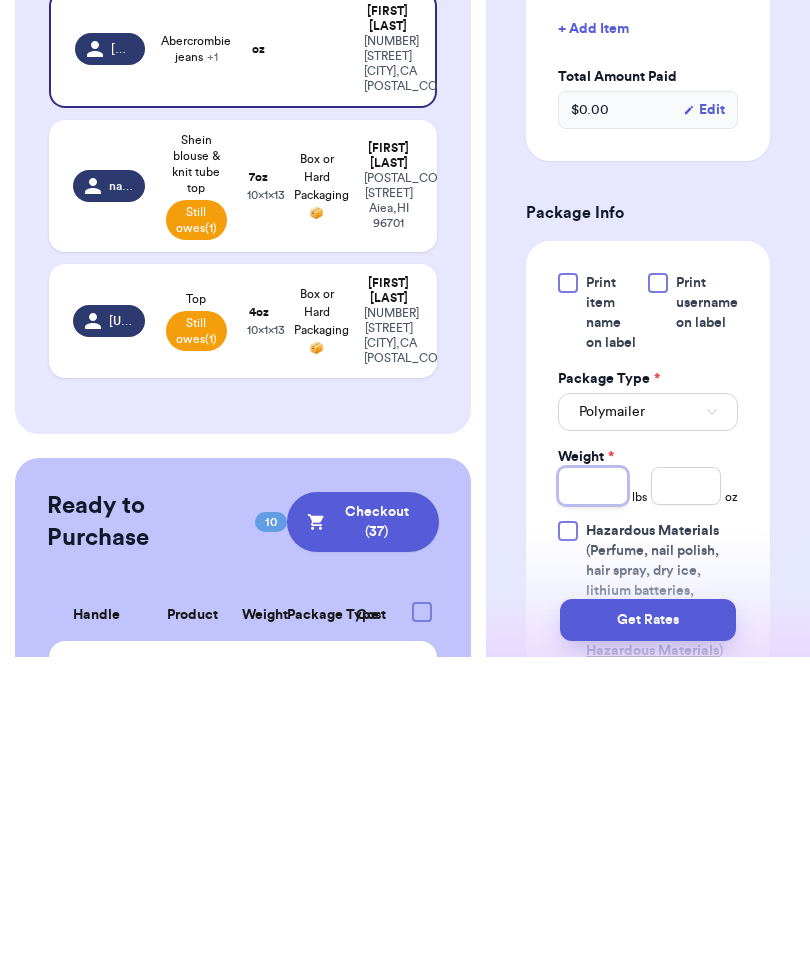 type 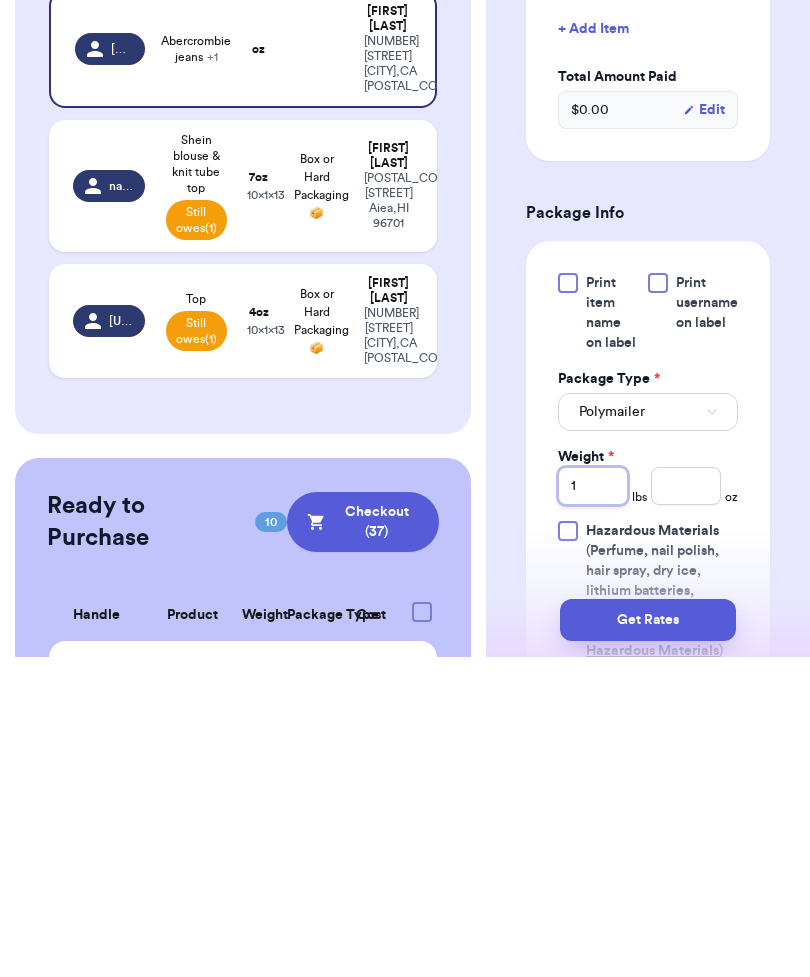 type 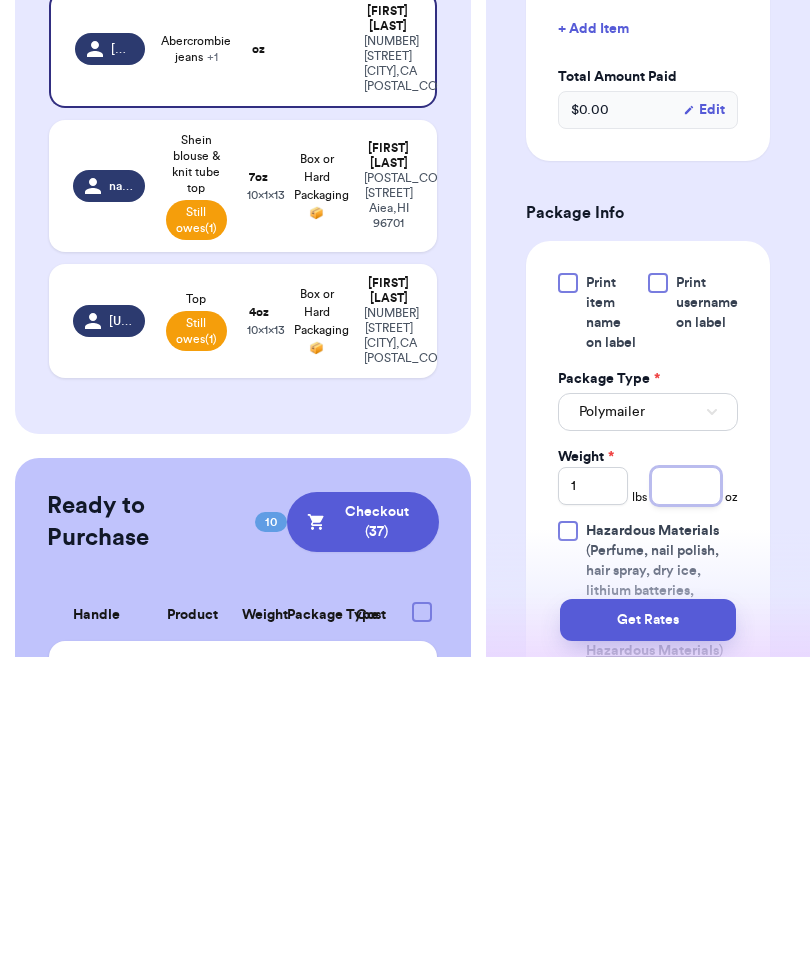 click at bounding box center [686, 806] 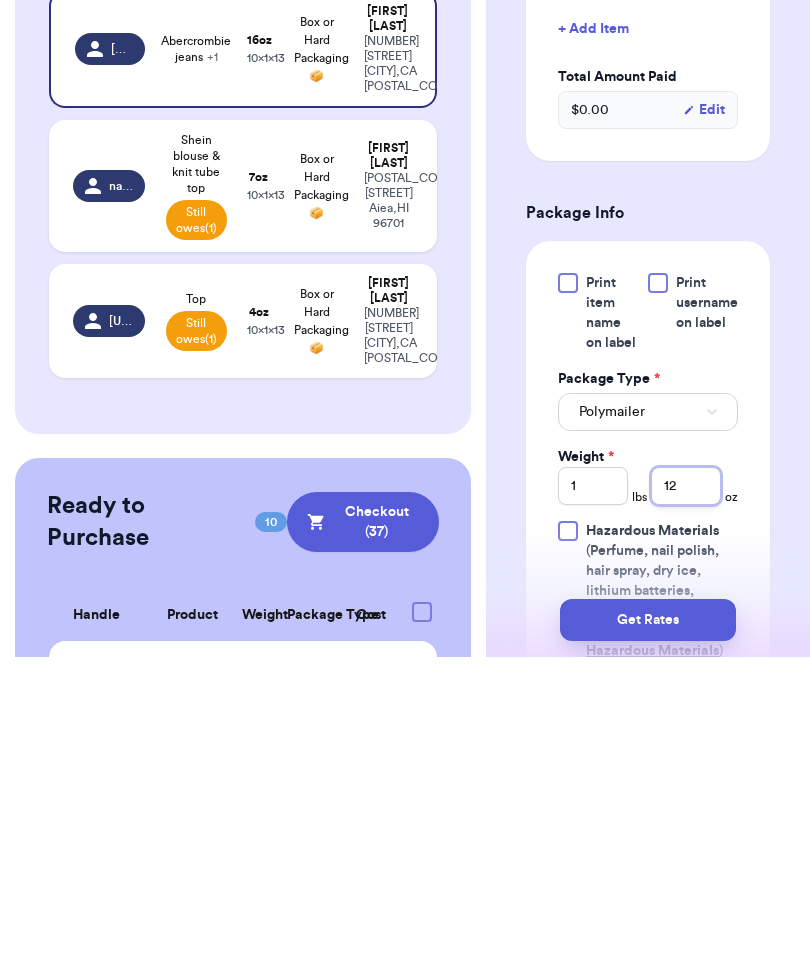 type on "12" 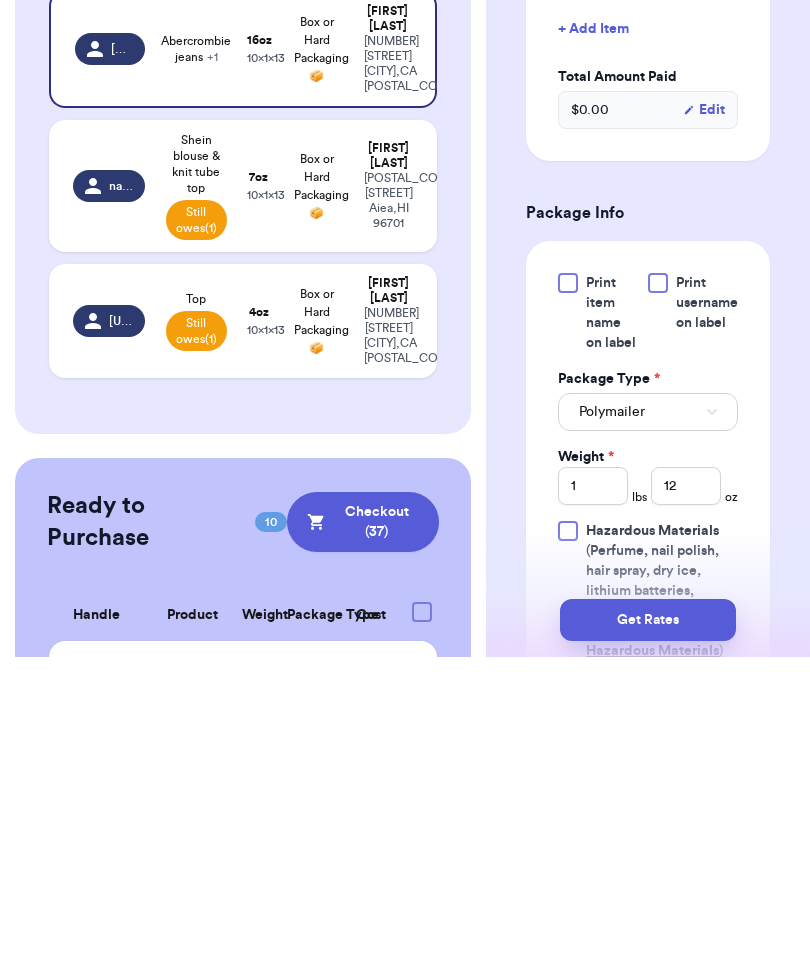 click on "Get Rates" at bounding box center [648, 940] 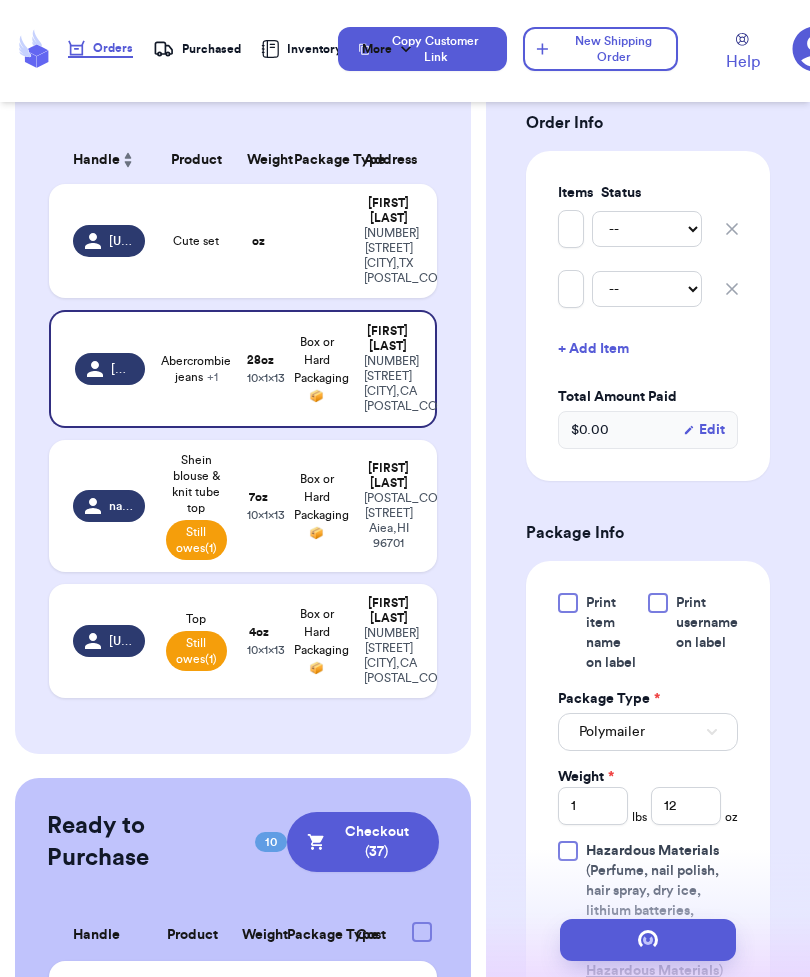 scroll, scrollTop: 0, scrollLeft: 0, axis: both 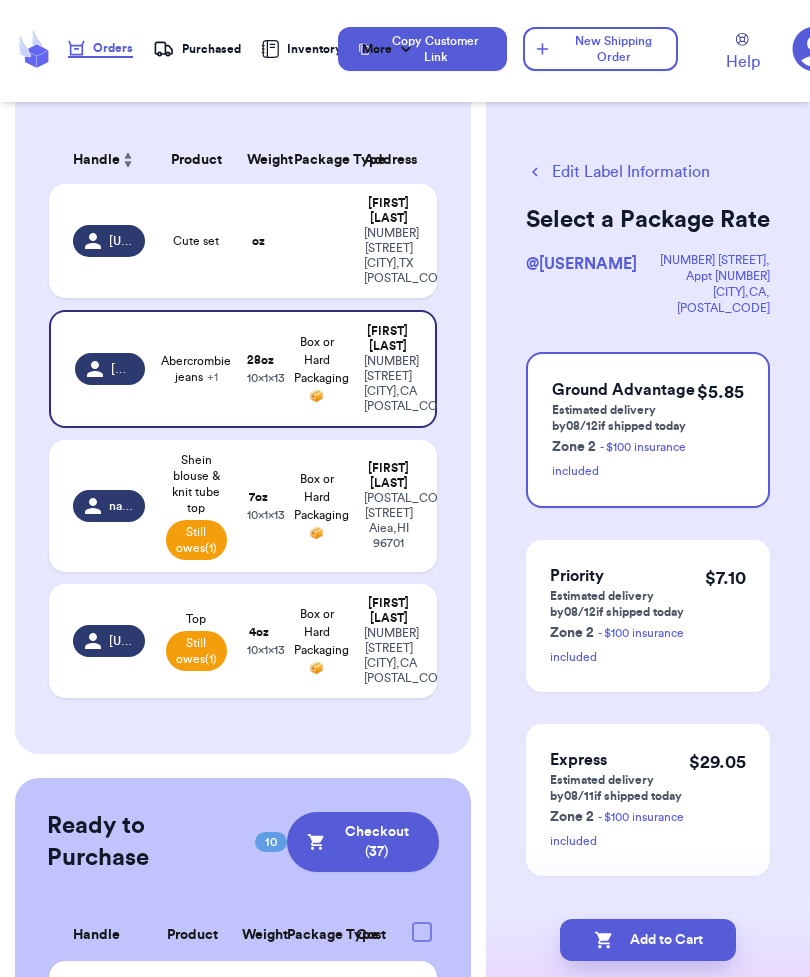 click on "Ground Advantage Estimated delivery by  [DATE]  if shipped today Zone 2 - $100 insurance included $ [PRICE]" at bounding box center (648, 430) 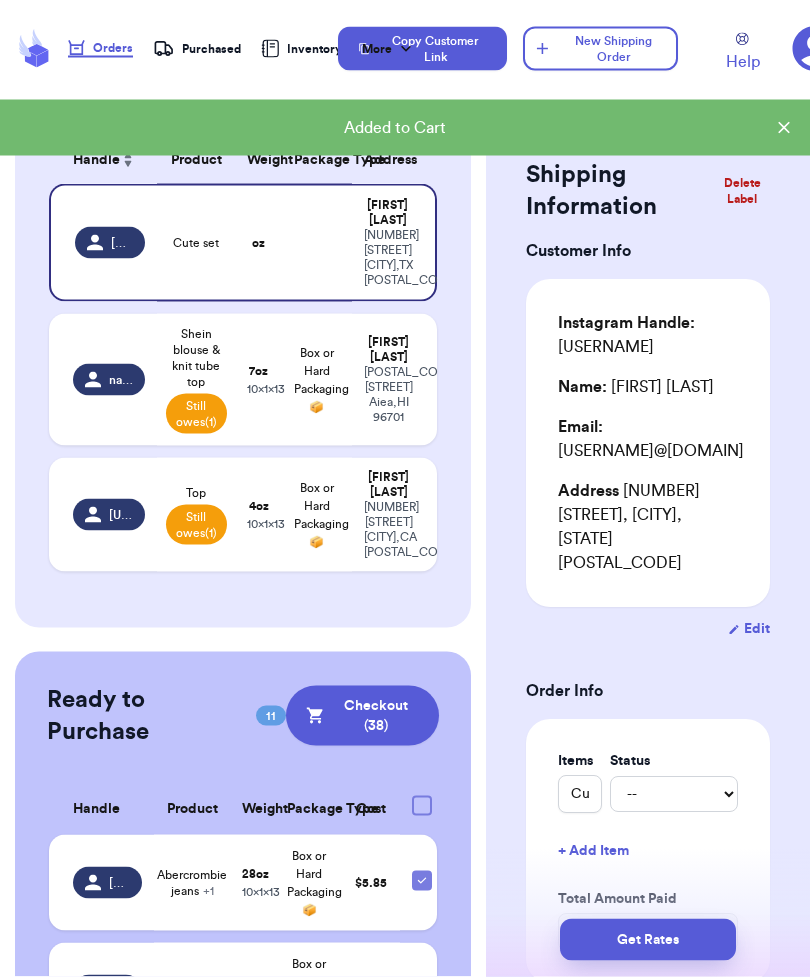 scroll, scrollTop: 0, scrollLeft: 0, axis: both 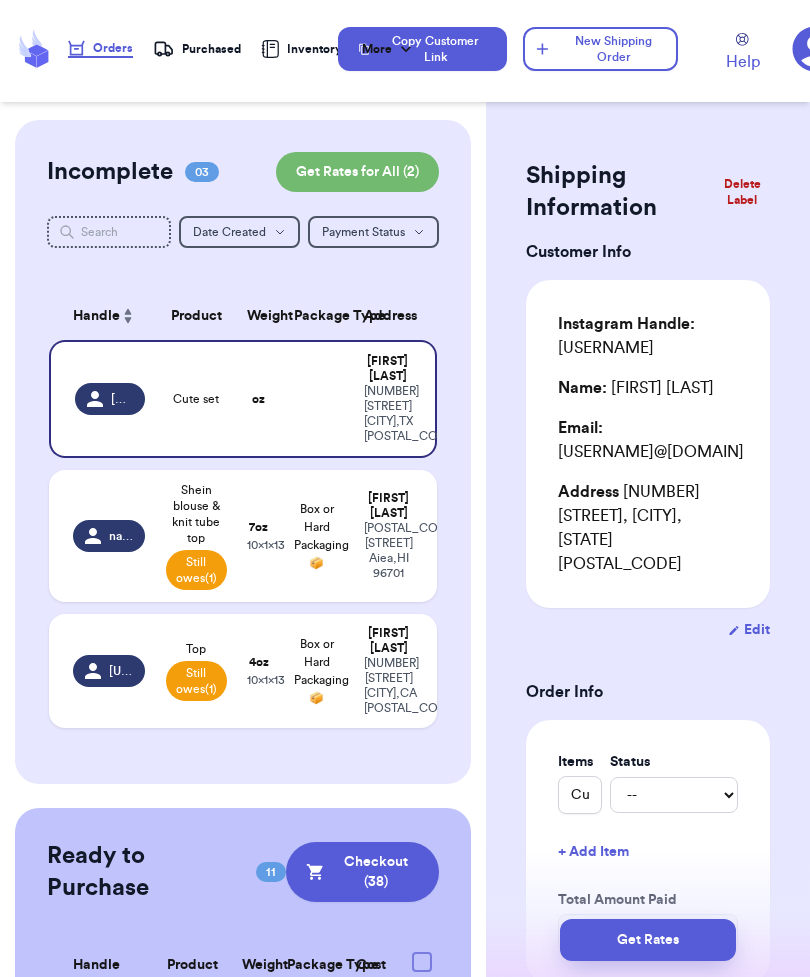 type 